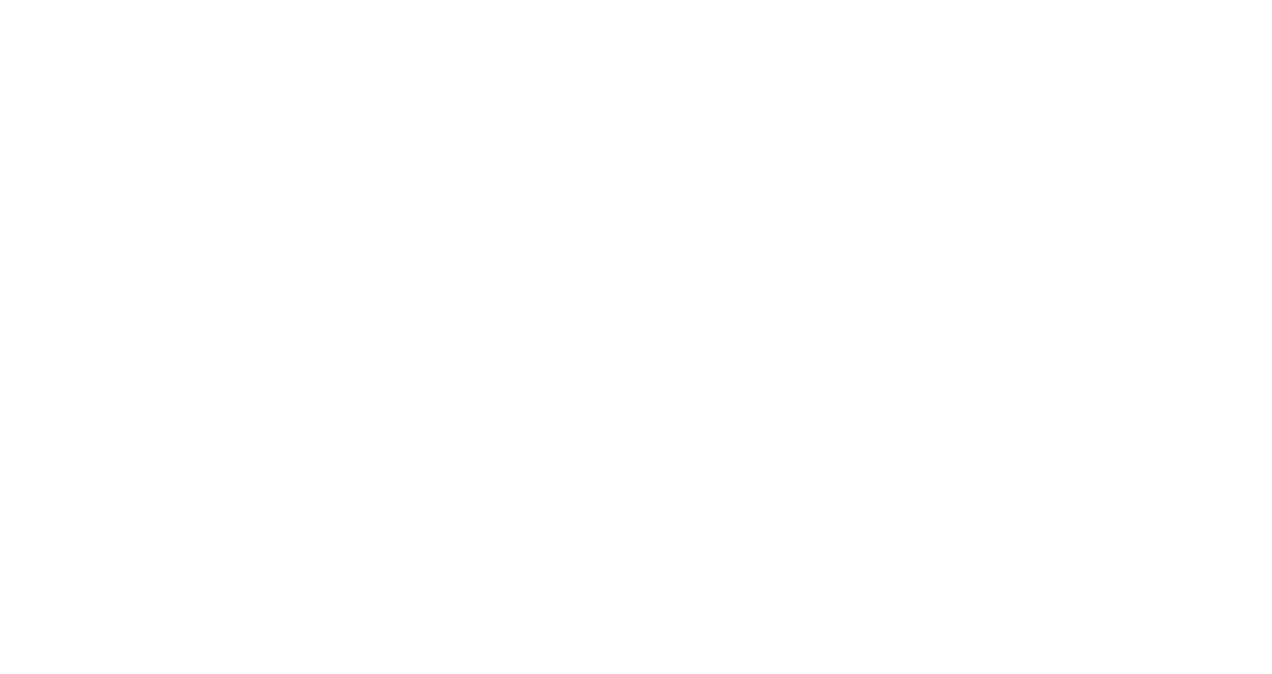 scroll, scrollTop: 0, scrollLeft: 0, axis: both 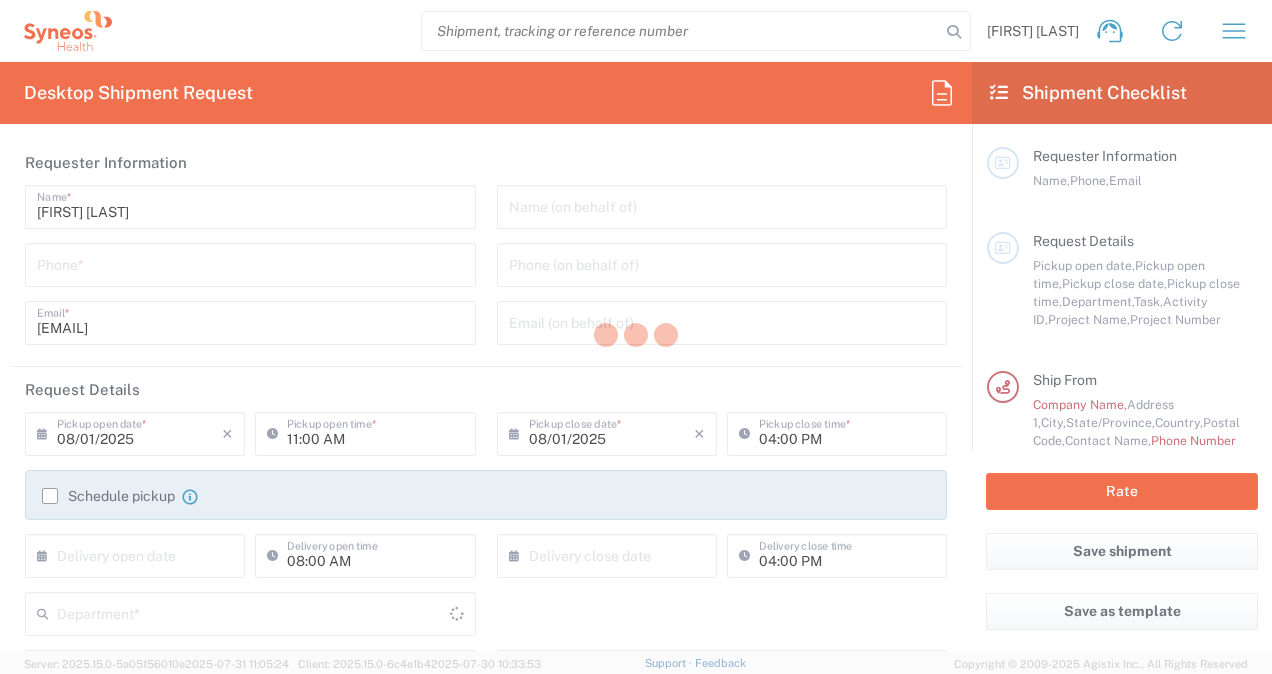 type on "3110" 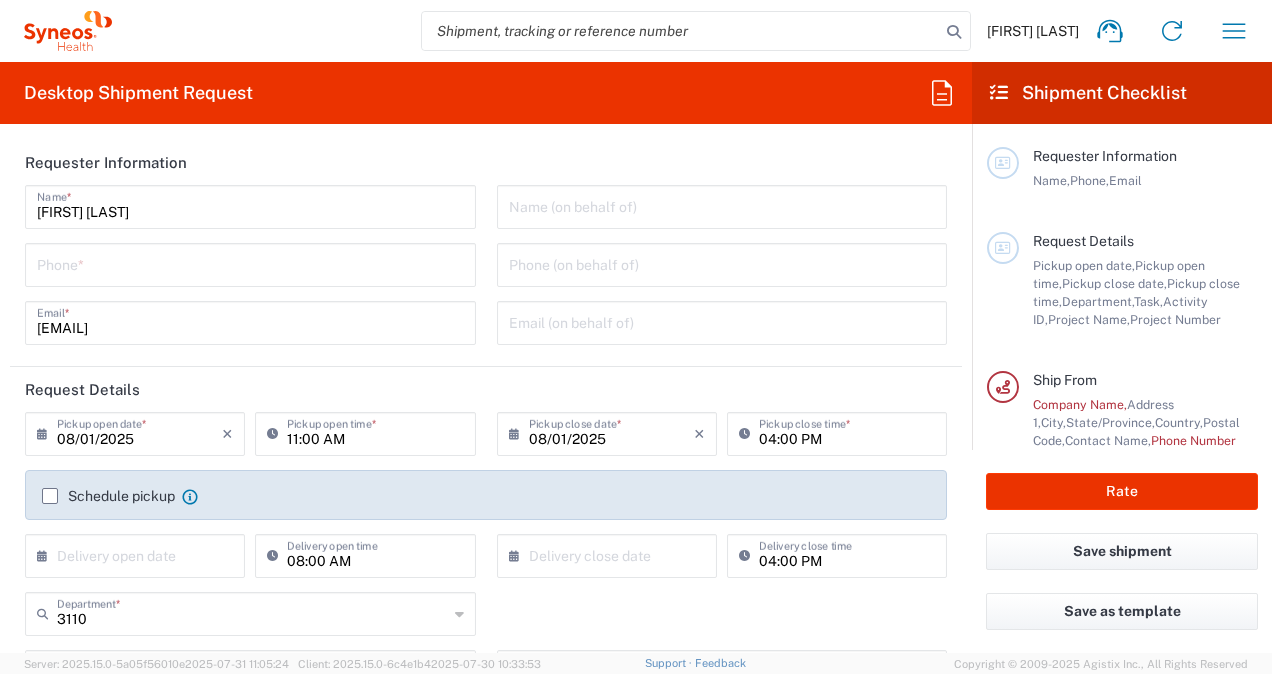 type on "Syneos Health, LLC-Morrisville NC US" 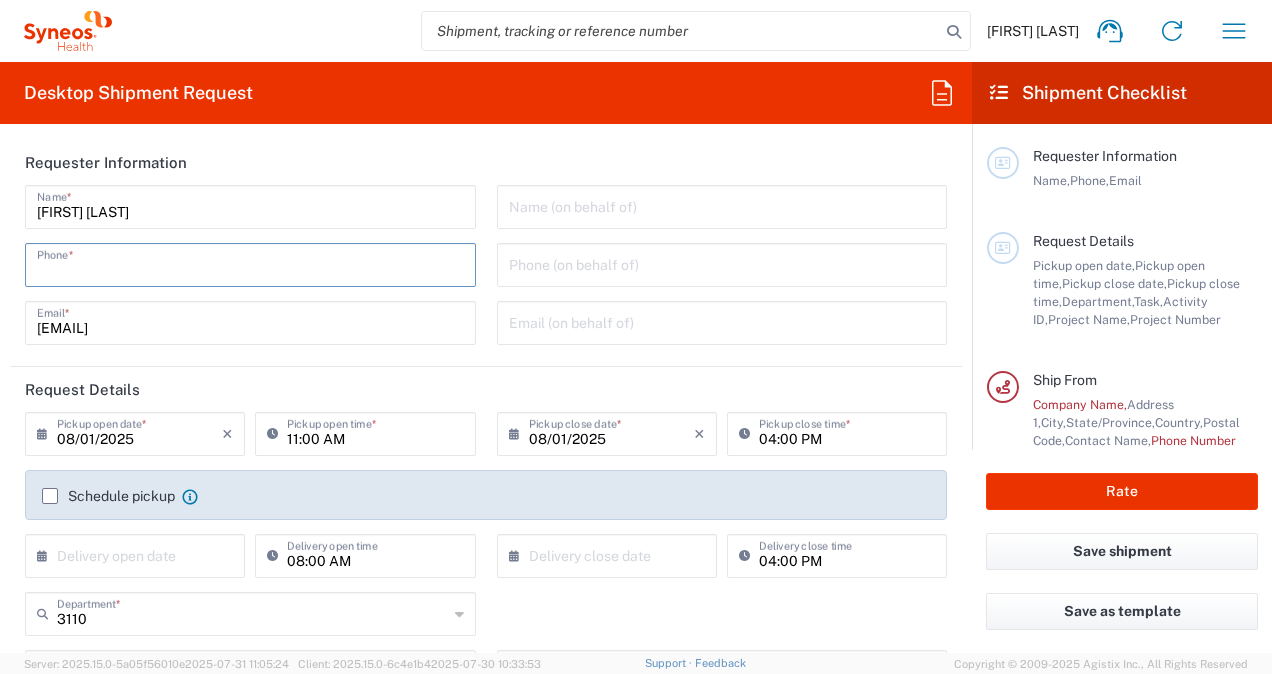 click at bounding box center (250, 263) 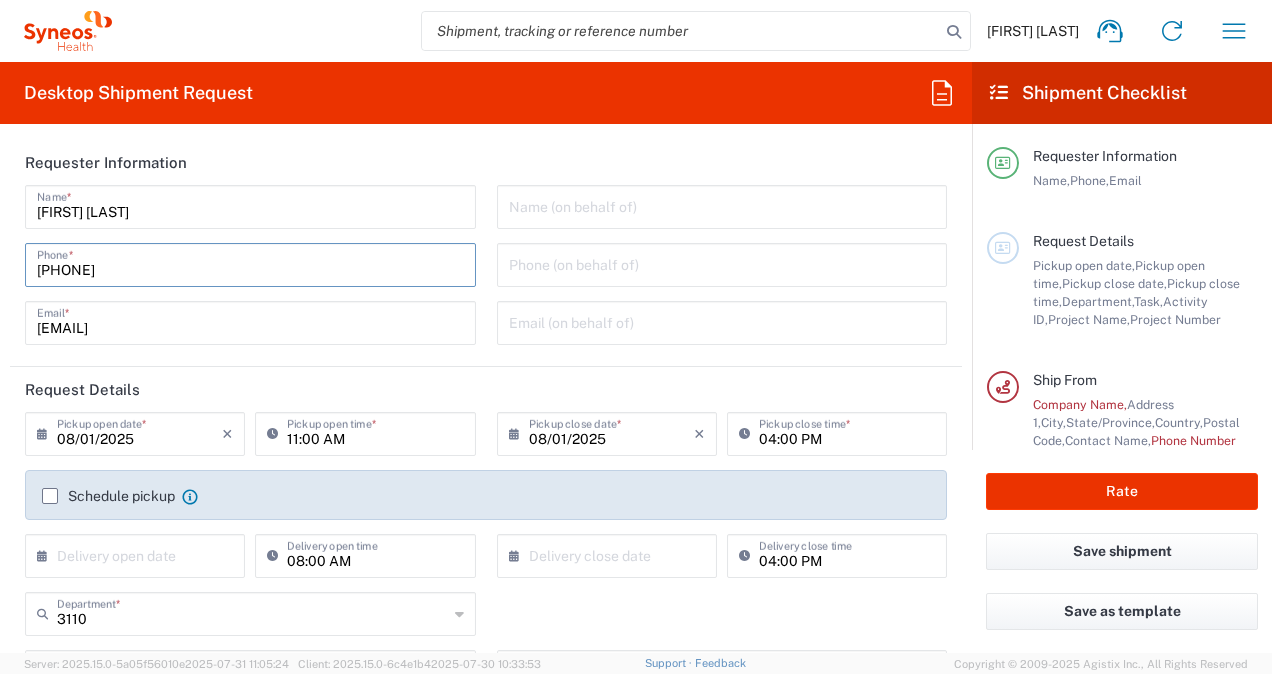 click on "Requester Information  [FIRST] [LAST]  Name  * [PHONE]  Phone  * [EMAIL]  Email  *  Name (on behalf of)   Phone (on behalf of)   Email (on behalf of)" 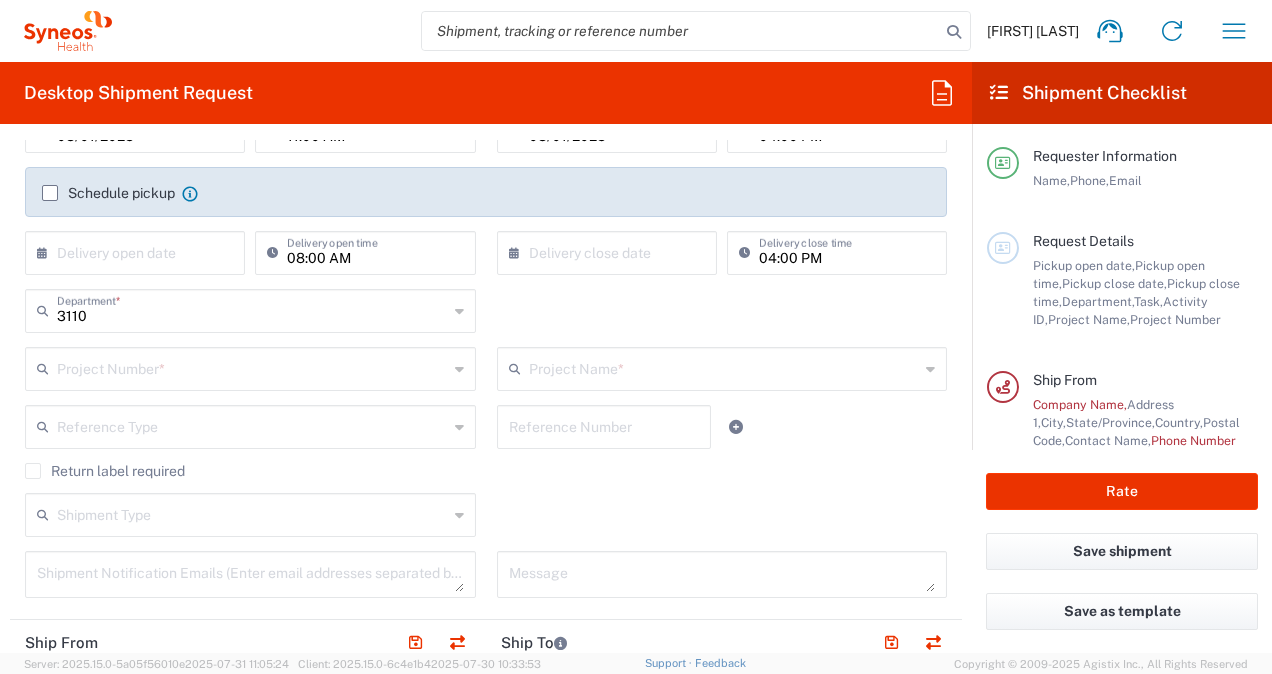 scroll, scrollTop: 300, scrollLeft: 0, axis: vertical 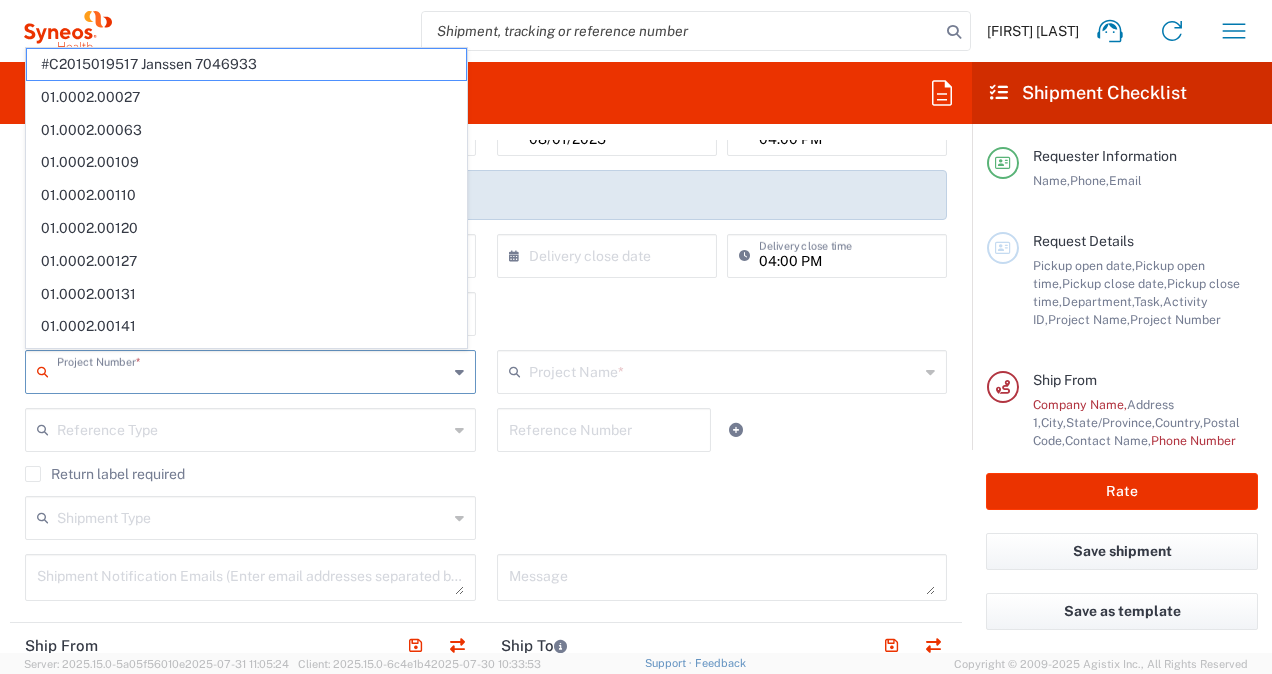 click at bounding box center [252, 370] 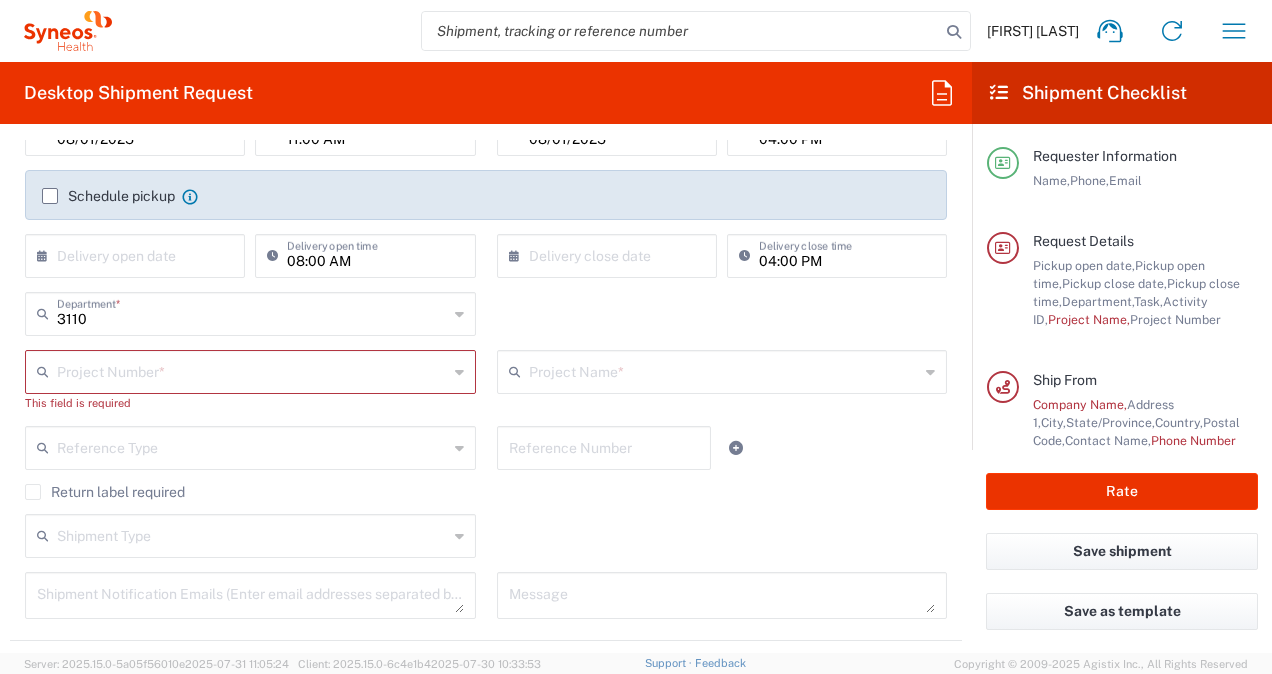 click on "Project Name  *" 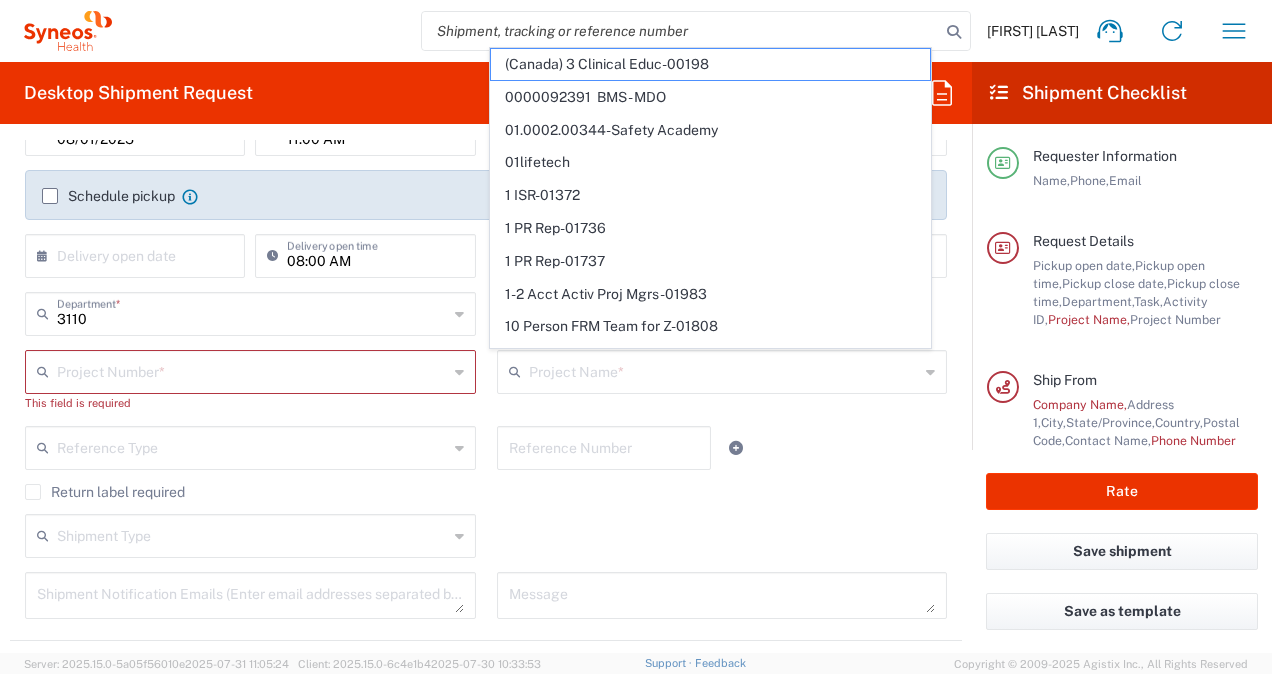 click on "Project Name  *" 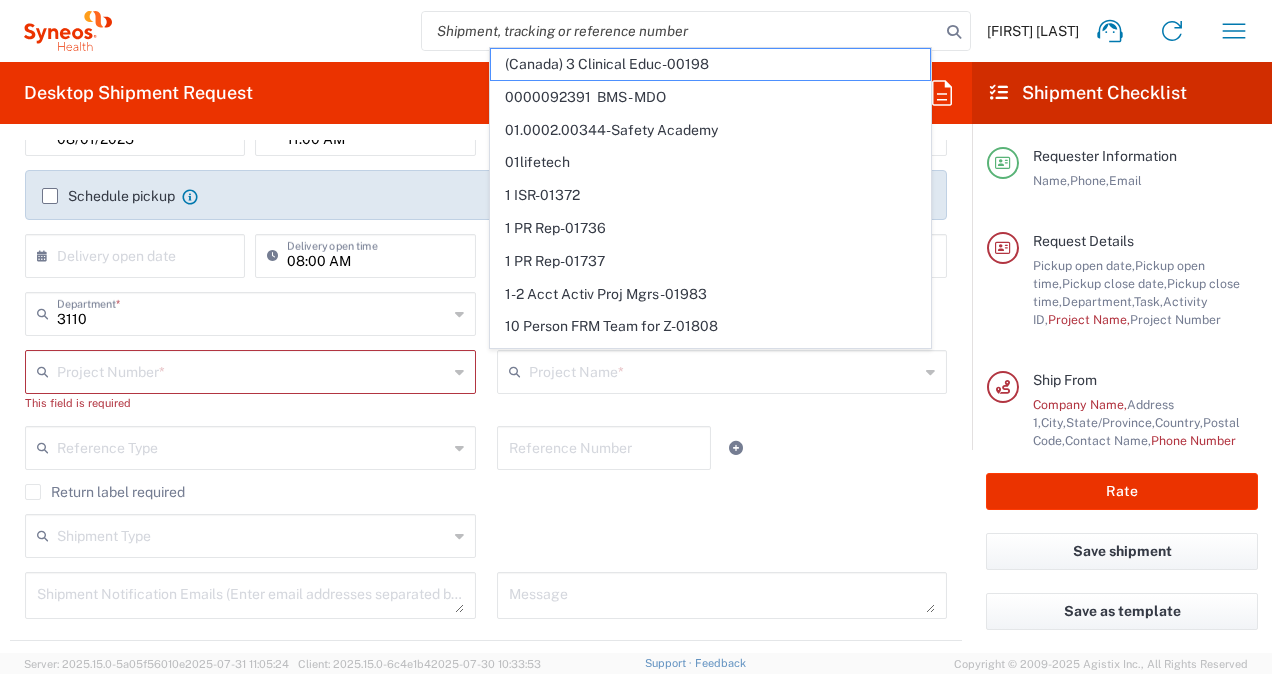 click on "Return label required" 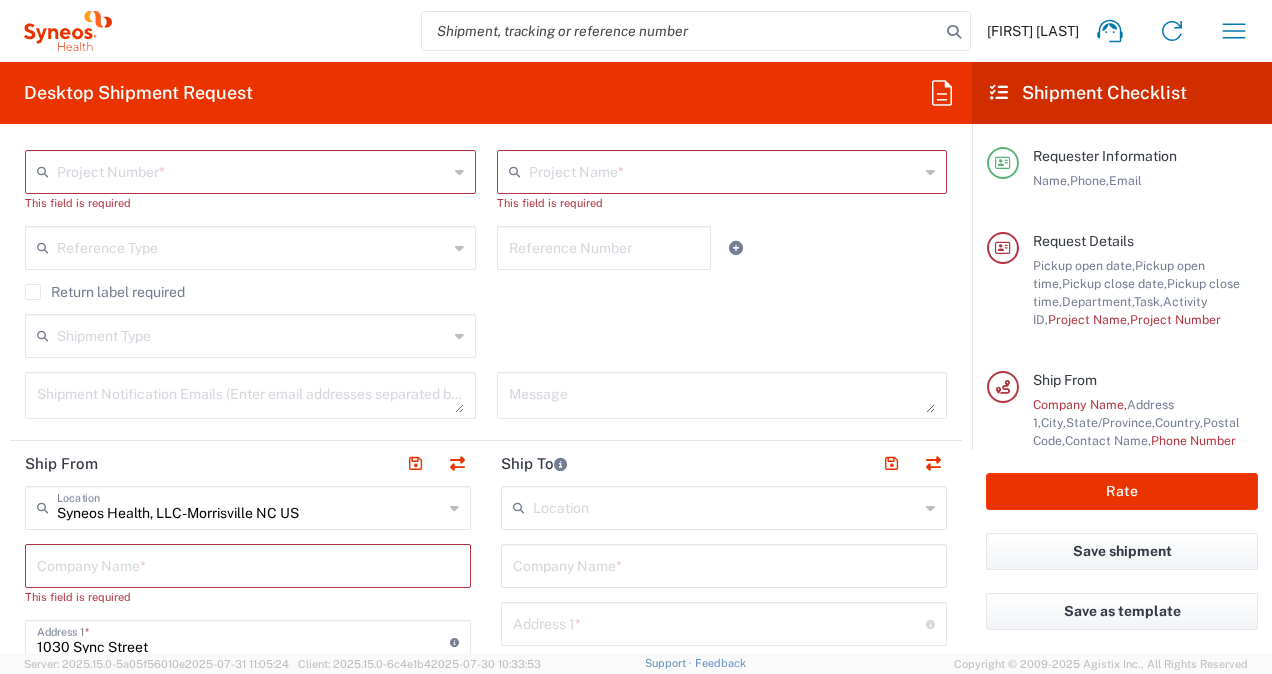 scroll, scrollTop: 600, scrollLeft: 0, axis: vertical 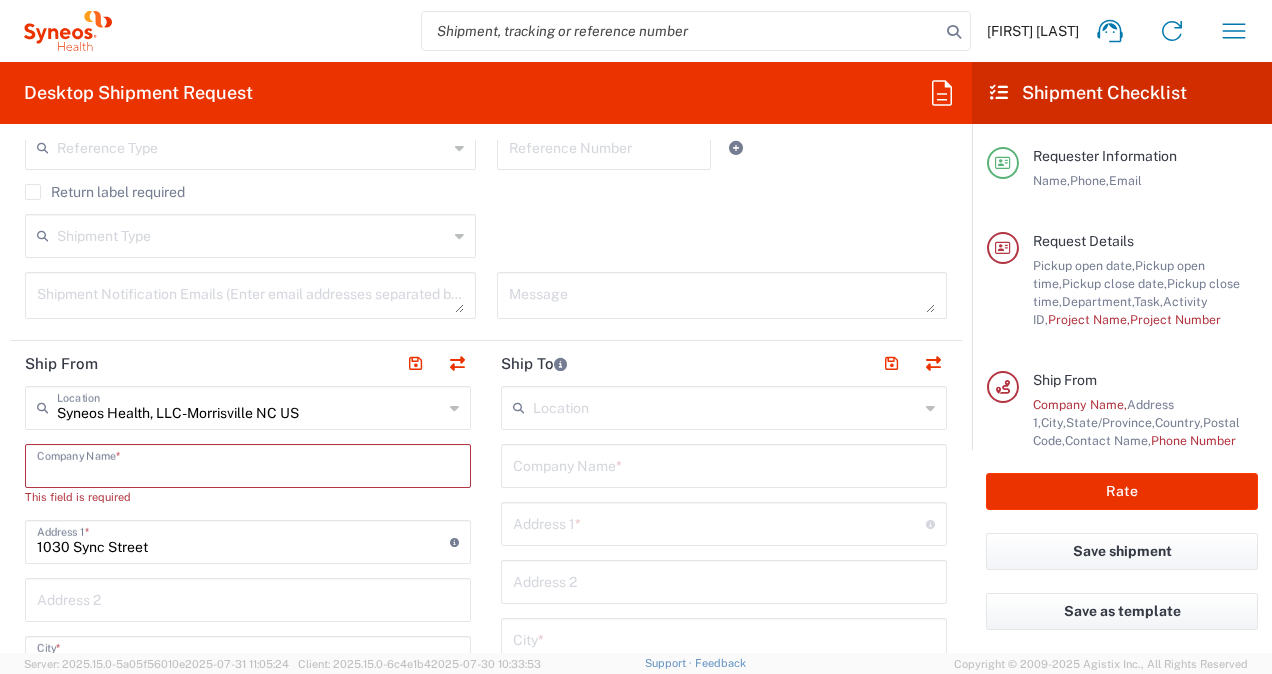 click at bounding box center (248, 464) 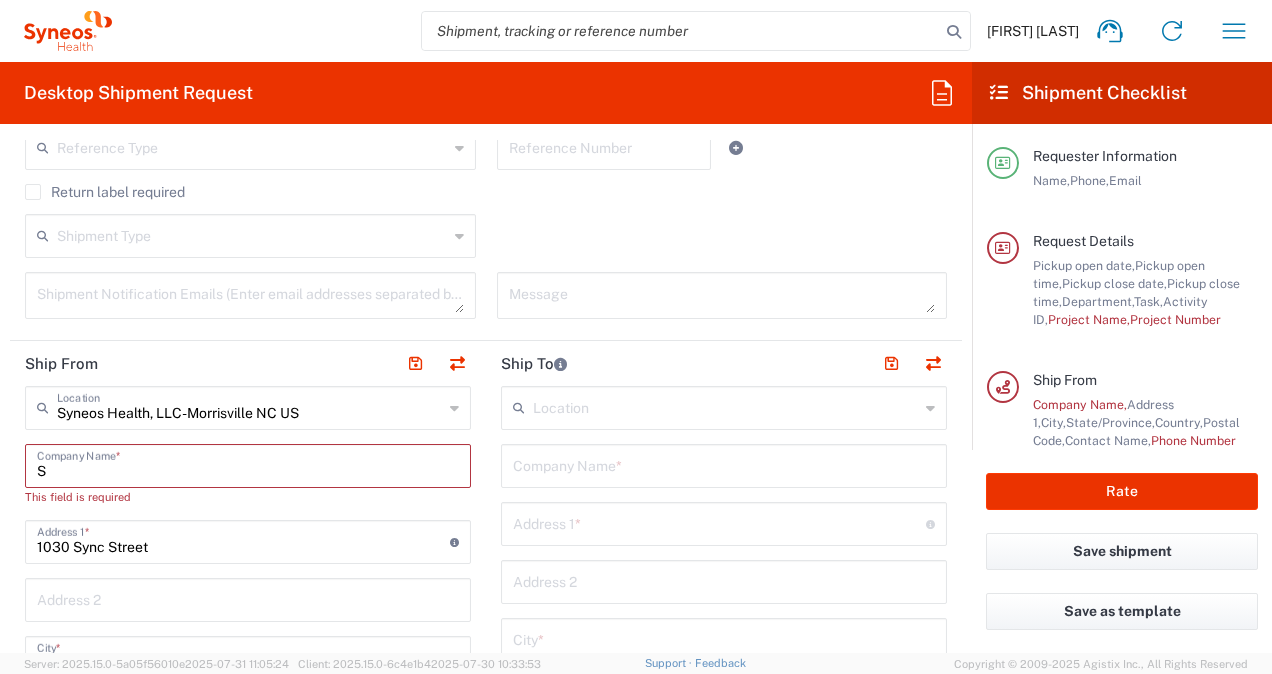 type on "Sy" 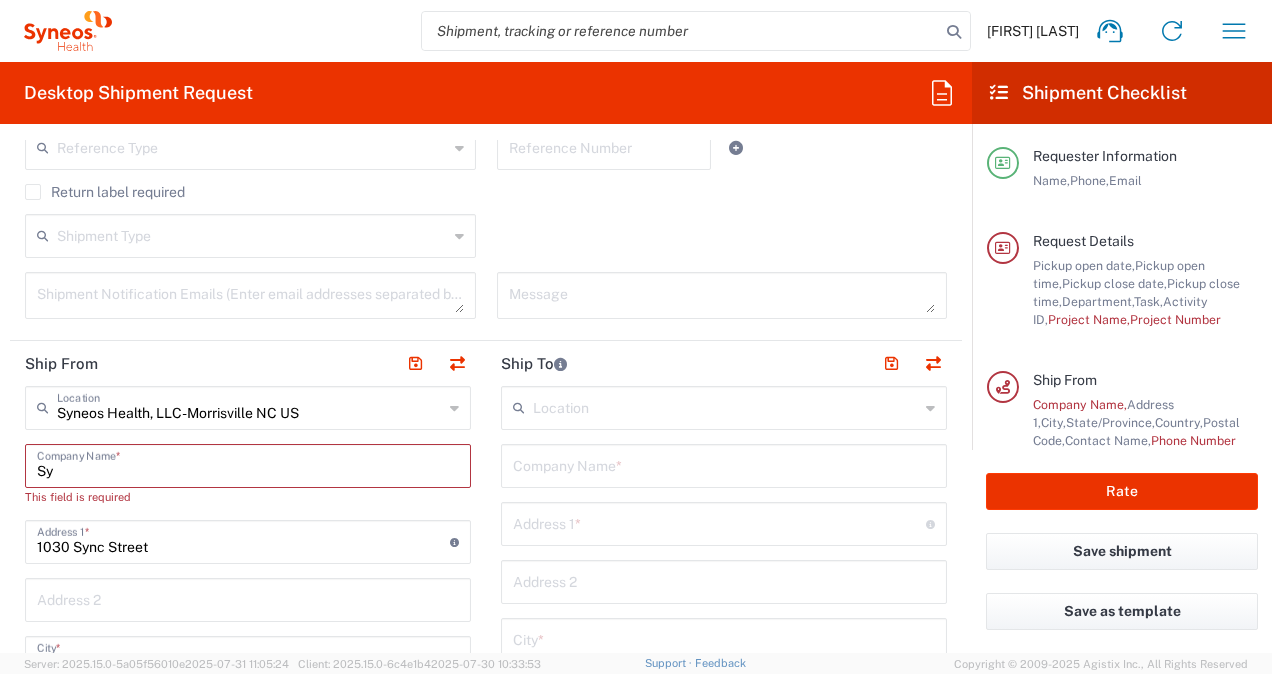 type 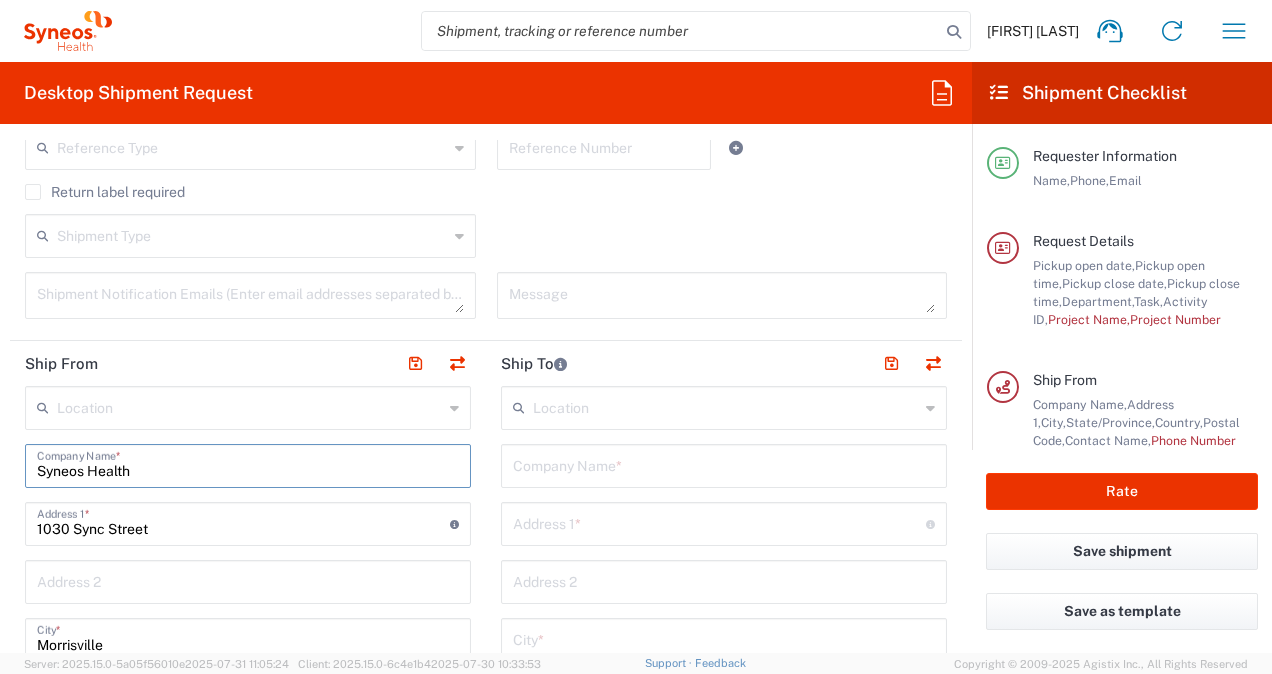 type on "Syneos Health" 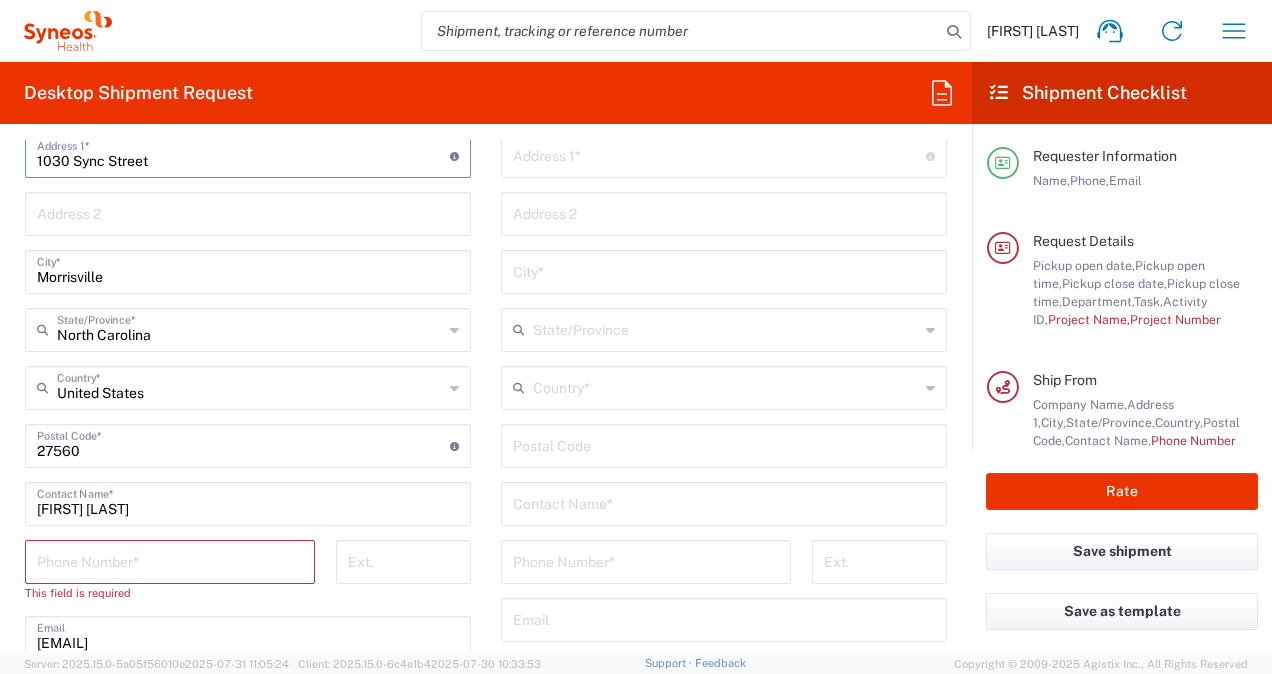 scroll, scrollTop: 1000, scrollLeft: 0, axis: vertical 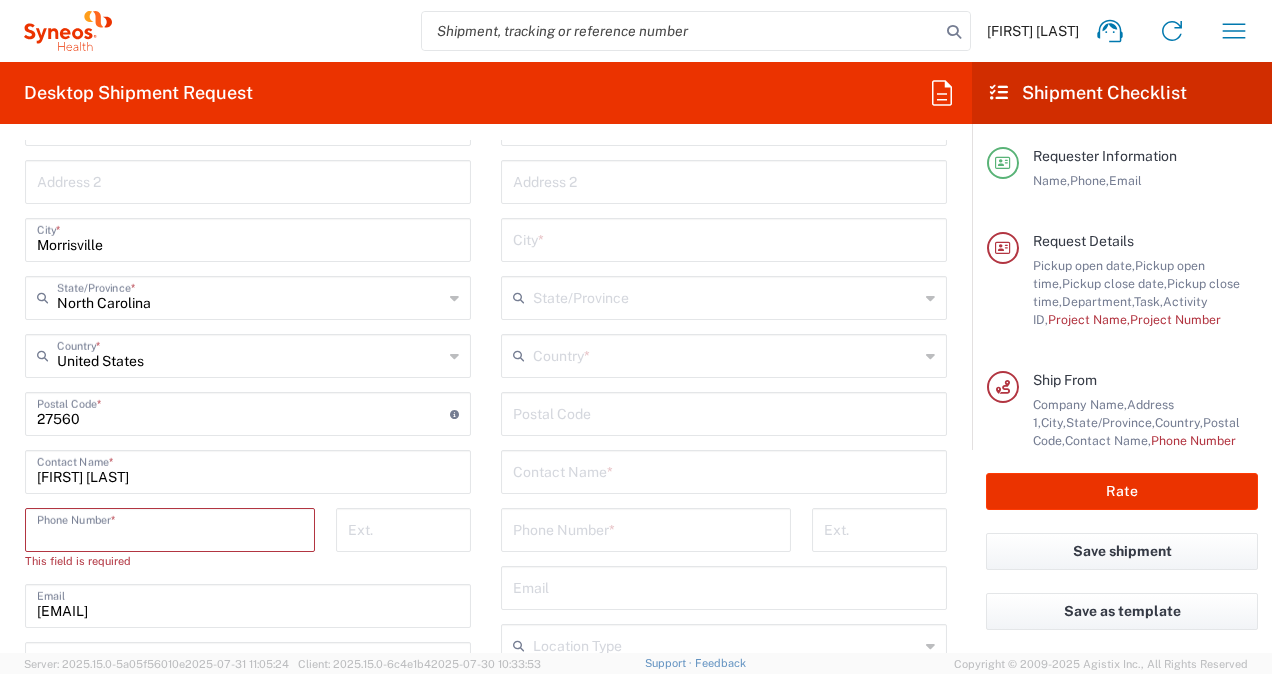 click at bounding box center (170, 528) 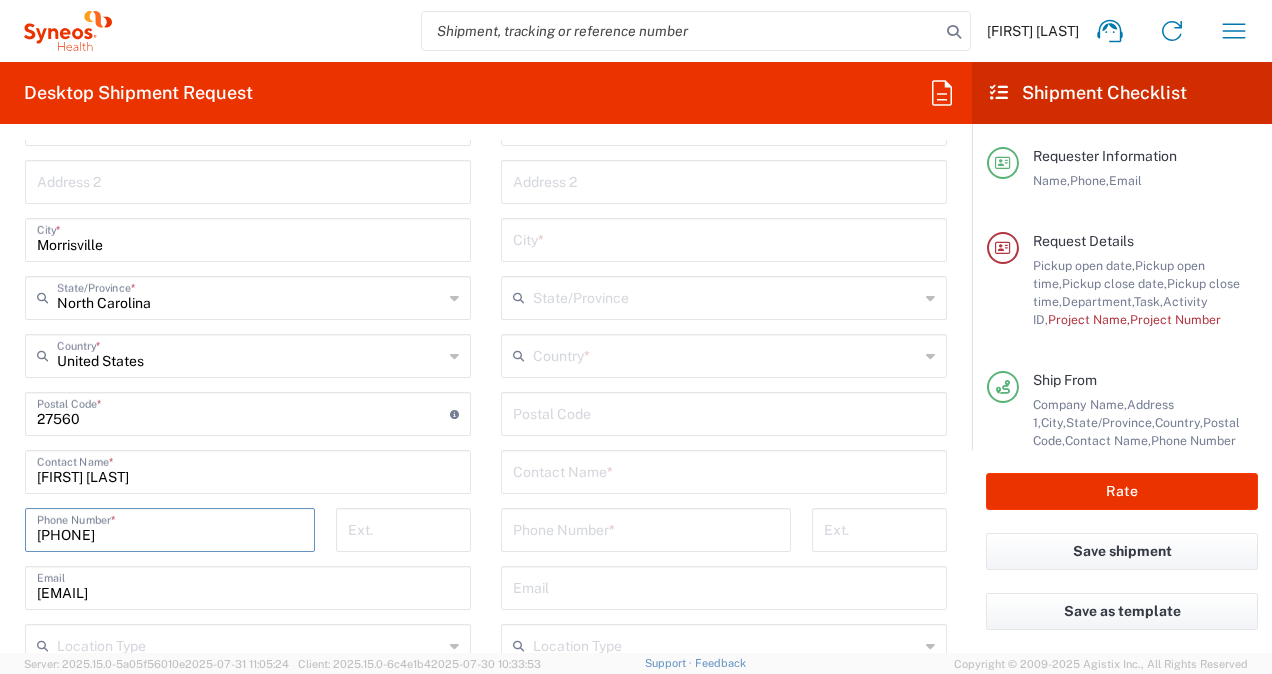 type on "[PHONE]" 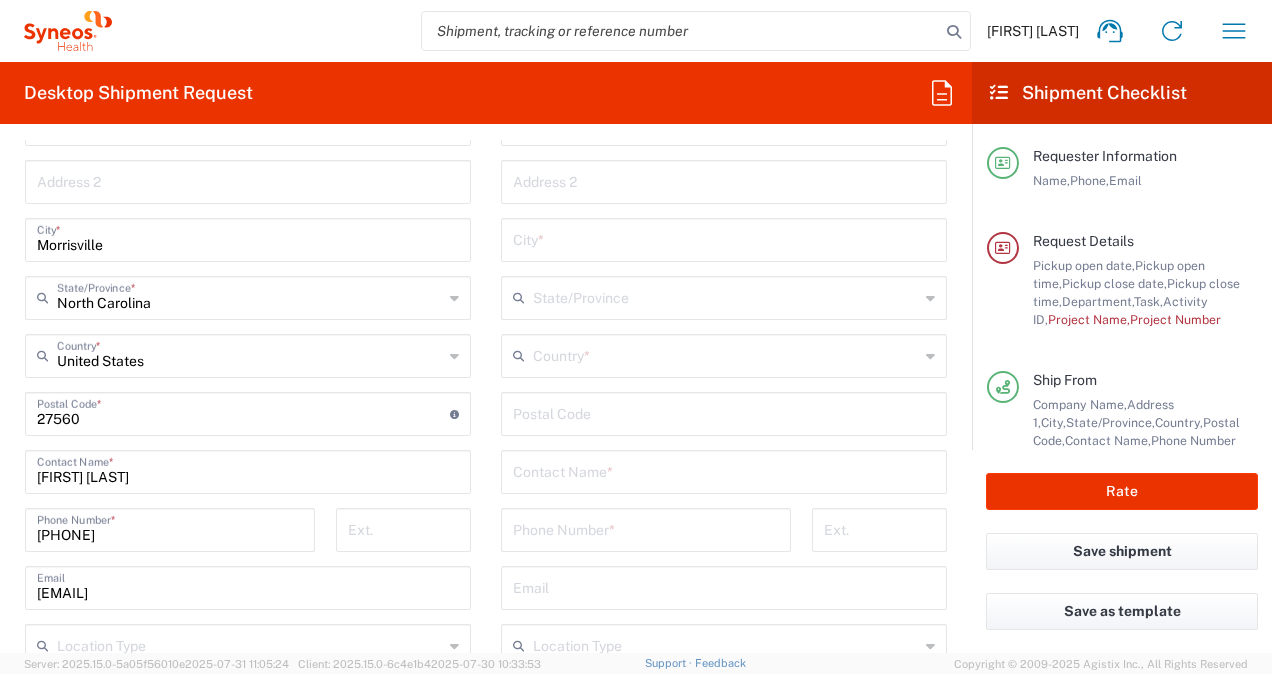 click on "Location  Addison Whitney LLC-Morrisvile NC US Barcelona-Syneos Health BioSector 2 LLC- New York US Boco Digital Media Caerus Marketing Group LLC-Morrisville NC US Chamberlain Communications LLC-New York US Chandler Chicco Agency, LLC-New York US Genico, LLC Gerbig Snell/Weisheimer Advert- Westerville OH Haas & Health Partner Public Relations GmbH Illingworth Research Group Ltd-Macclesfield UK Illingworth Rsrch Grp (France) Illingworth Rsrch Grp (Italy) Illingworth Rsrch Grp (Spain) Illingworth Rsrch Grp (USA) In Illingworth Rsrch Grp(Australi INC Research Clin Svcs Mexico inVentiv Health Philippines, Inc. IRG - Morrisville Warehouse IVH IPS Pvt Ltd- India IVH Mexico SA de CV NAVICOR GROUP, LLC- New York US PALIO + IGNITE, LLC- Westerville OH US Pharmaceutical Institute LLC- Morrisville NC US PT Syneos Health Indonesia Rx dataScience Inc-Morrisville NC US RxDataScience India Private Lt Syneos Health (Beijing) Inc.Lt Syneos Health (Shanghai) Inc. Ltd. Syneos Health (Thailand) Limit Syneos Health Argentina SA" 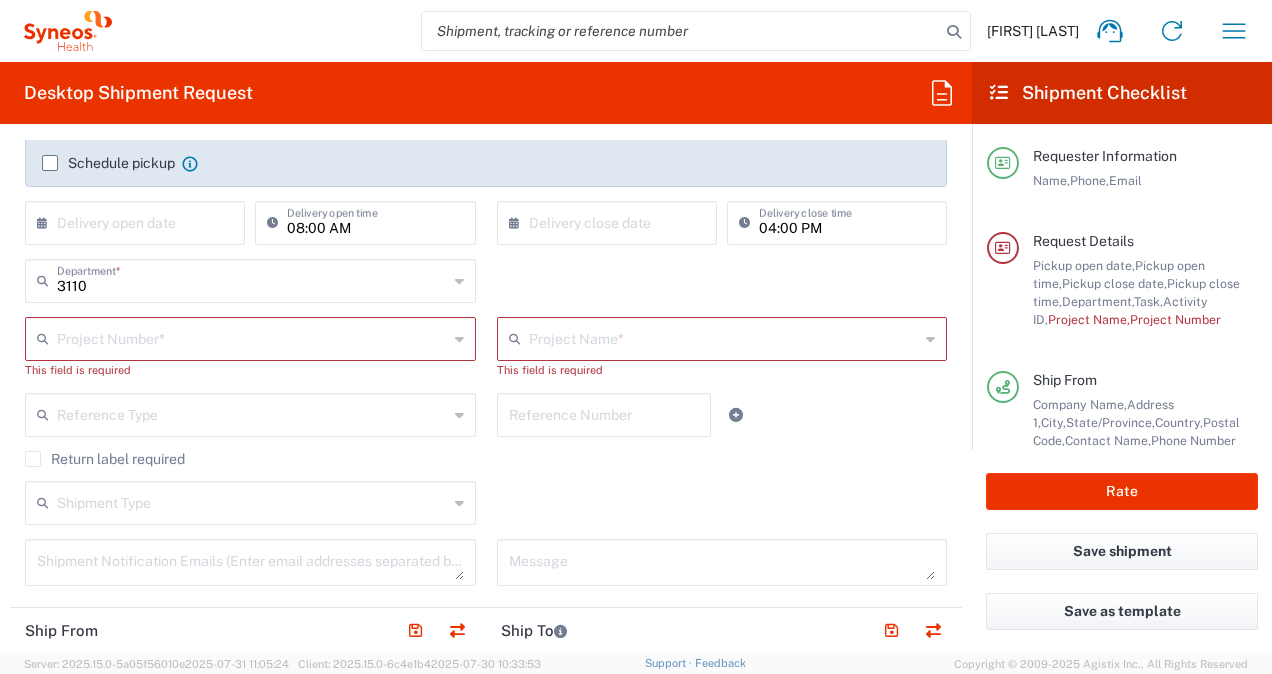 scroll, scrollTop: 300, scrollLeft: 0, axis: vertical 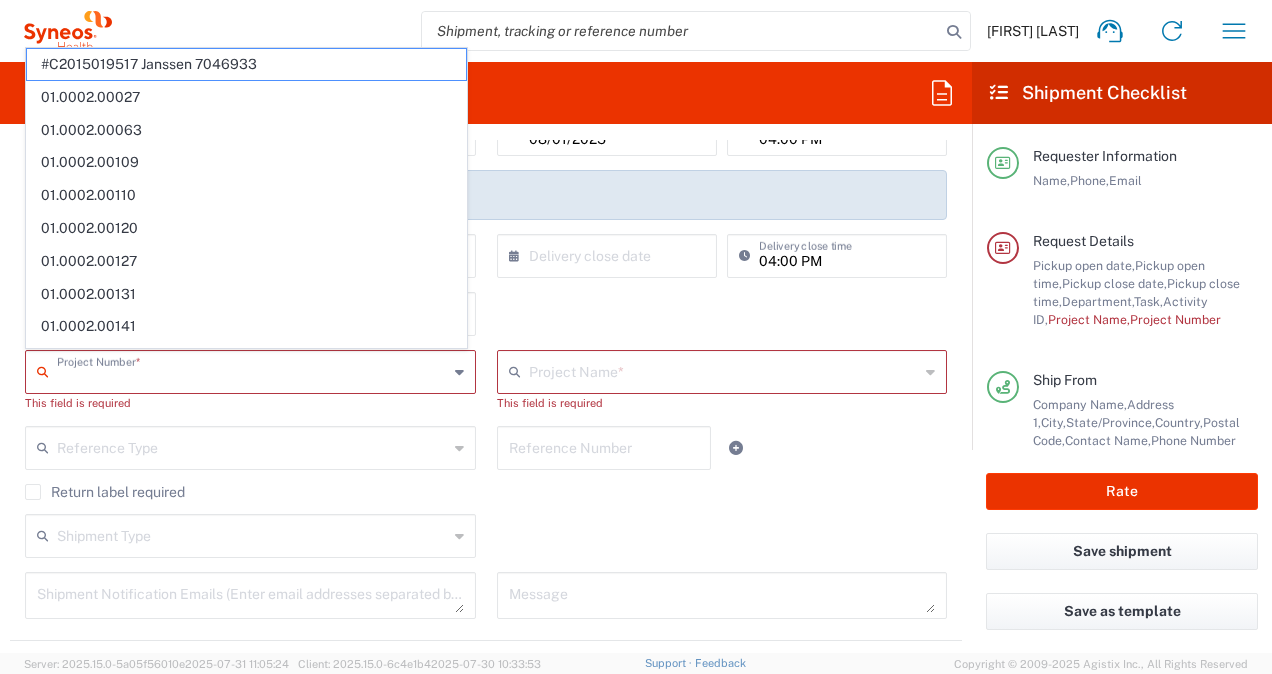 click at bounding box center [252, 370] 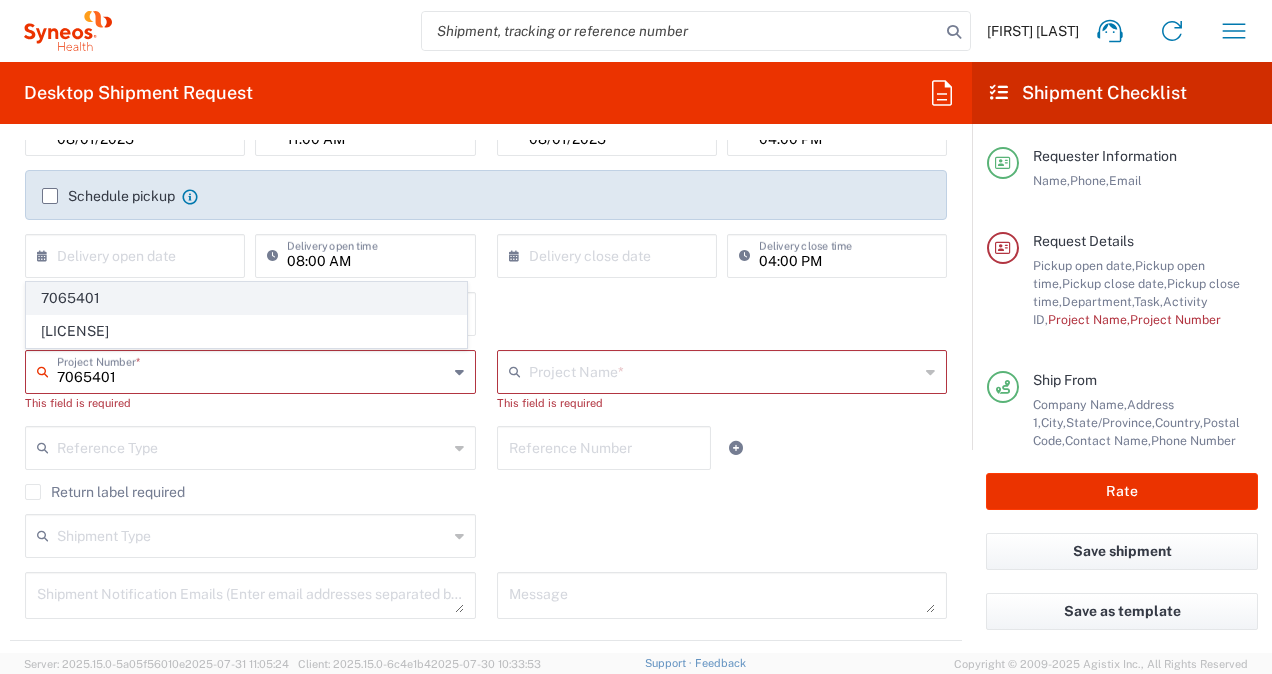 type on "7065401" 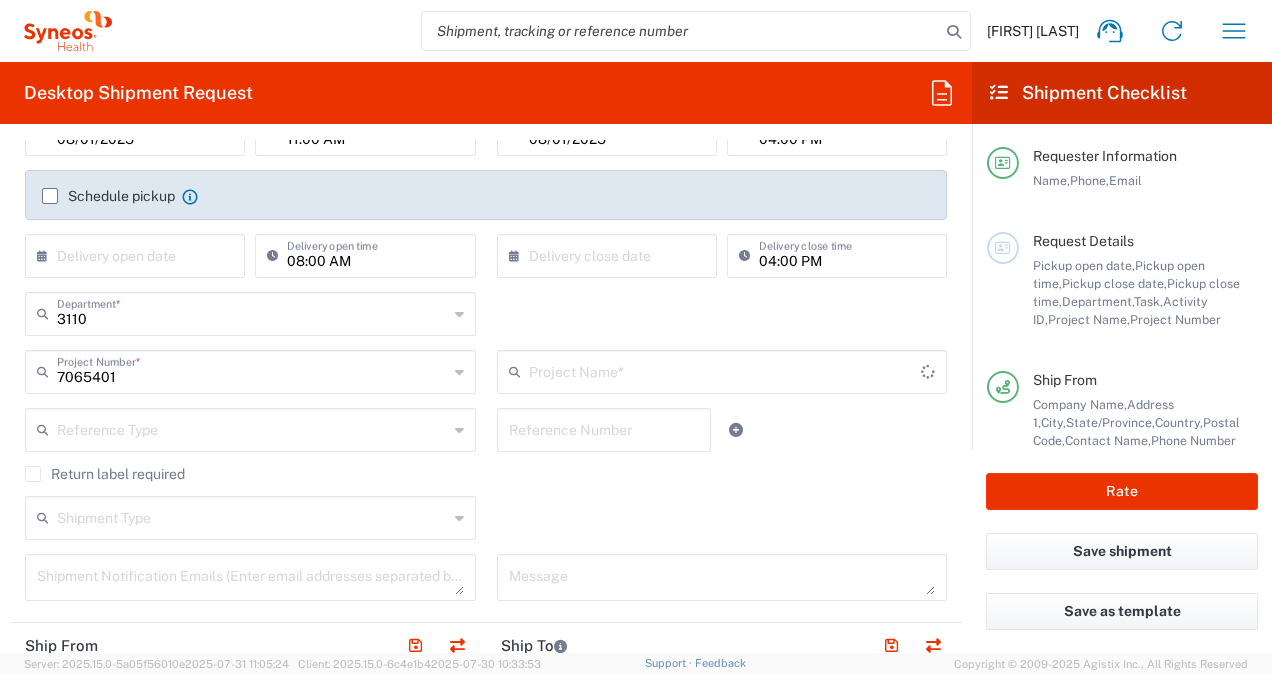 type on "BMS 7065401" 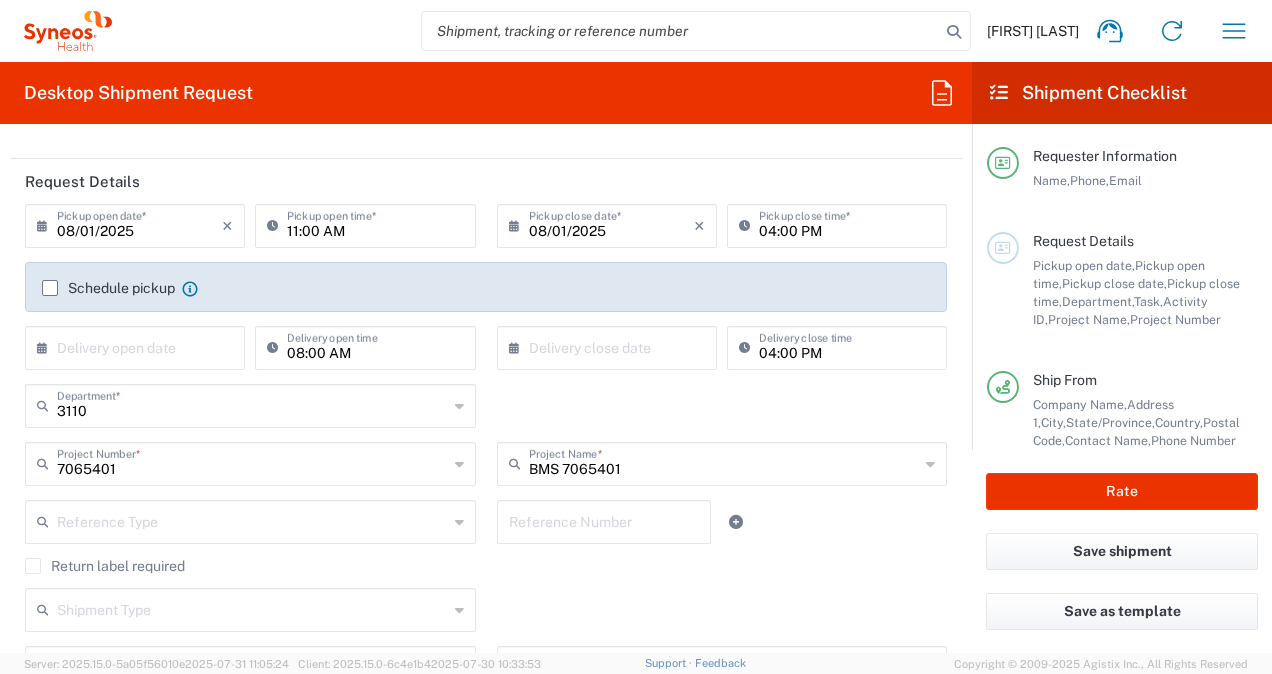 scroll, scrollTop: 200, scrollLeft: 0, axis: vertical 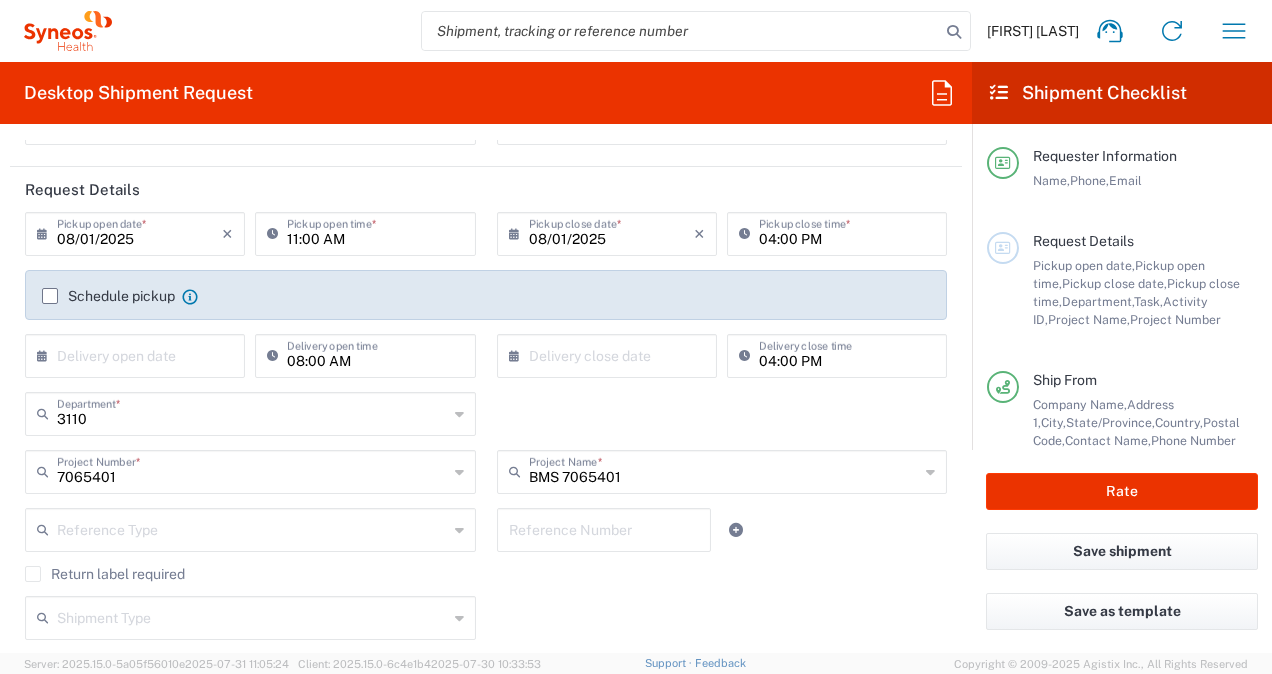 click 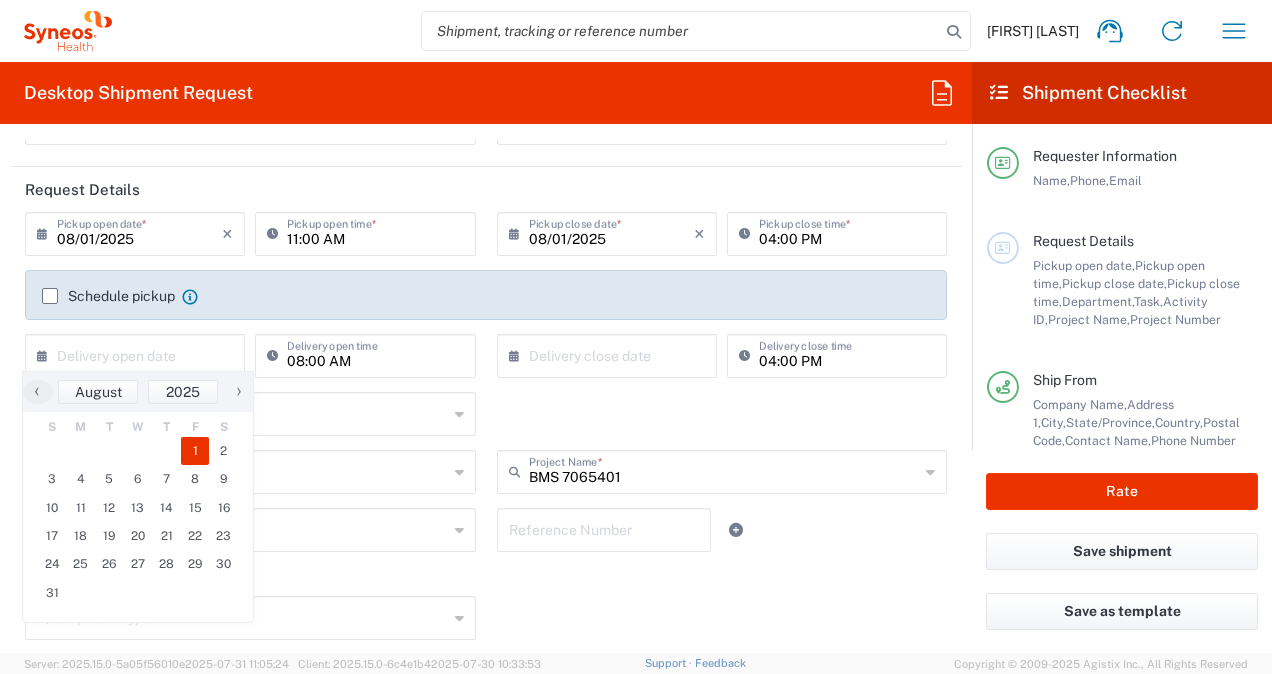 click on "1" 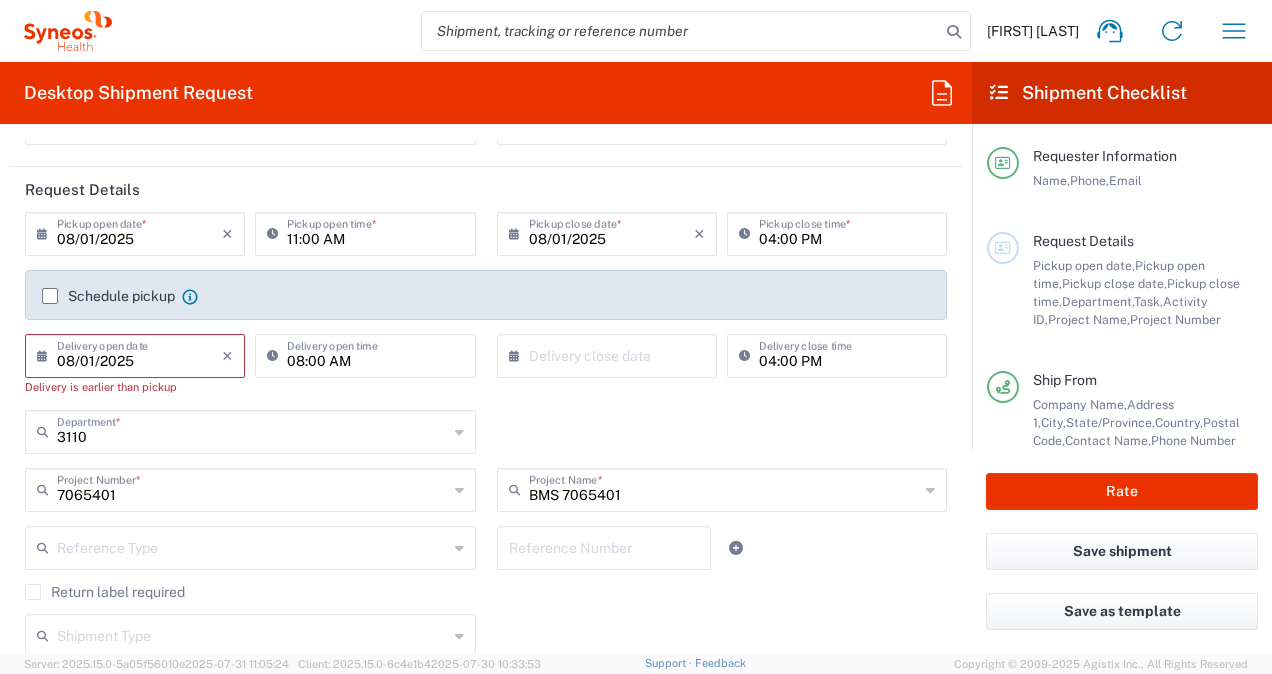 click at bounding box center (611, 354) 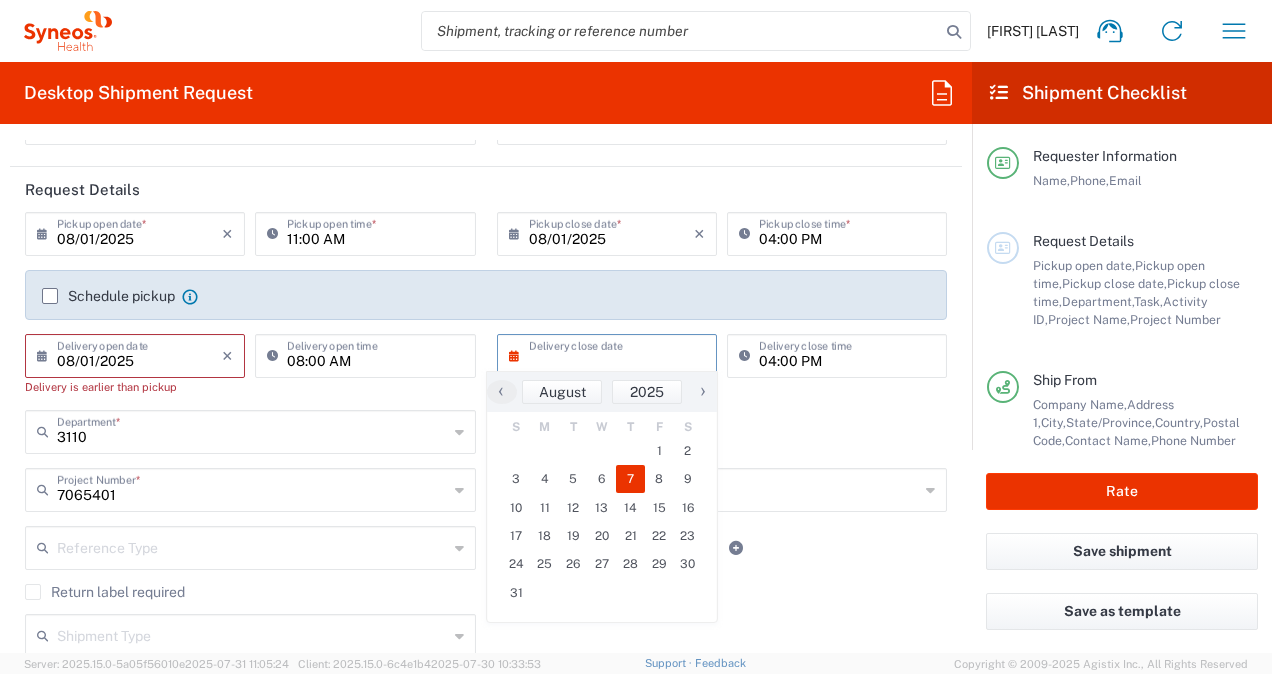 click on "7" 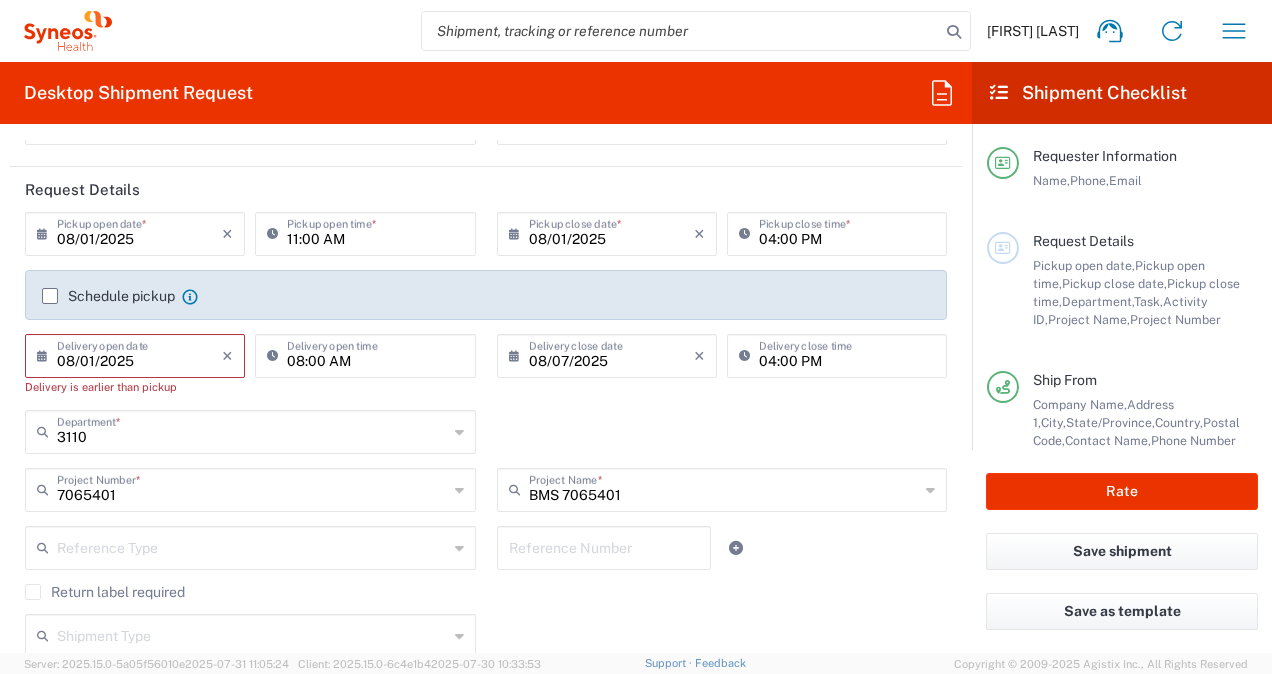 click on "3110  Department  * 3110 3000 3100 3109 3111 3112 3125 3130 3135 3136 3150 3155 3165 3171 3172 3190 3191 3192 3193 3194 3200 3201 3202 3210 3211 Dept 3212 3213 3214 3215 3216 3218 3220 3221 3222 3223 3225 3226 3227 3228 3229 3230 3231 3232 3233 3234 3235 3236 3237 3238 3240 3241" 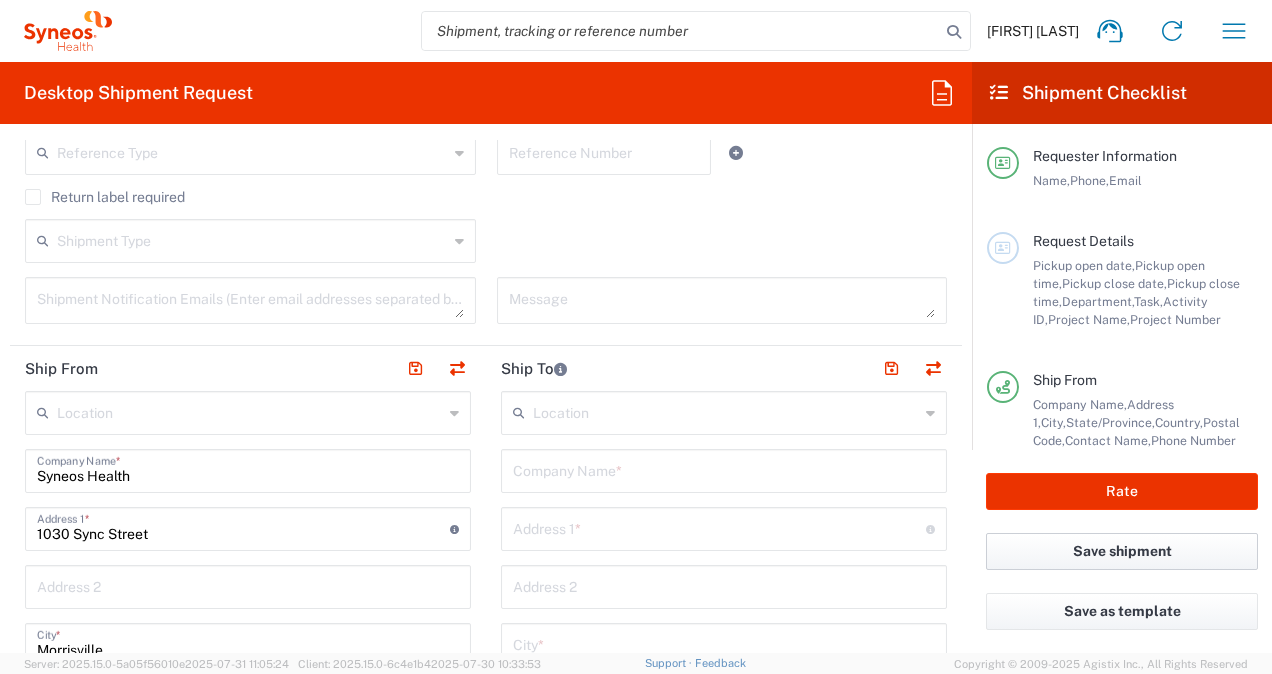scroll, scrollTop: 600, scrollLeft: 0, axis: vertical 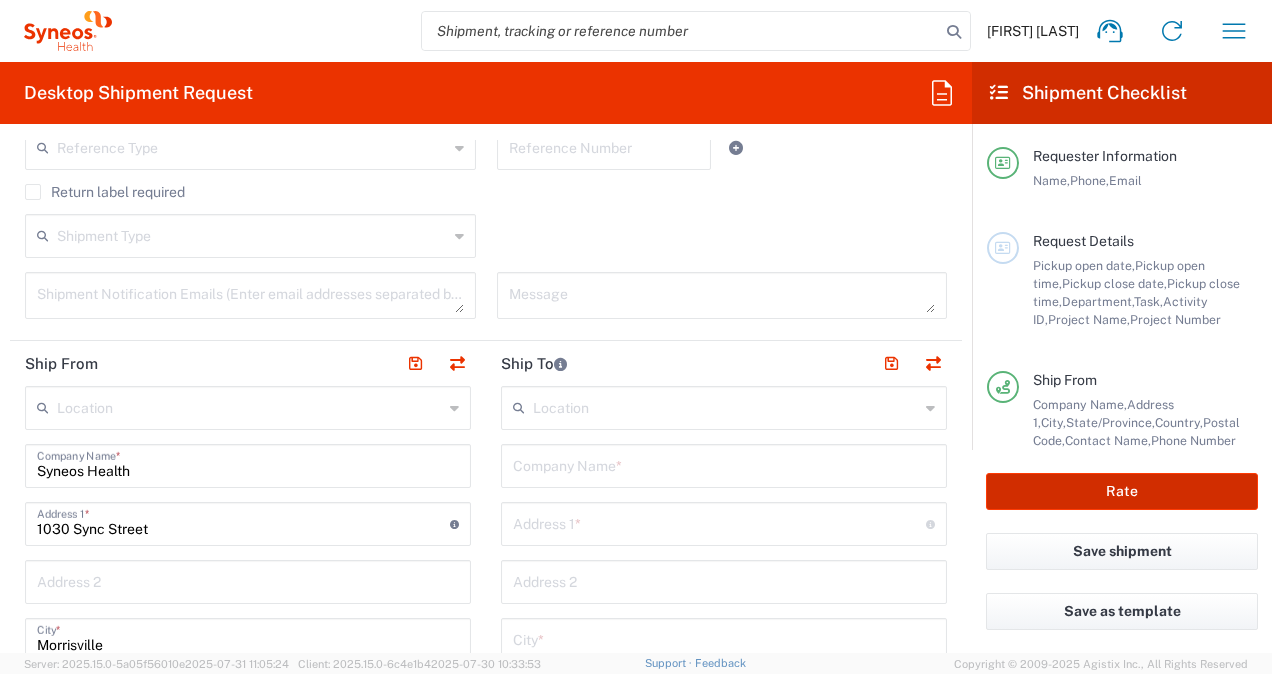 click on "Rate" 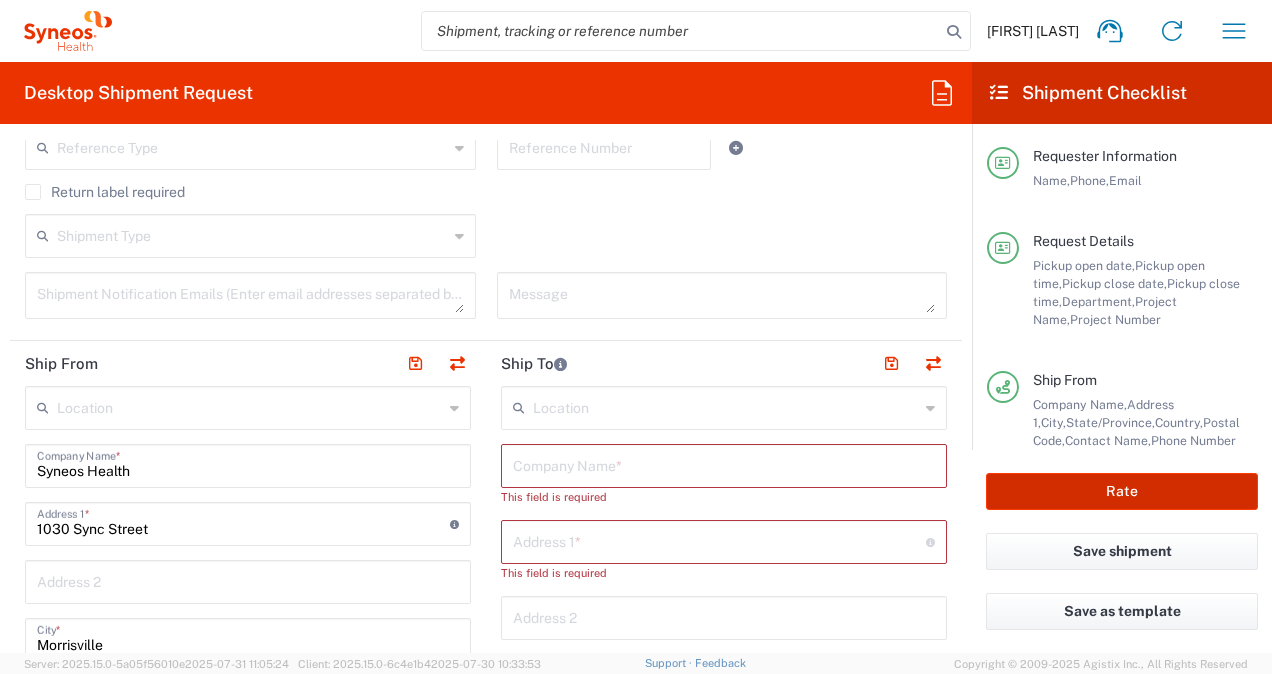 type on "7065401" 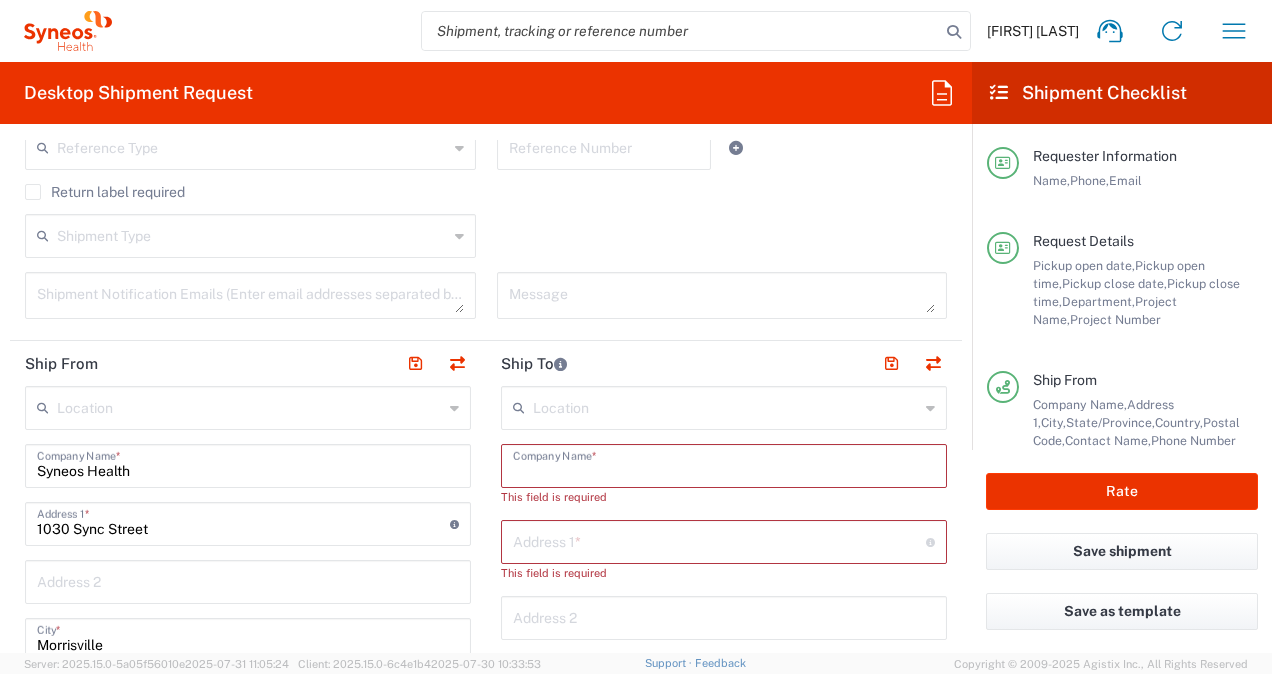 click at bounding box center (724, 464) 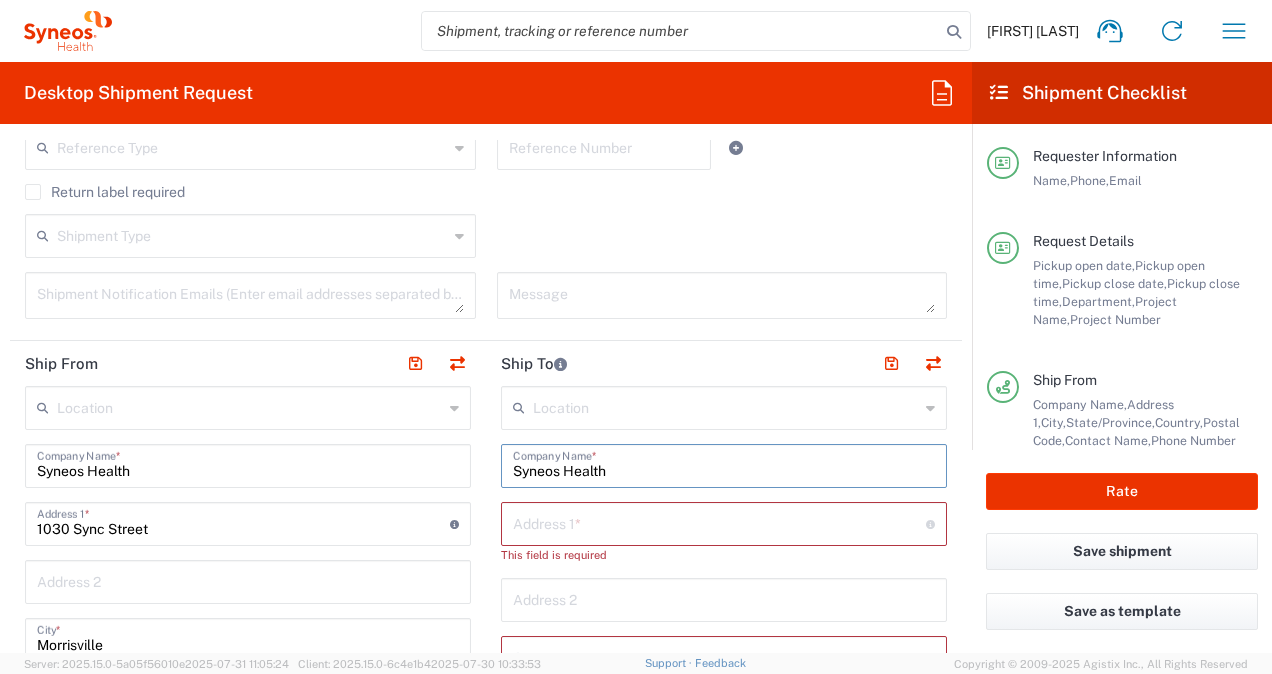 type on "Syneos Health" 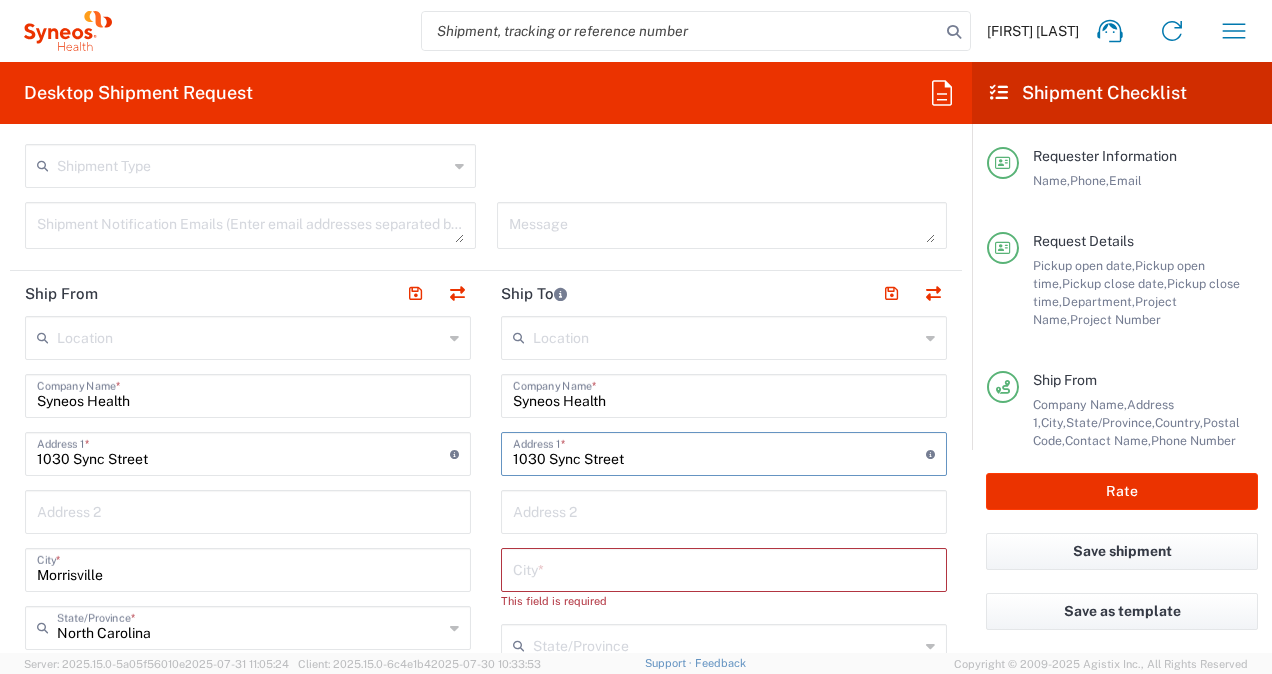scroll, scrollTop: 800, scrollLeft: 0, axis: vertical 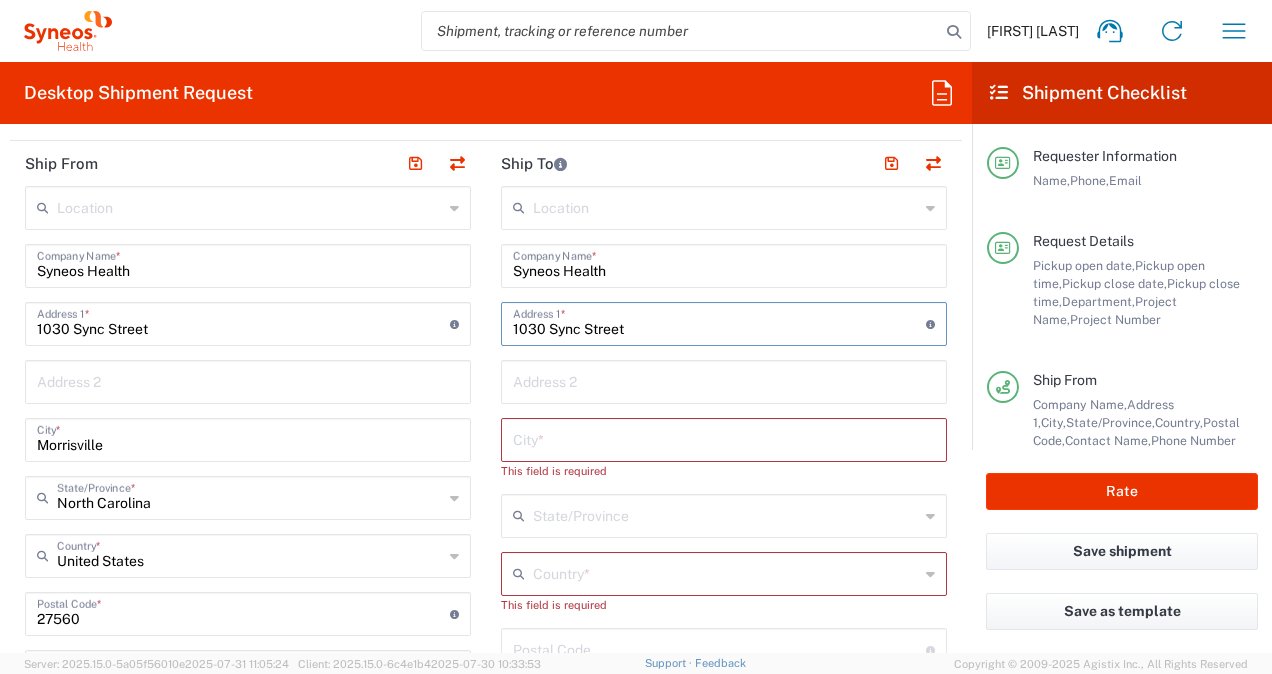 type on "1030 Sync Street" 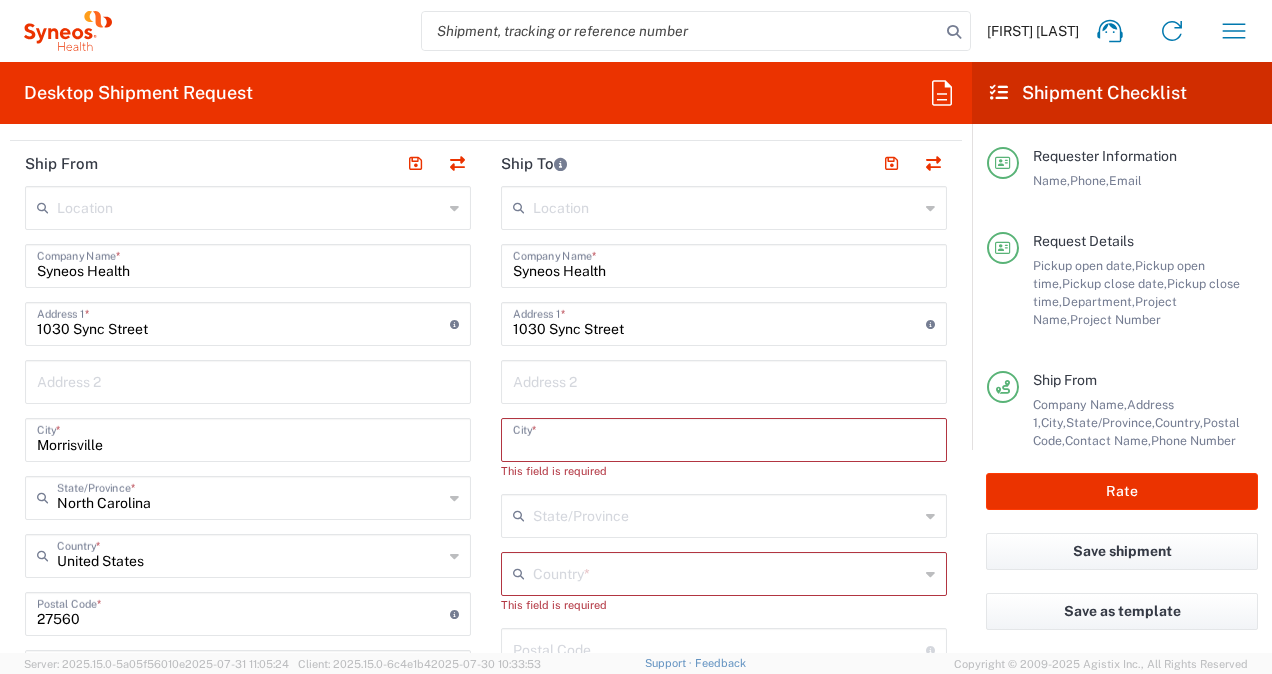 click at bounding box center [724, 438] 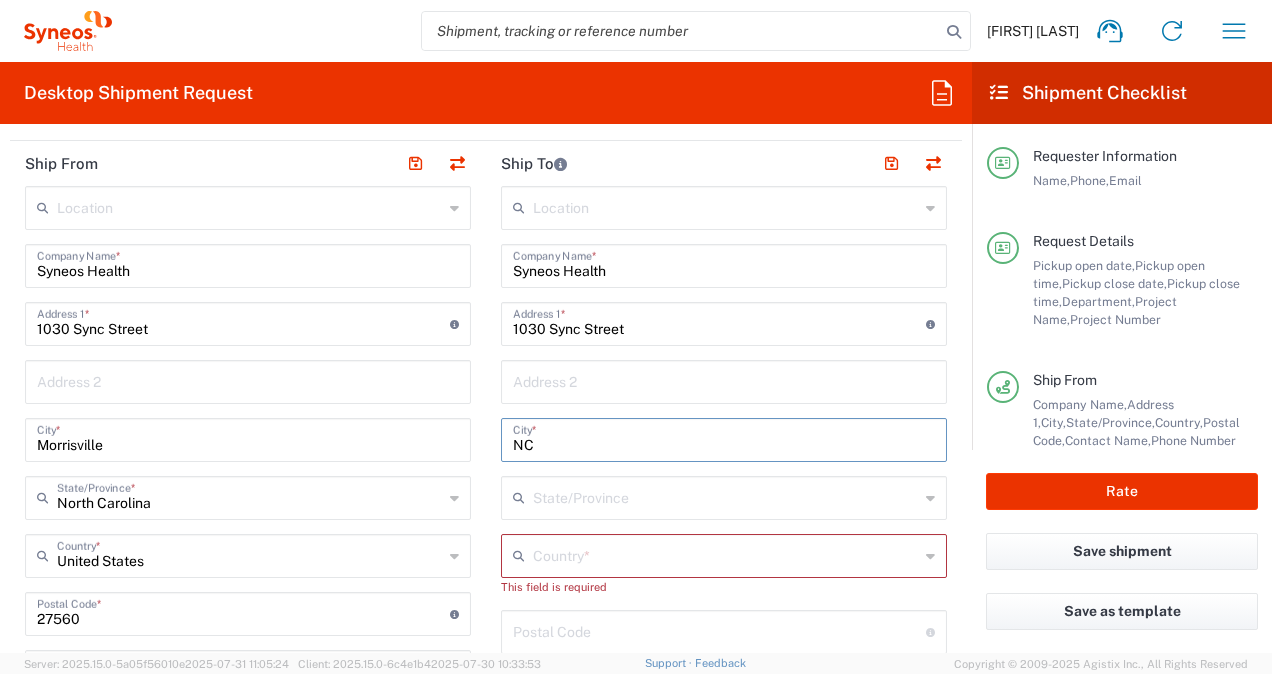 type on "NC" 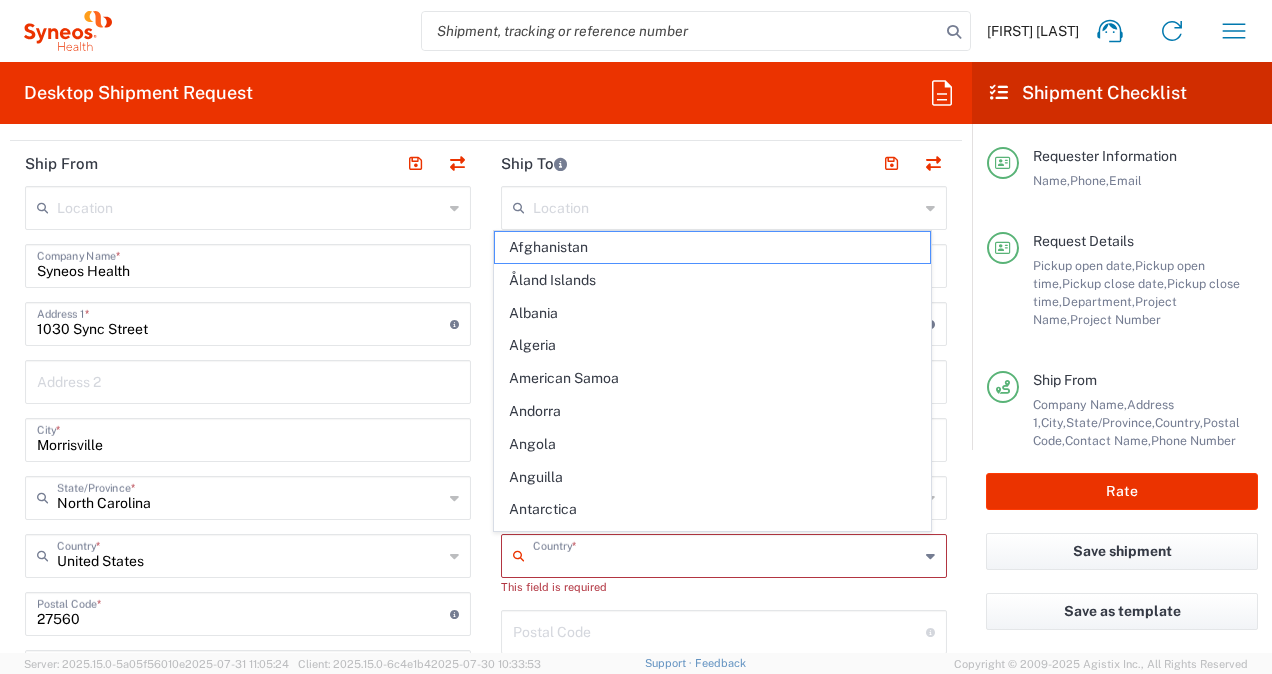 click at bounding box center (726, 554) 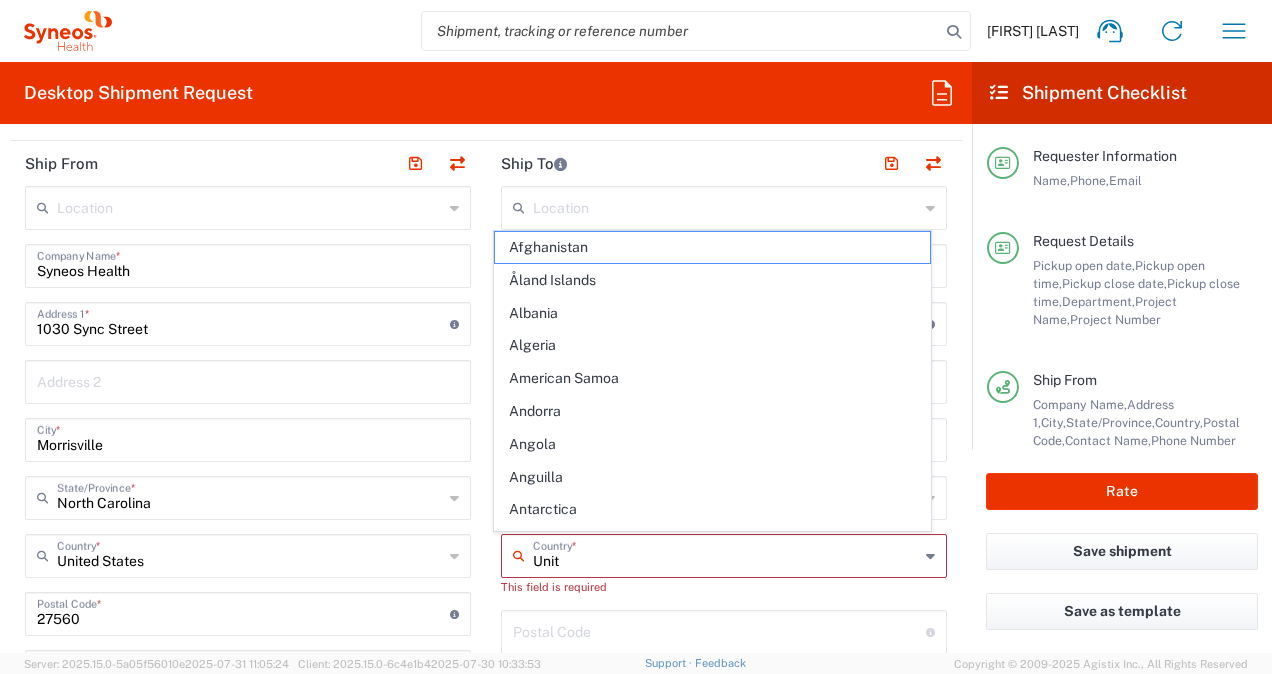 type on "Unite" 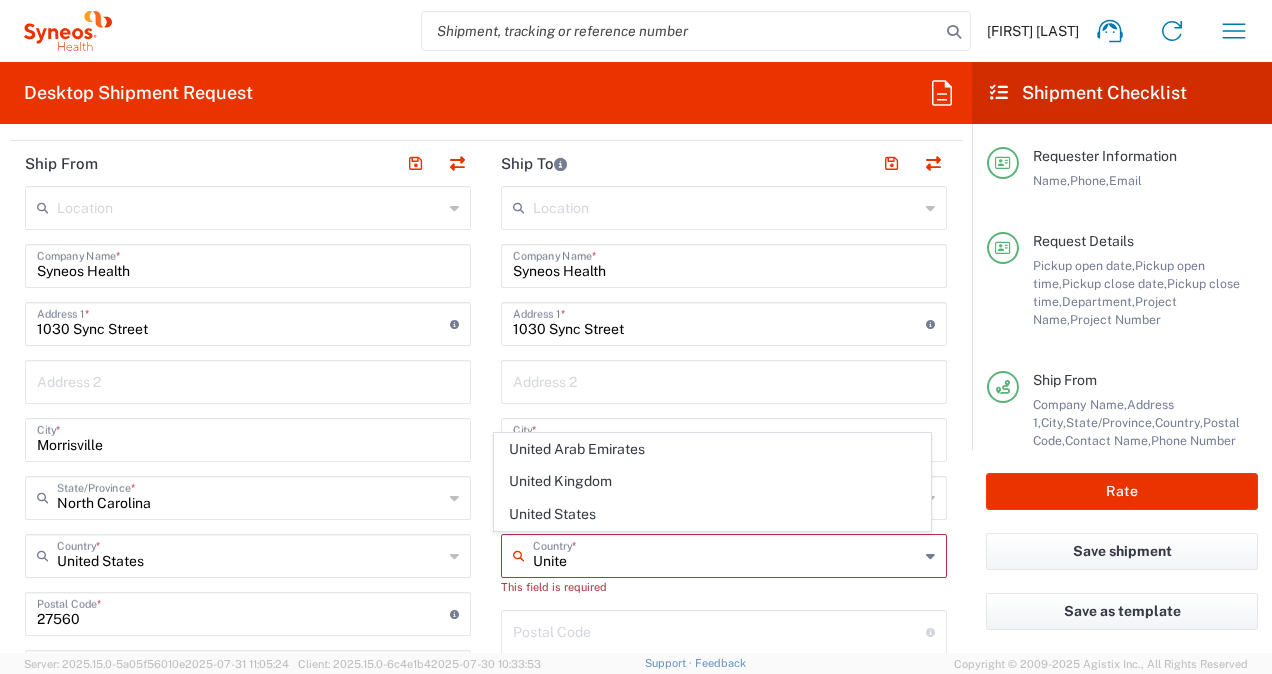 type 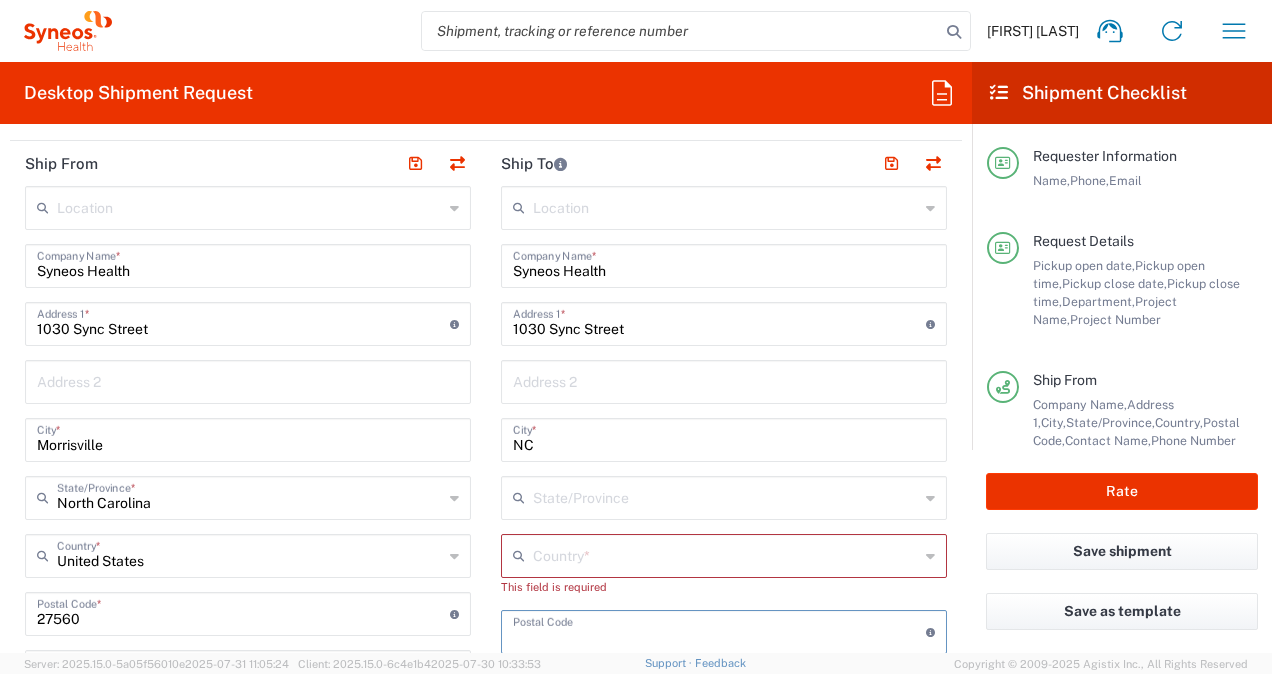 scroll, scrollTop: 900, scrollLeft: 0, axis: vertical 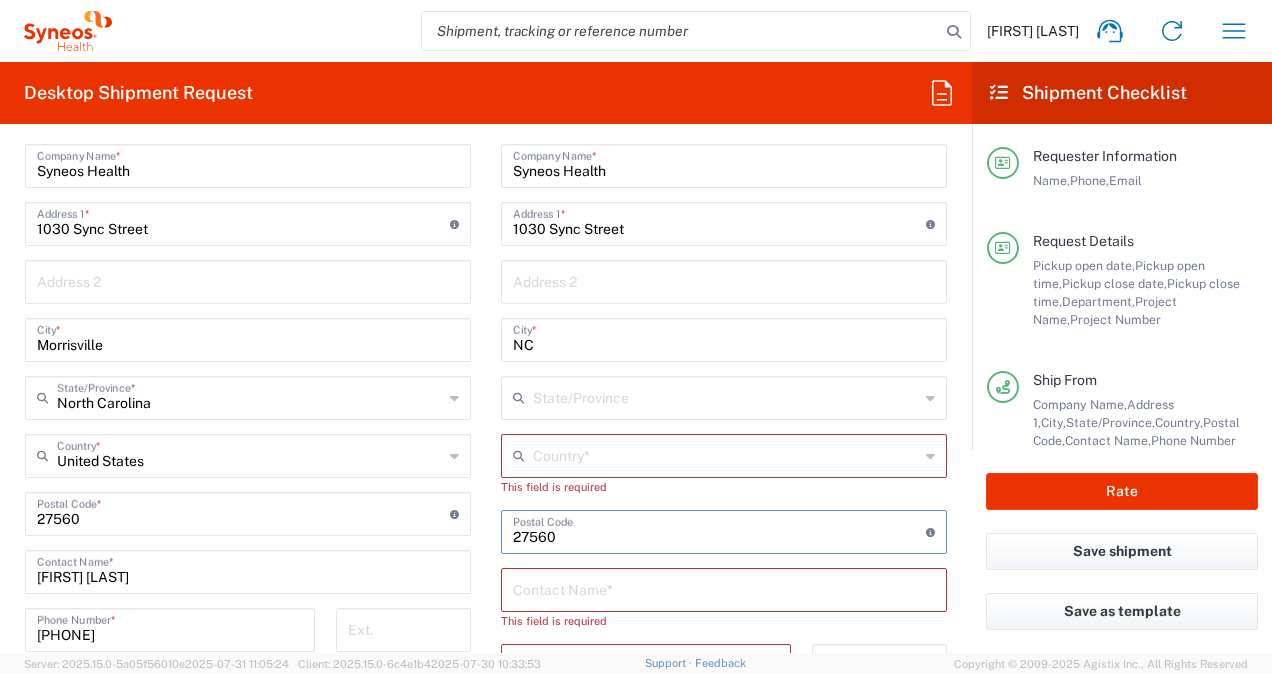 type on "27560" 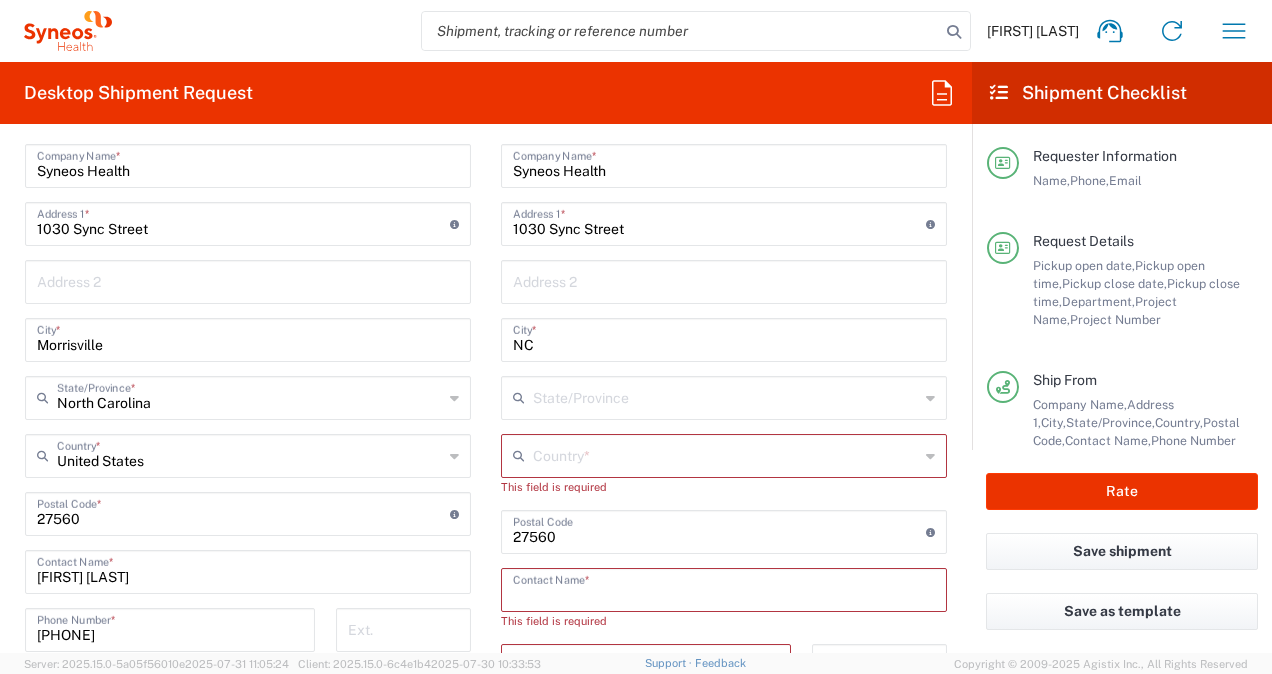 click at bounding box center [724, 588] 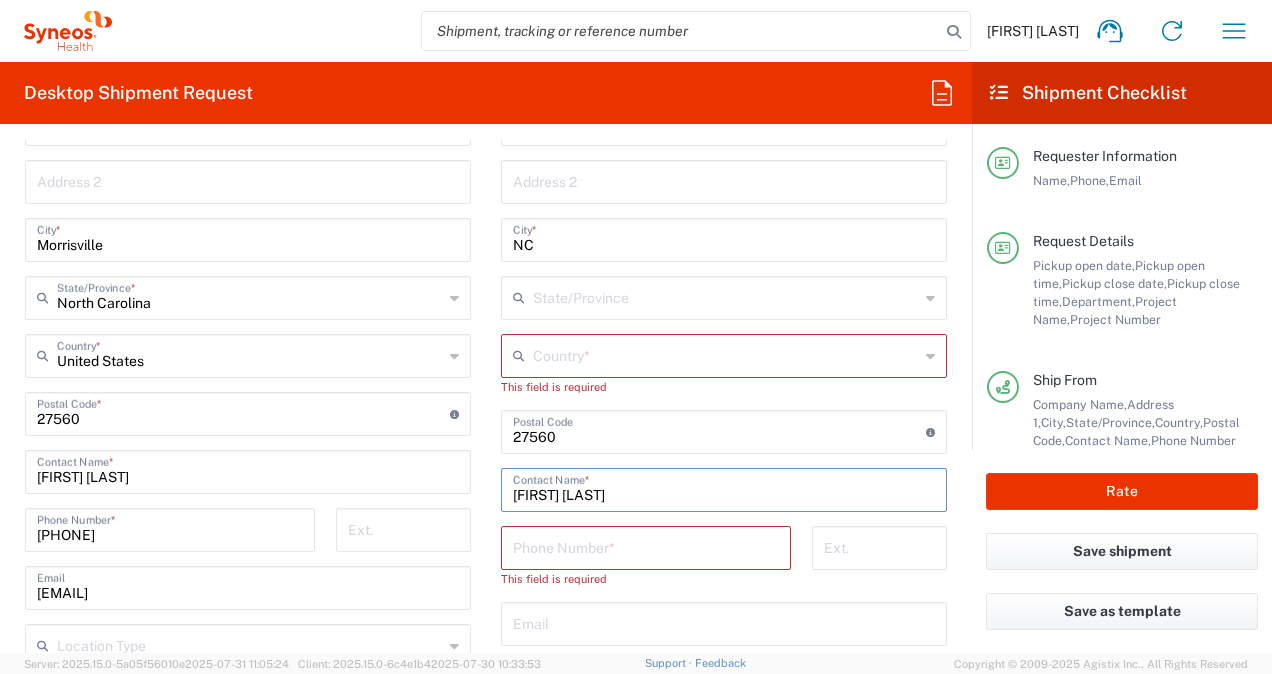 type on "[FIRST] [LAST]" 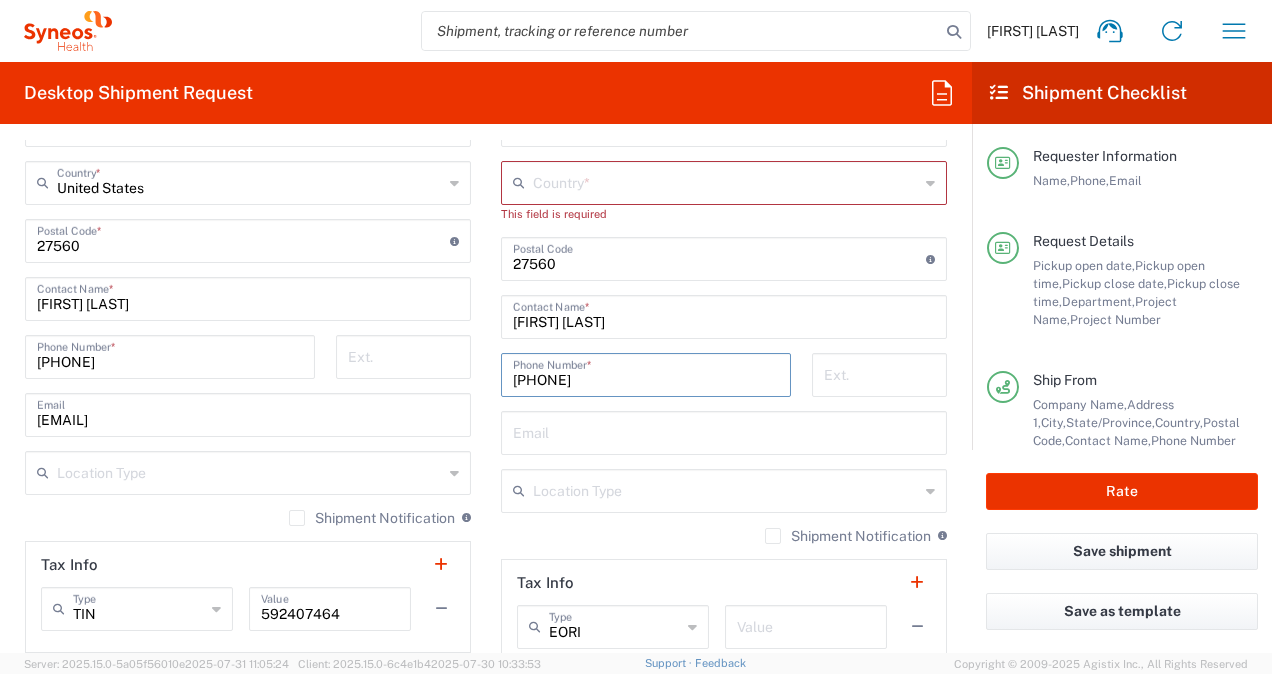scroll, scrollTop: 1200, scrollLeft: 0, axis: vertical 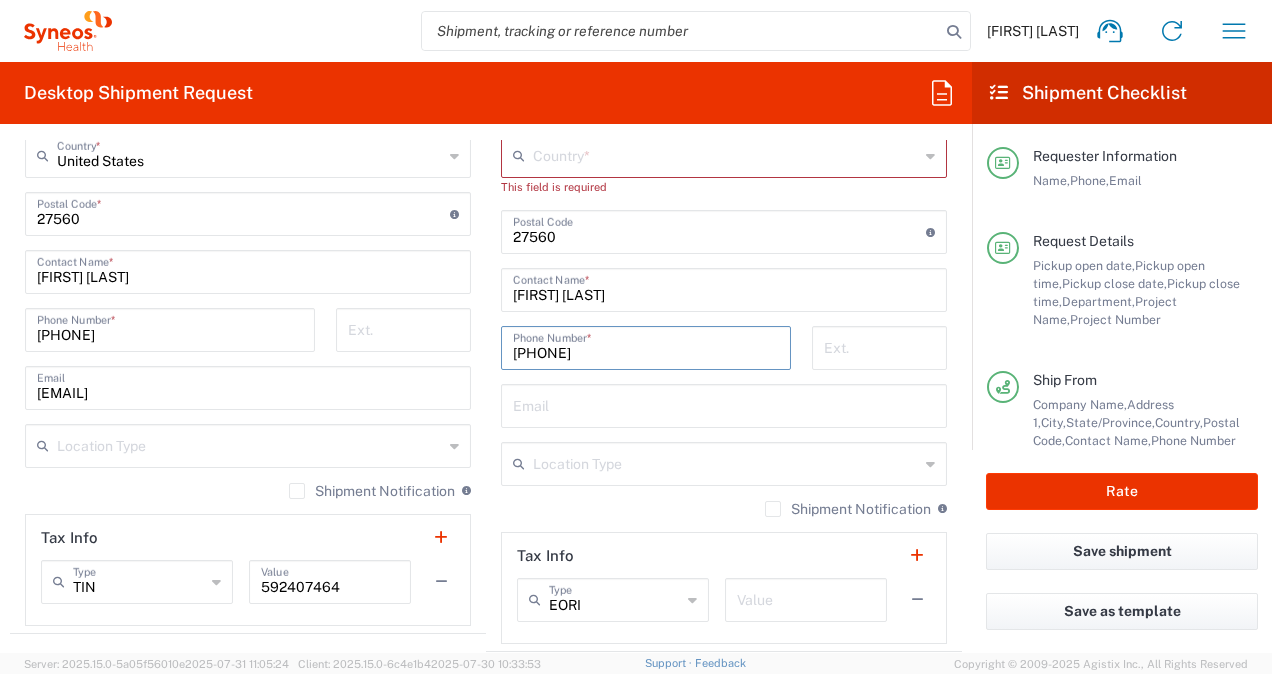 type on "[PHONE]" 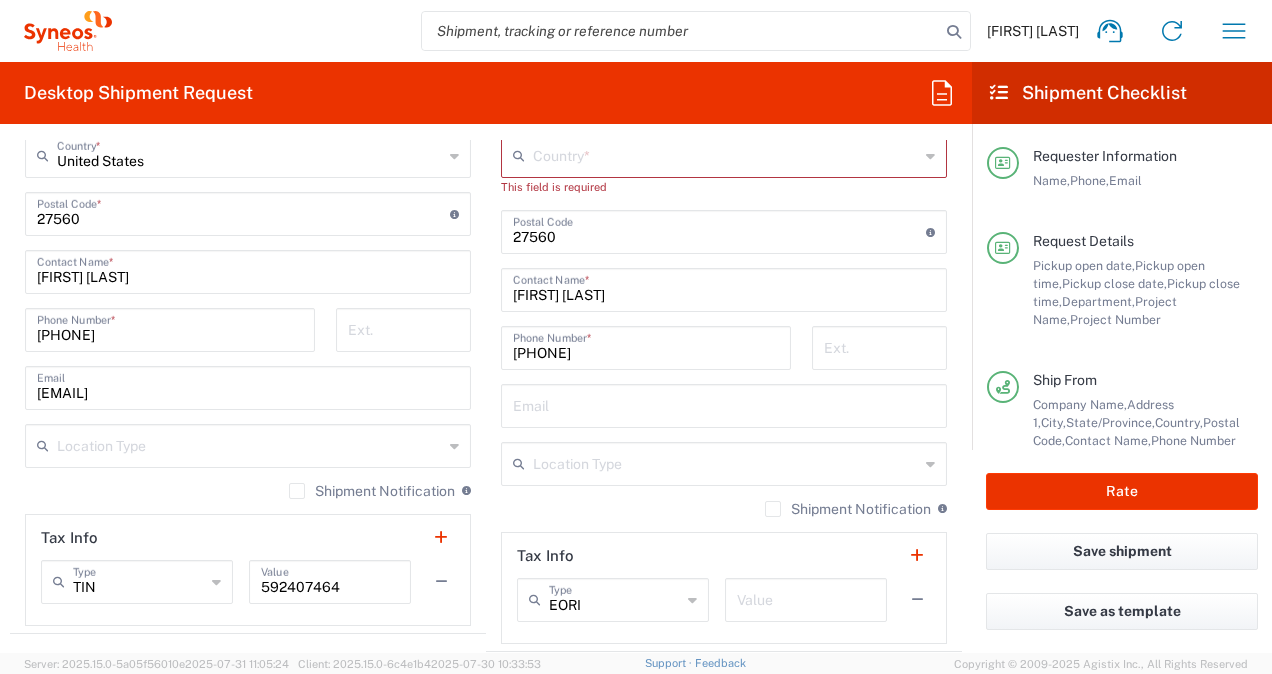click on "Shipment Notification  If checked, a shipment notification email will be sent to the email address above when shipment is booked with carrier" 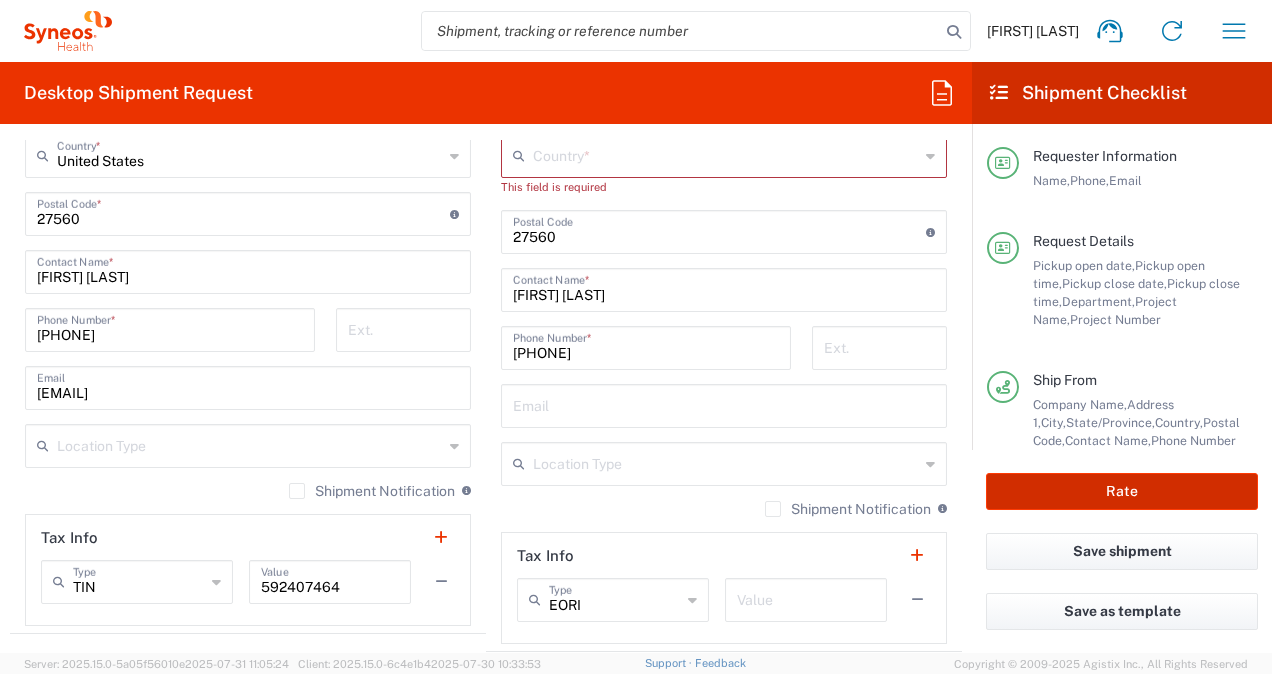 click on "Rate" 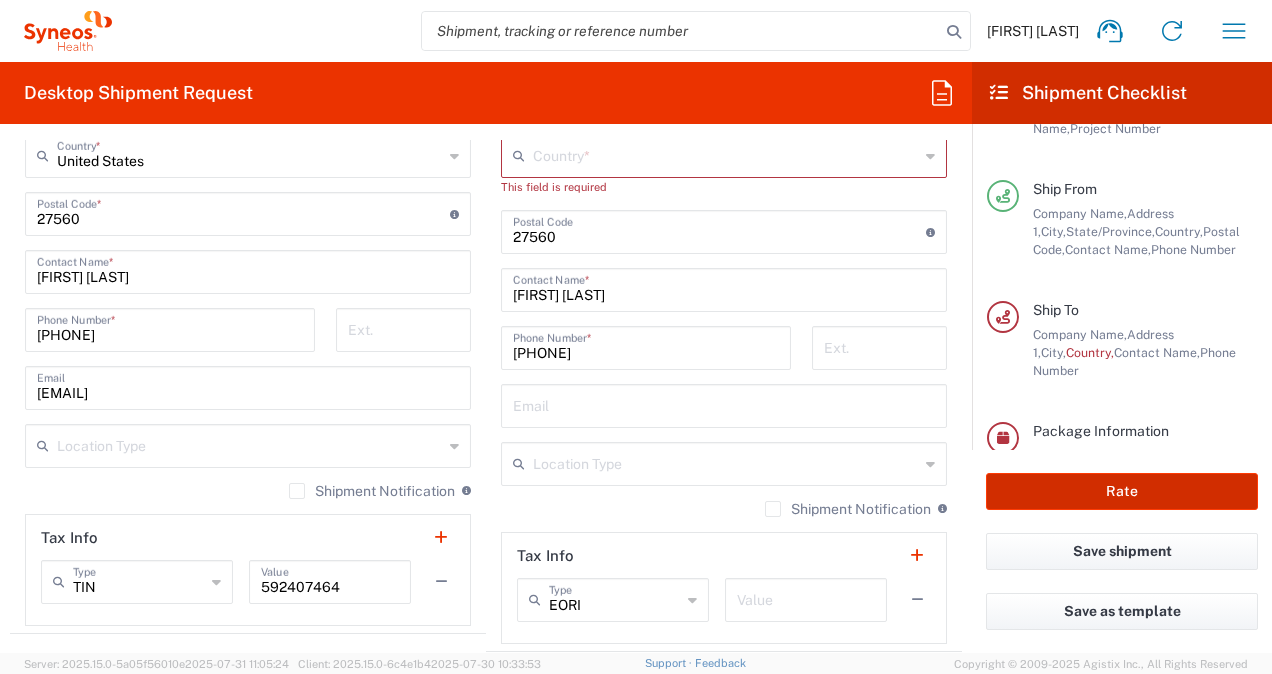 scroll, scrollTop: 243, scrollLeft: 0, axis: vertical 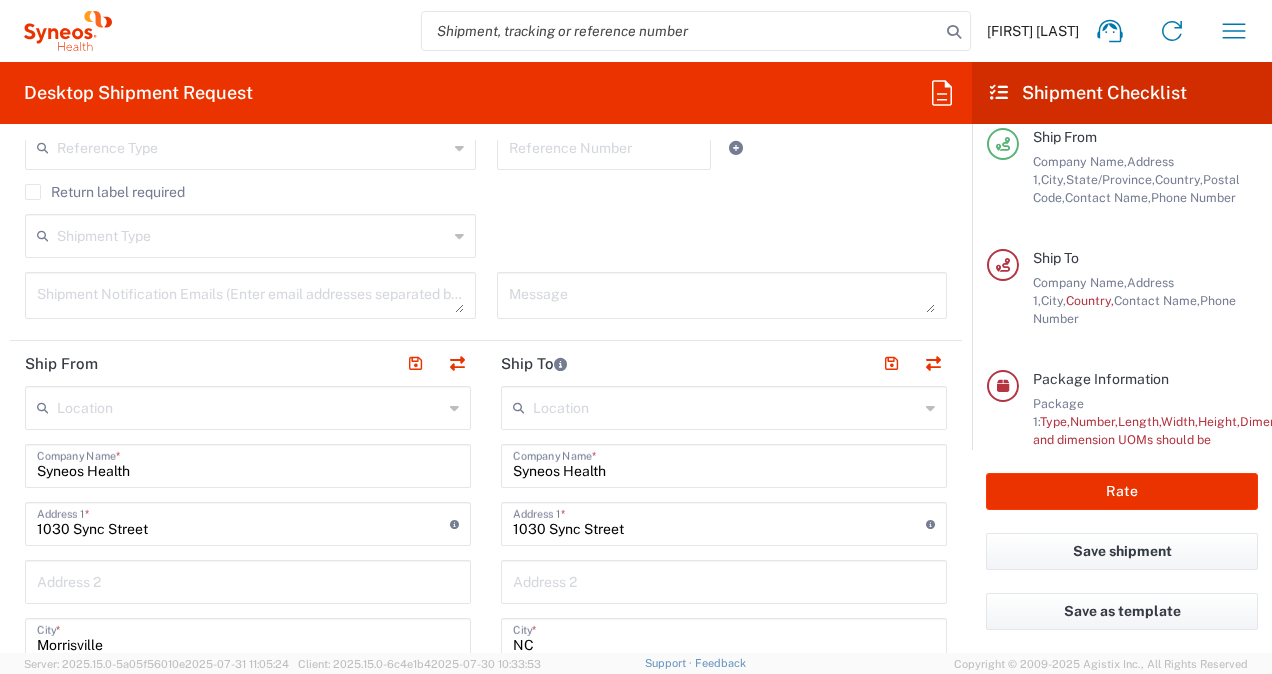 click on "Syneos Health" at bounding box center (724, 464) 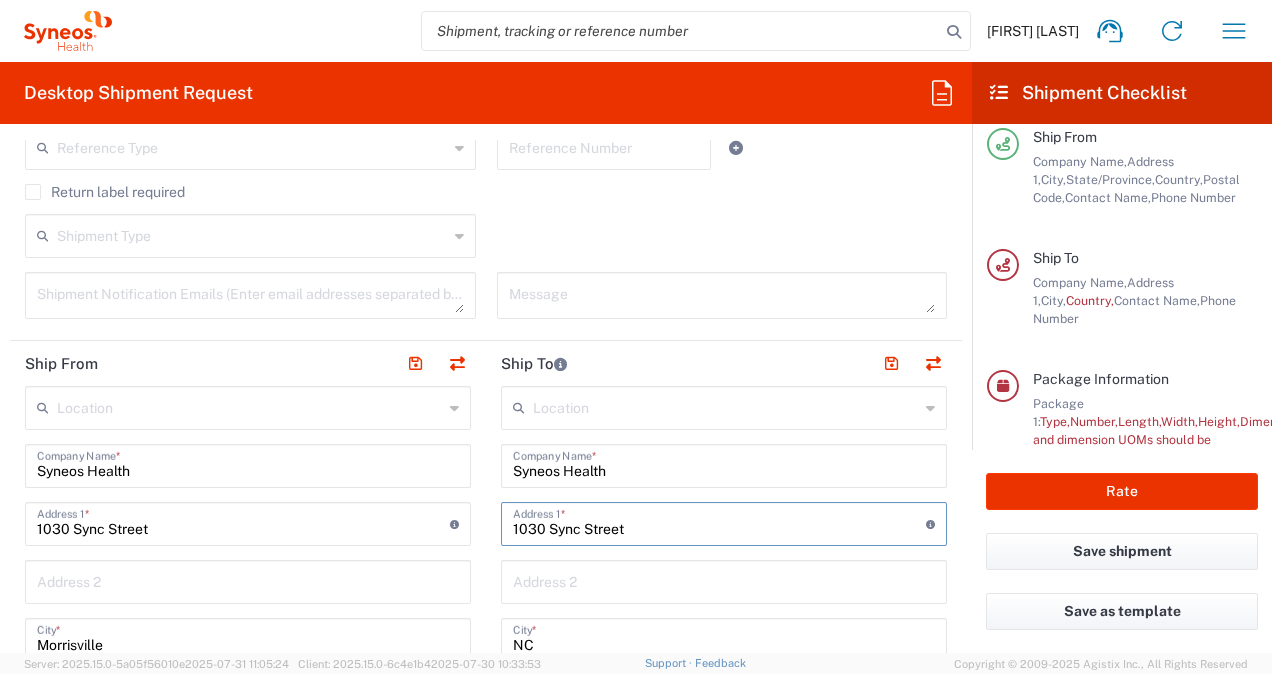 click on "1030 Sync Street" at bounding box center [719, 522] 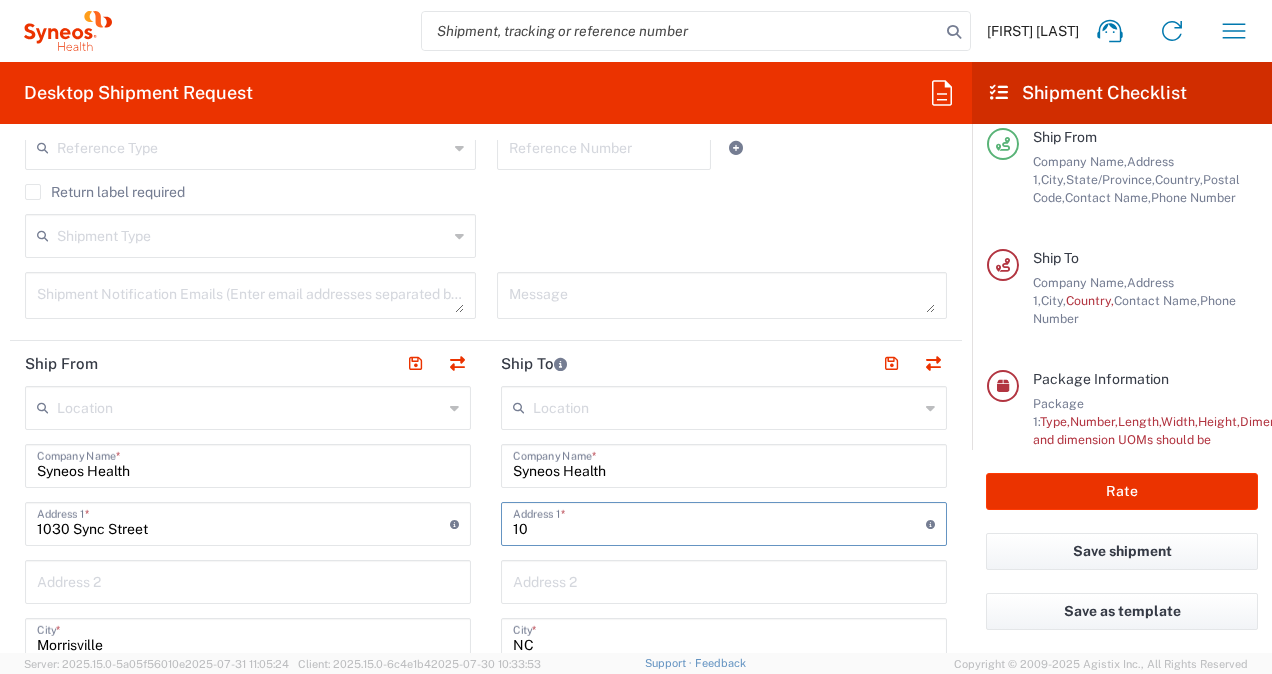 type on "1" 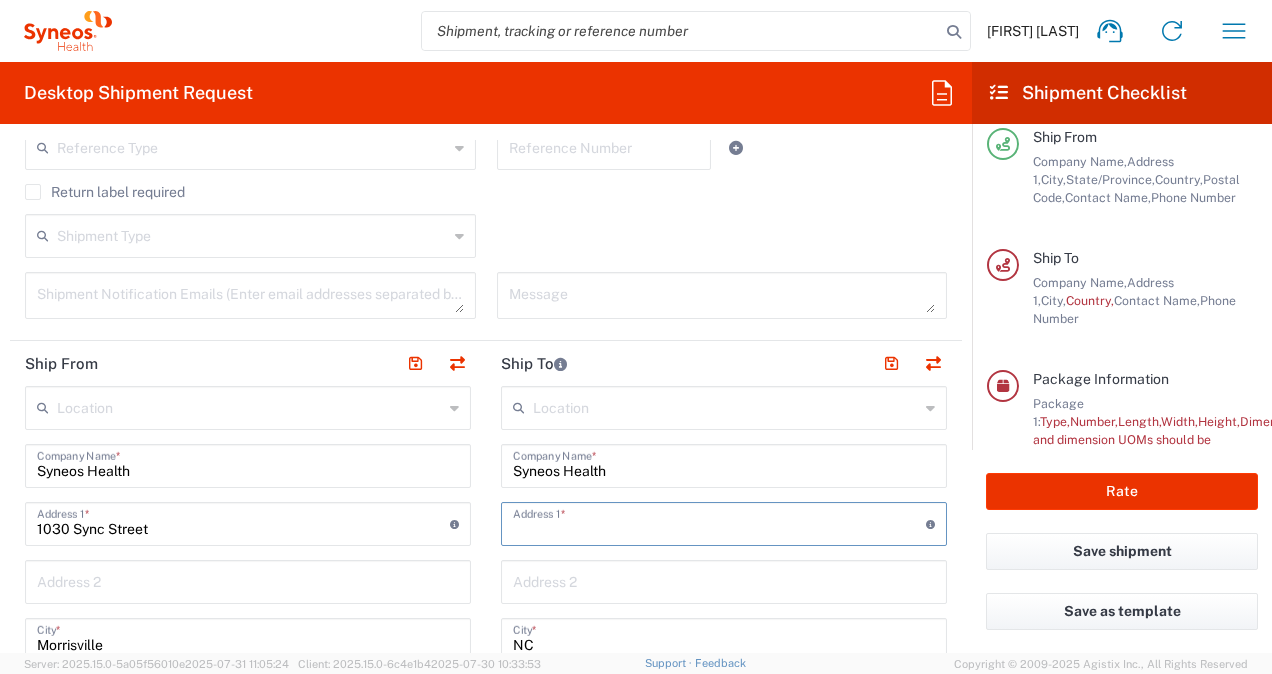 click at bounding box center (719, 522) 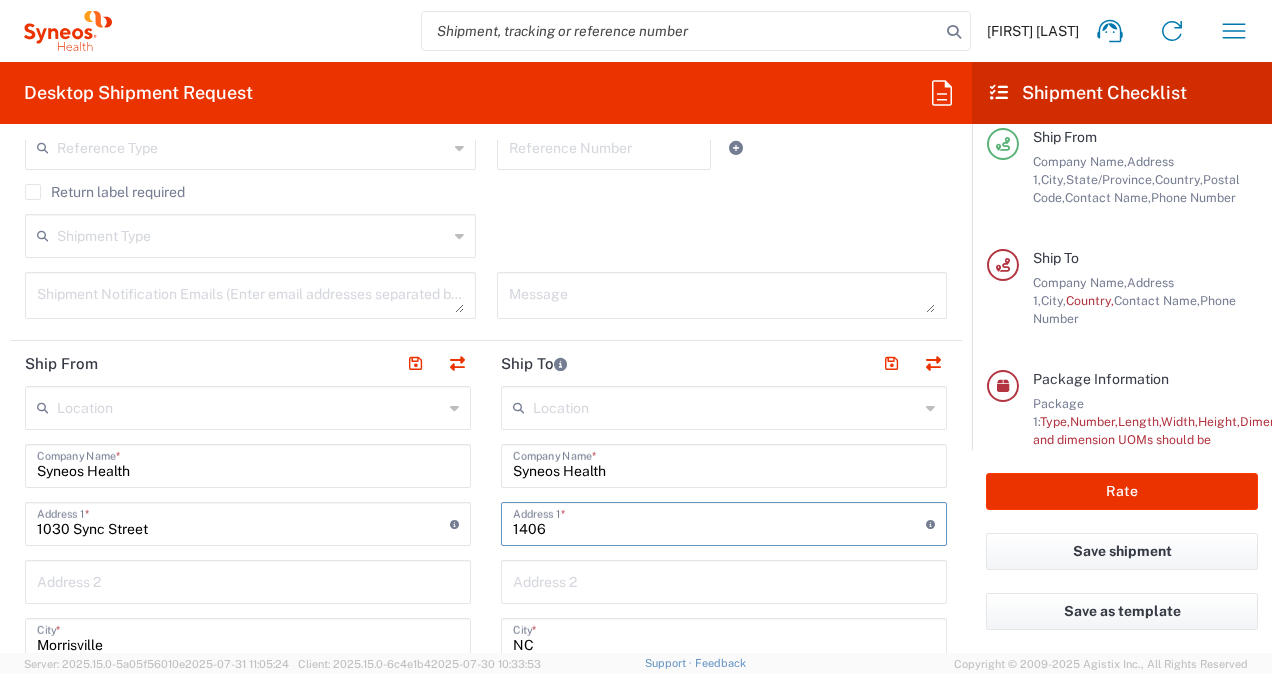 type on "[NUMBER] [STREET]" 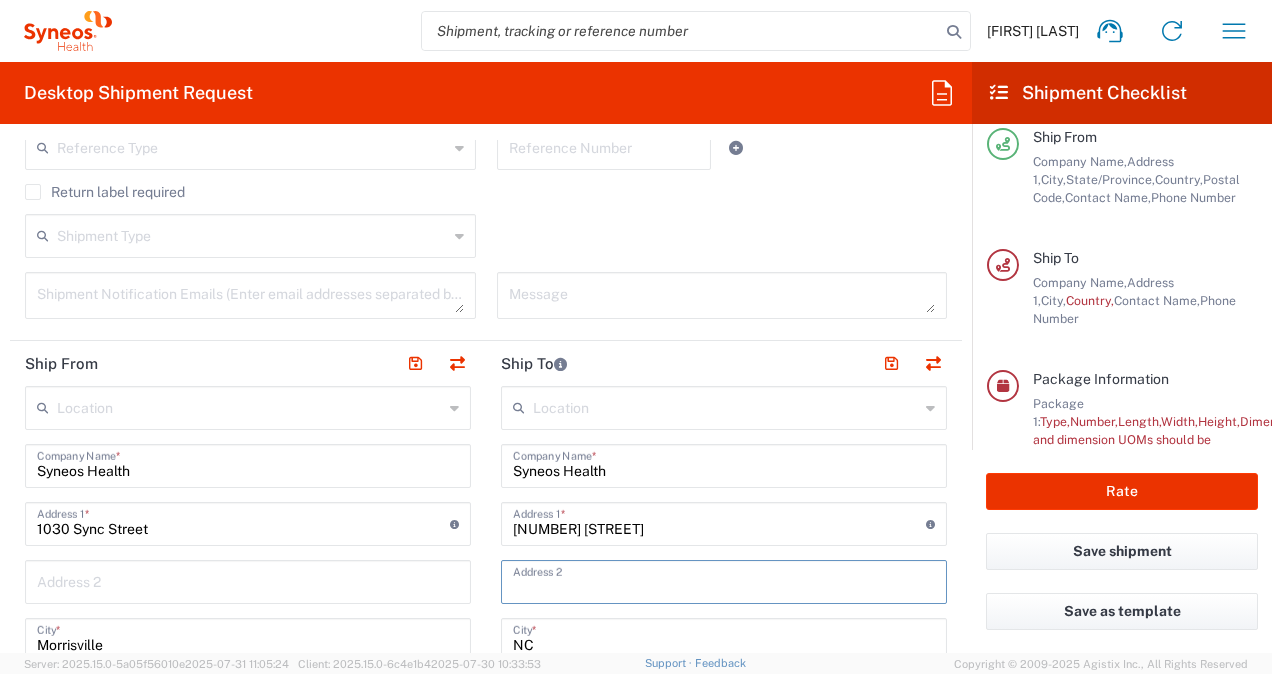 scroll, scrollTop: 601, scrollLeft: 0, axis: vertical 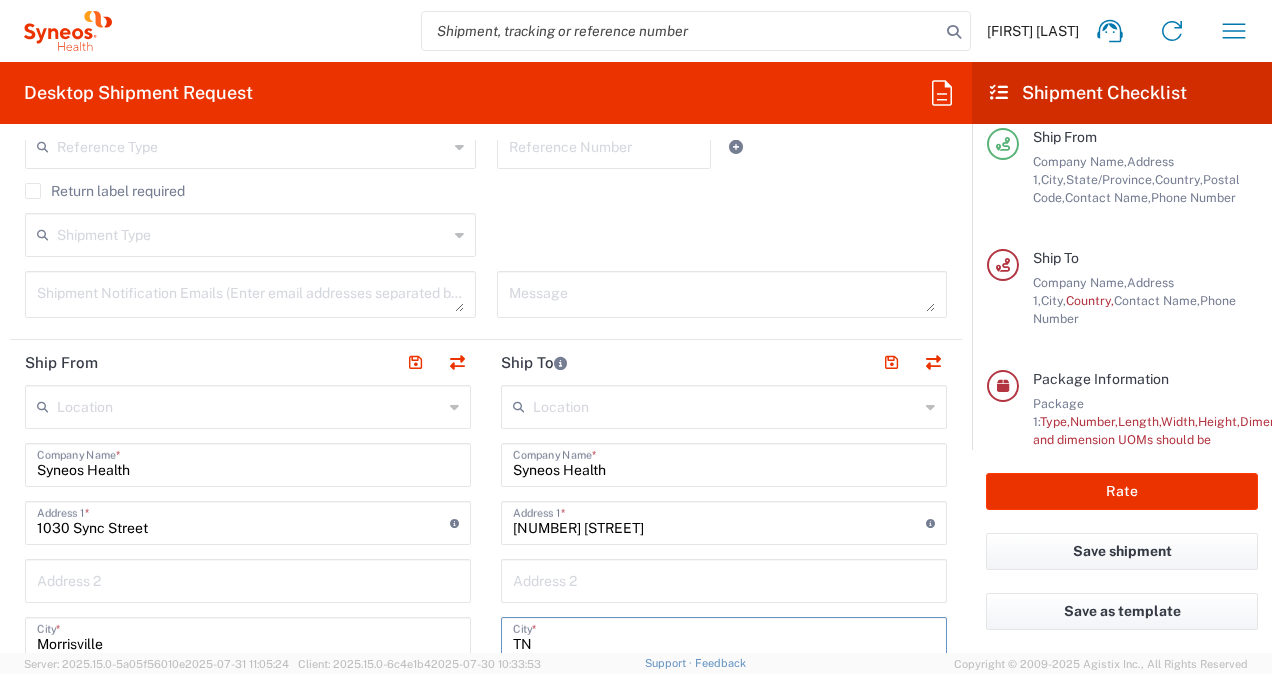 type on "TN" 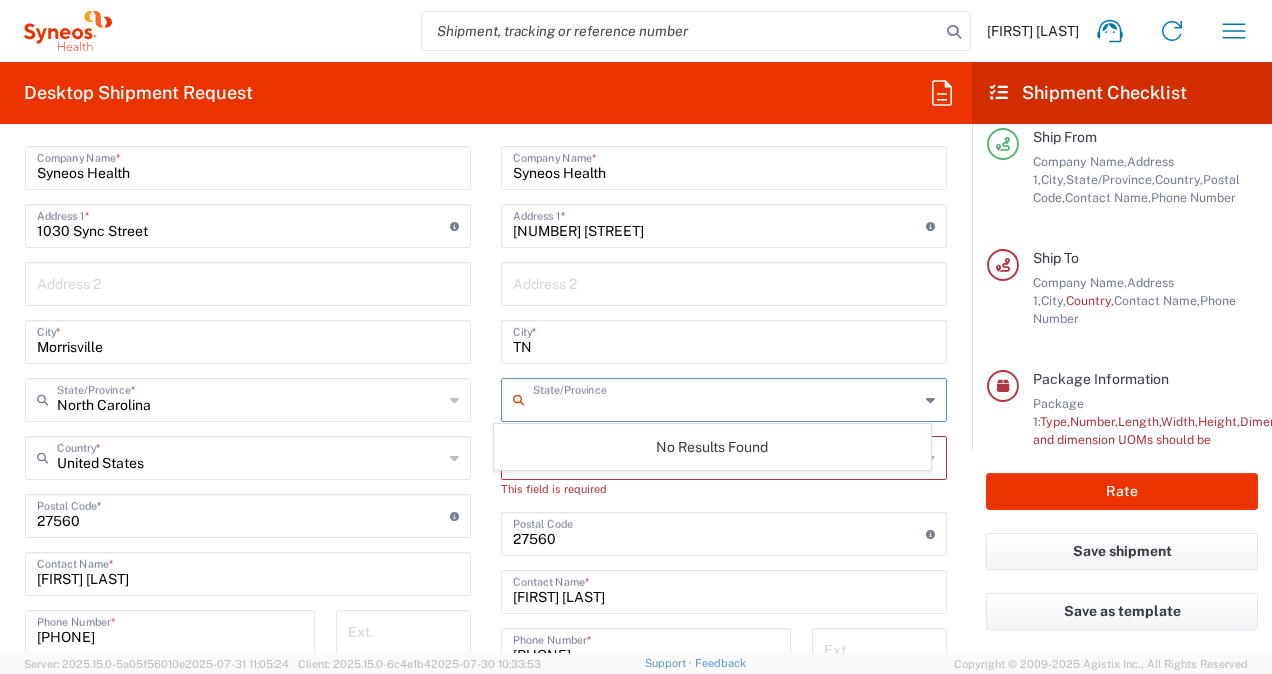 click at bounding box center (719, 532) 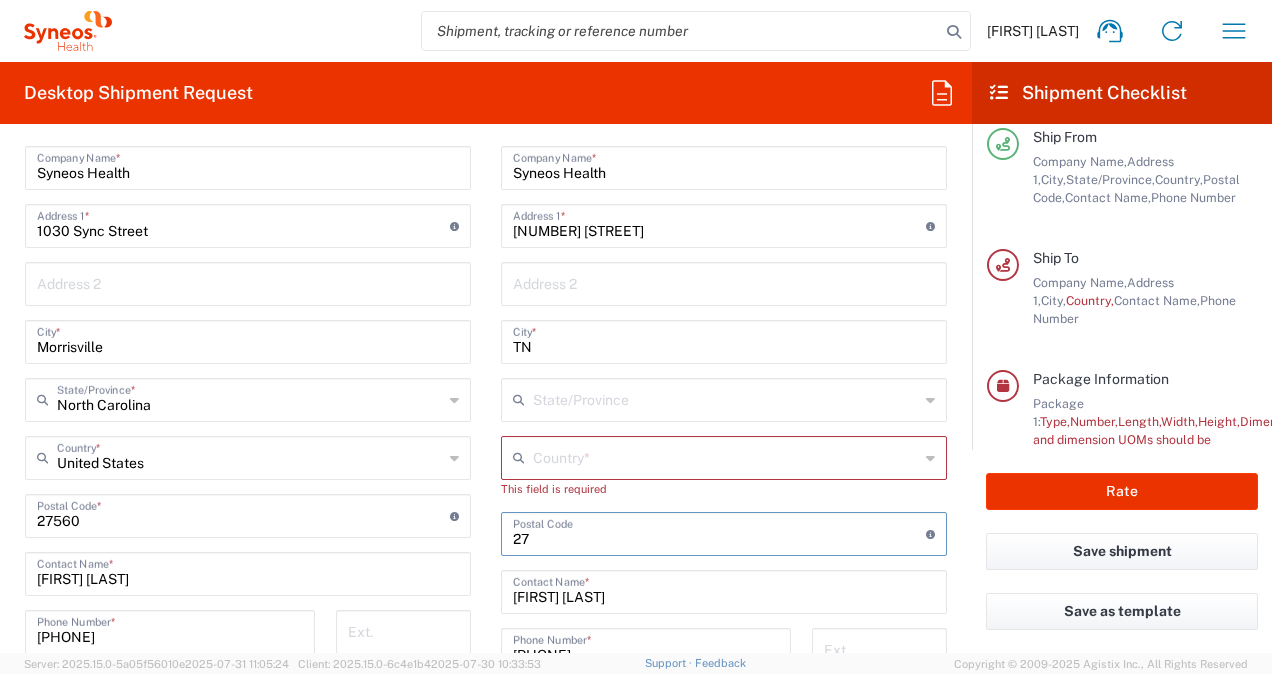 type on "2" 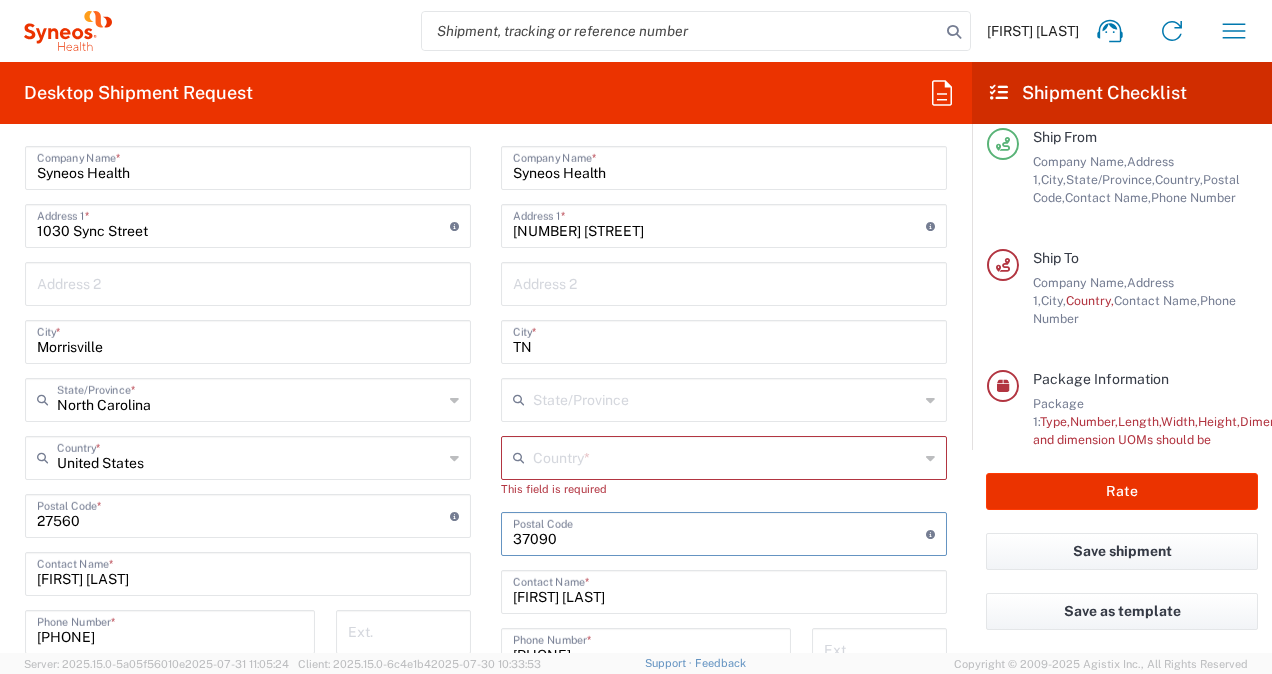 type on "37090" 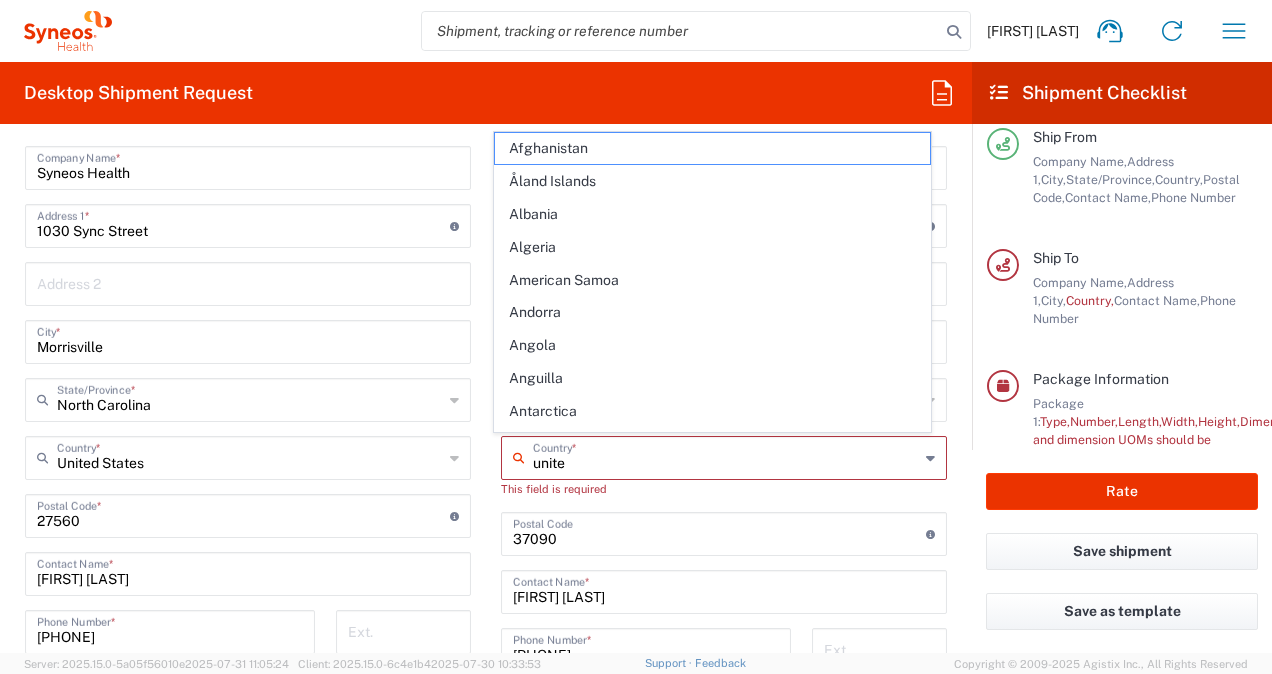 type on "united" 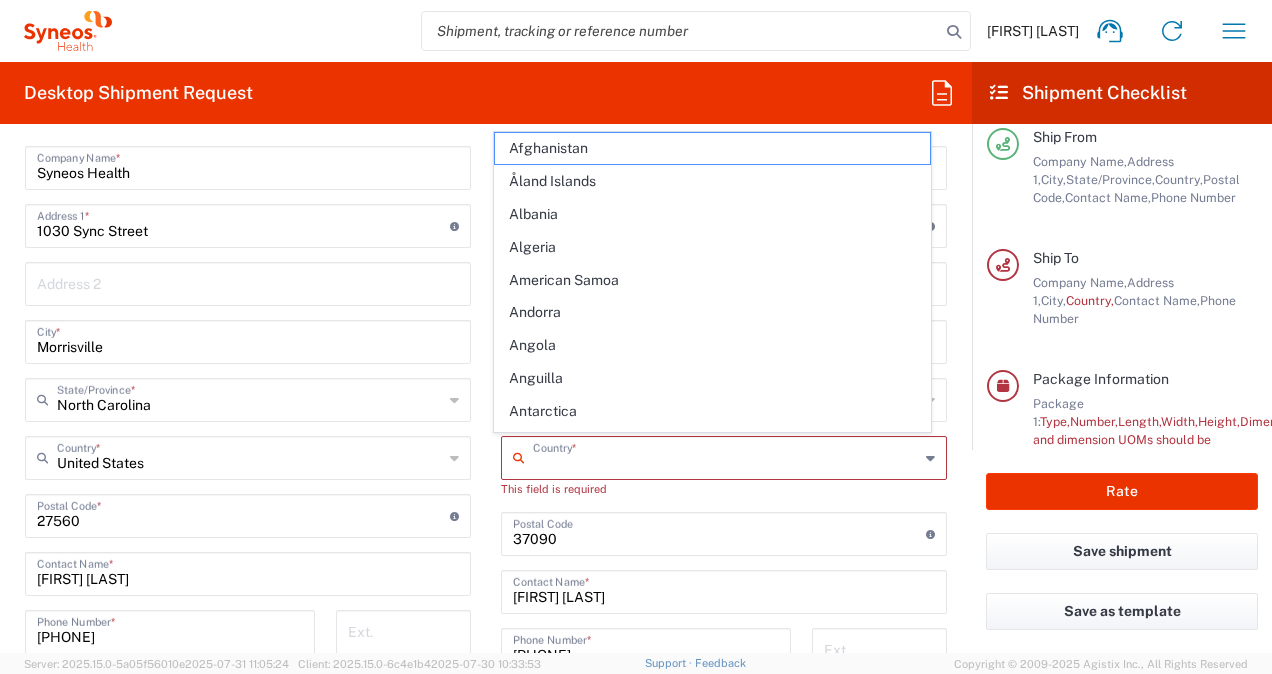 click at bounding box center [726, 456] 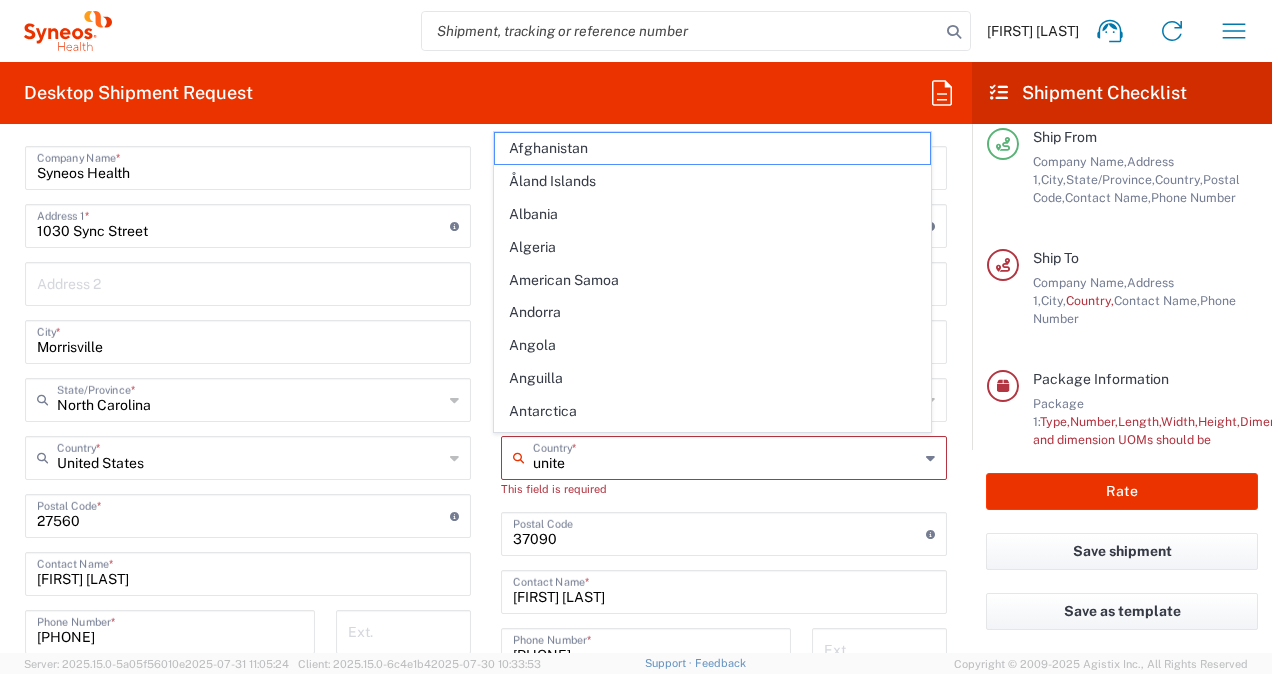 type on "united" 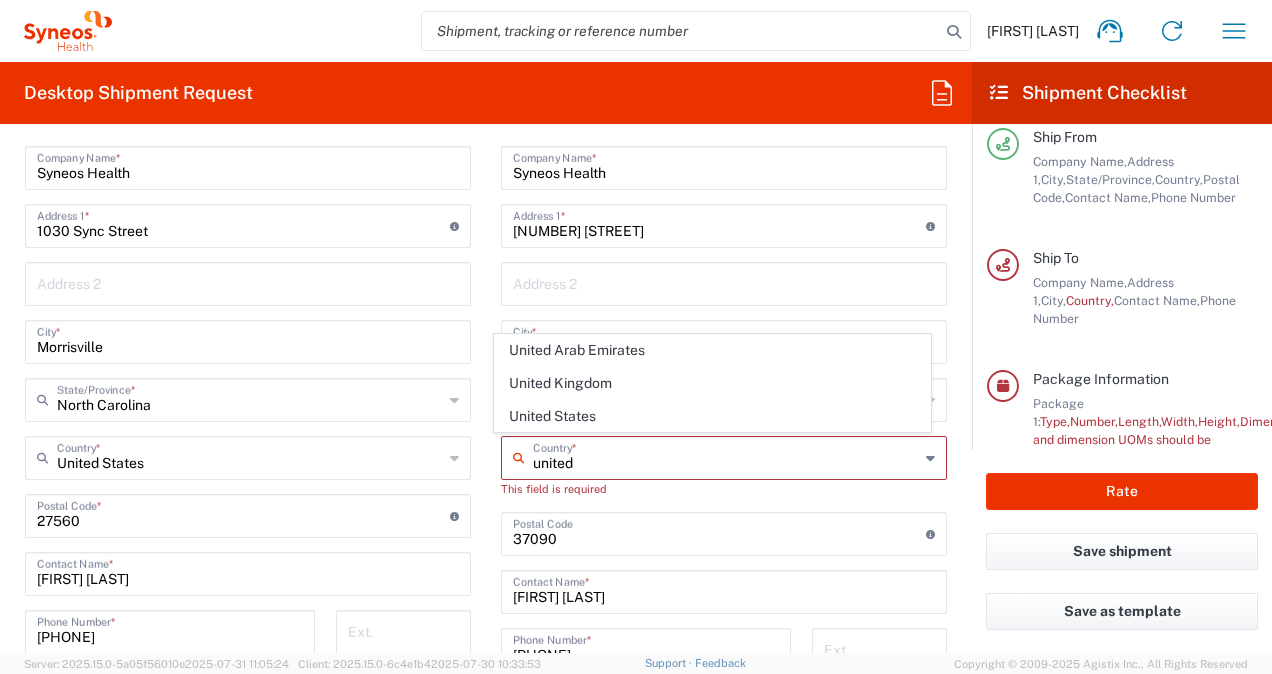 click on "united" at bounding box center [726, 456] 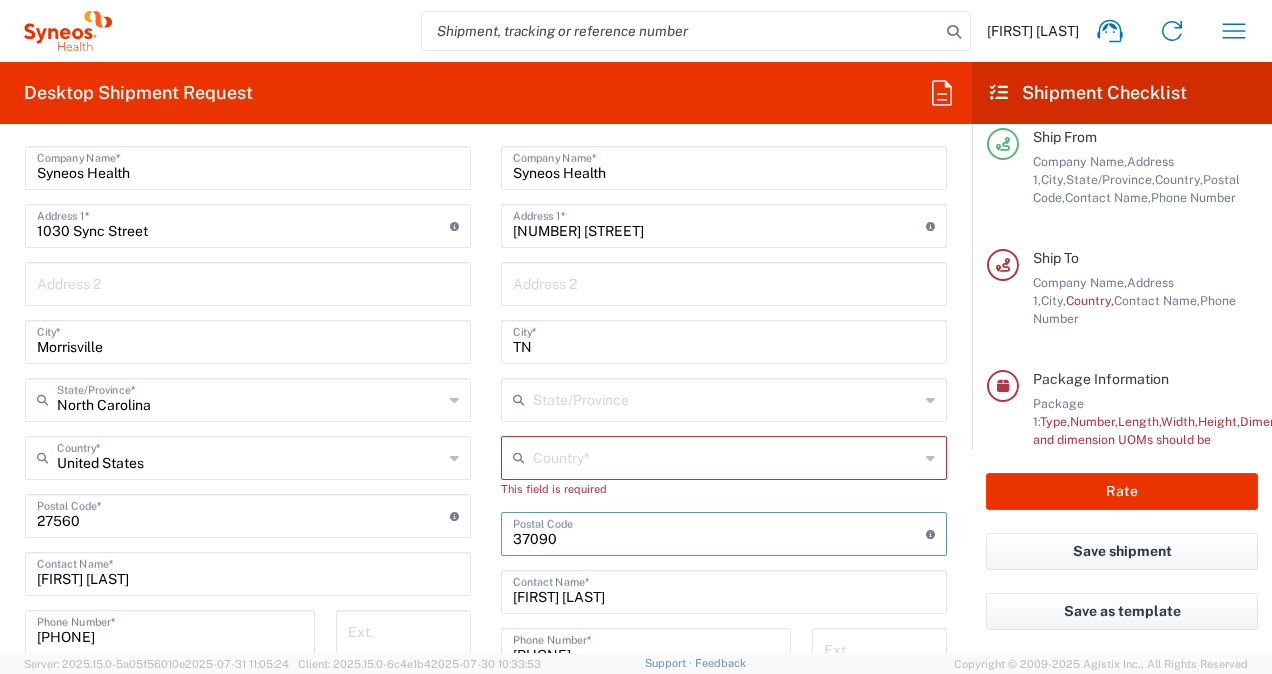 click at bounding box center [726, 456] 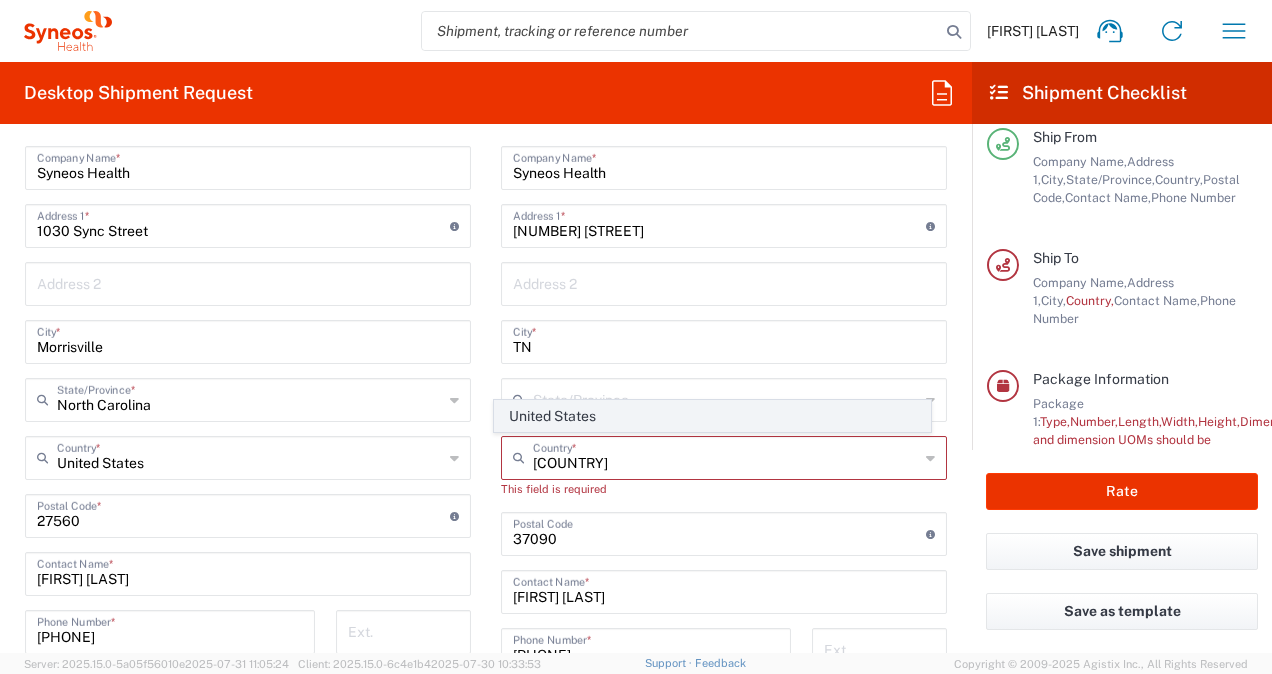 click on "United States" 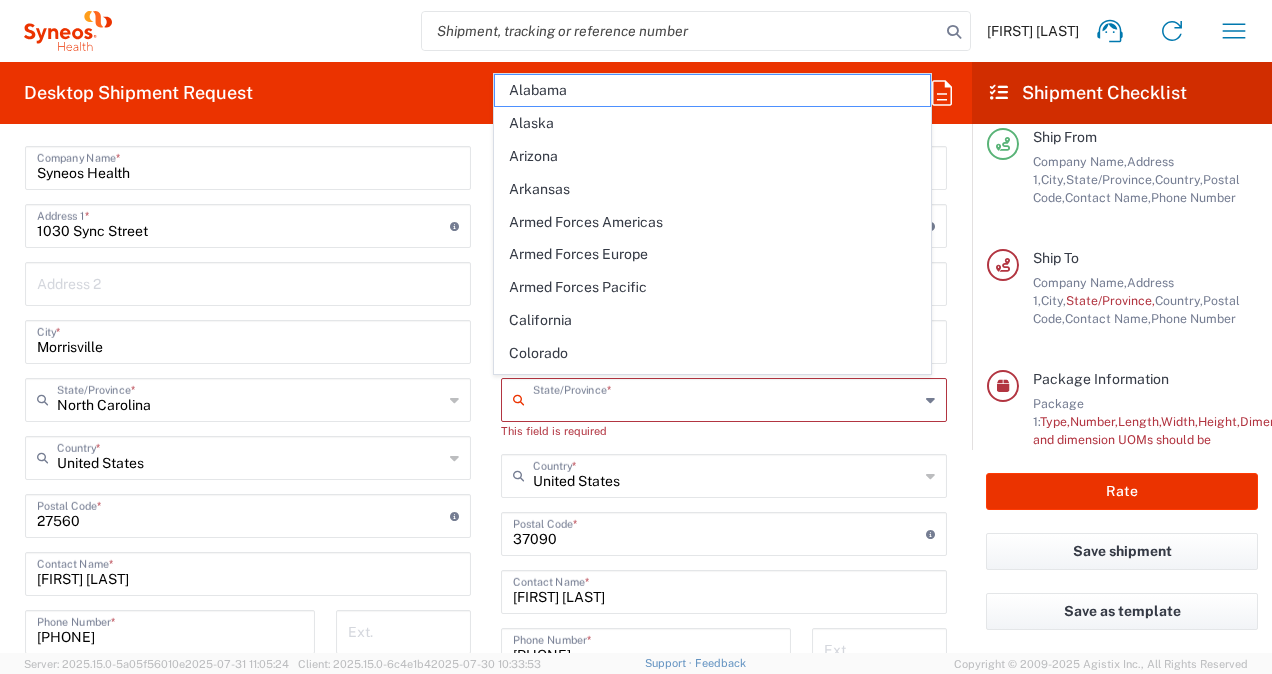 click at bounding box center [726, 398] 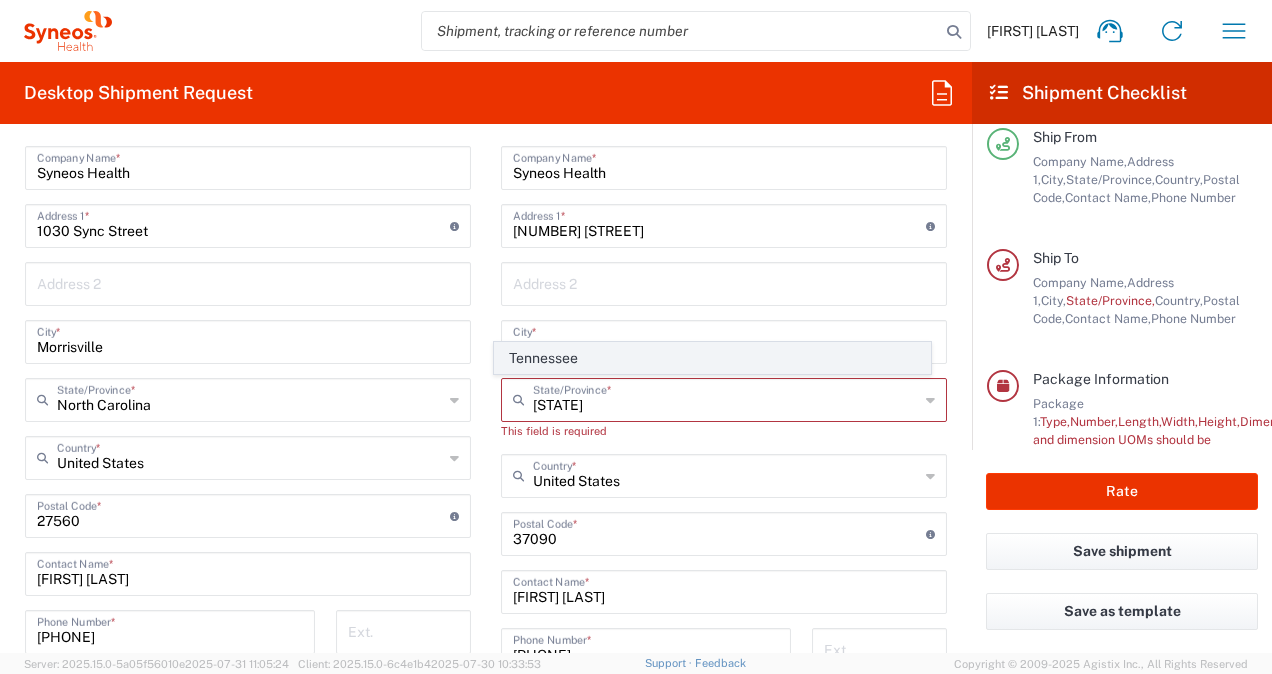 click on "Tennessee" 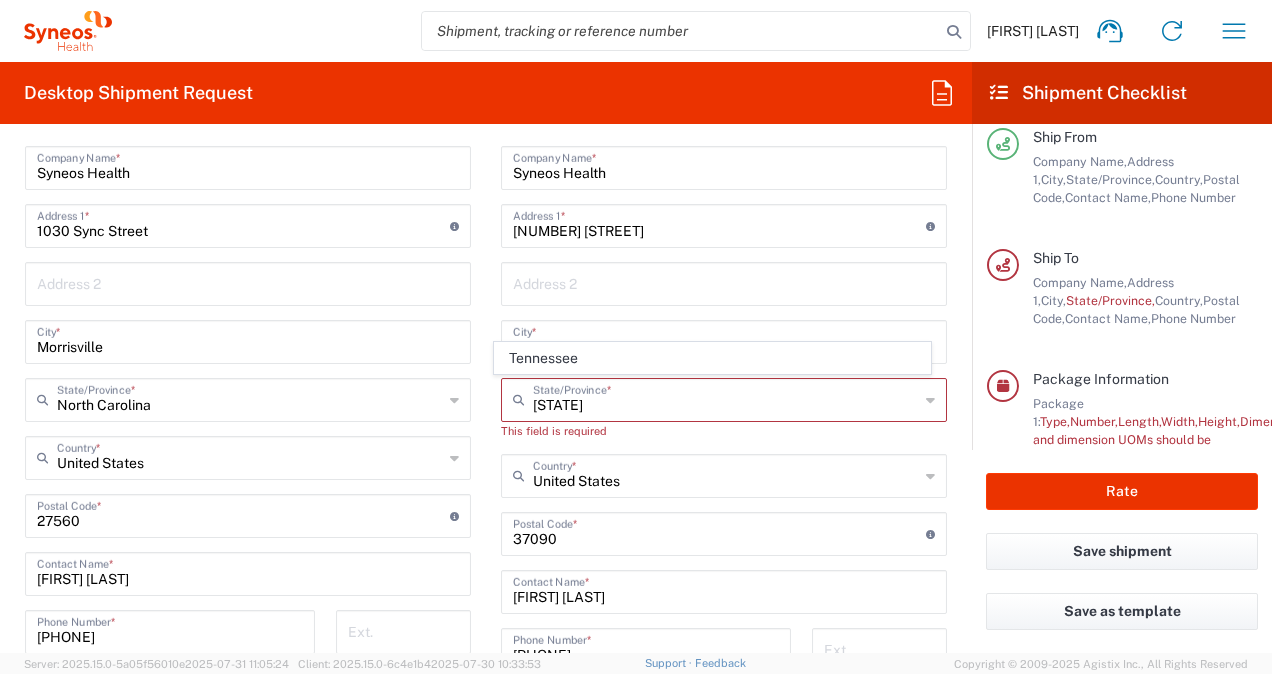 type on "Tennessee" 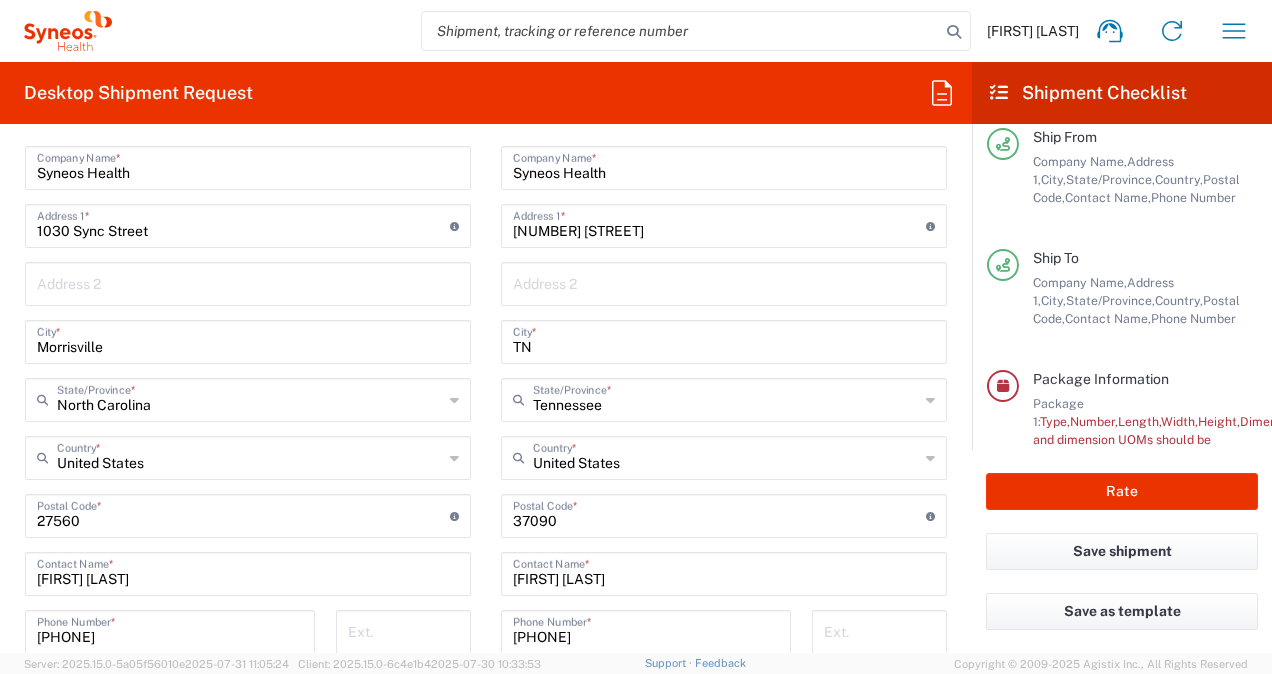 click on "TN" at bounding box center (724, 340) 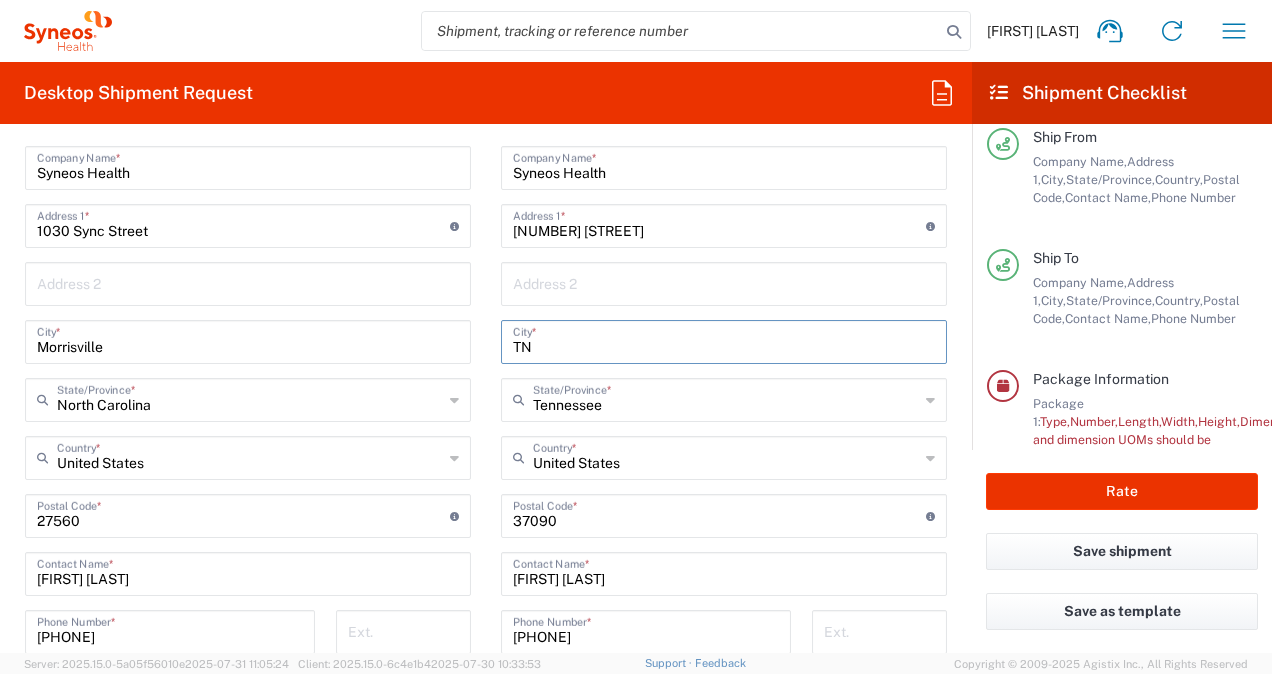 type on "T" 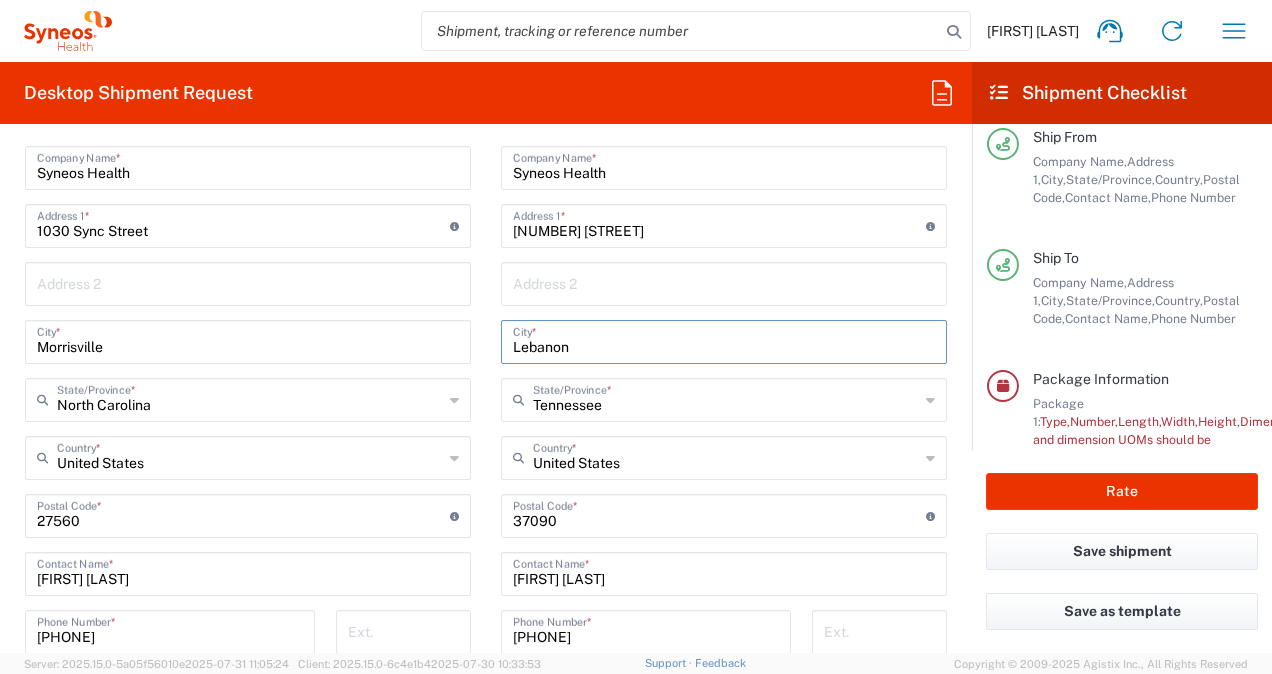 type on "Lebanon" 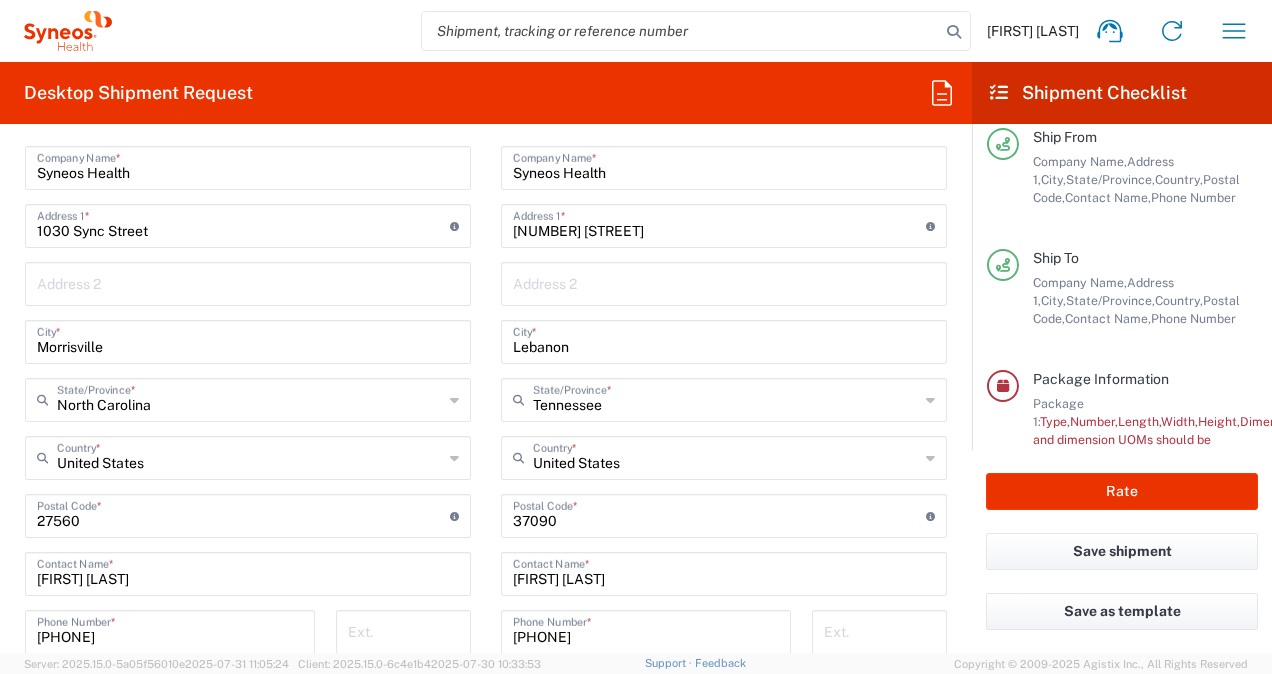 click on "Location  Addison Whitney LLC-Morrisvile NC US Barcelona-Syneos Health BioSector 2 LLC- New York US Boco Digital Media Caerus Marketing Group LLC-Morrisville NC US Chamberlain Communications LLC-New York US Chandler Chicco Agency, LLC-New York US Genico, LLC Gerbig Snell/Weisheimer Advert- Westerville OH Haas & Health Partner Public Relations GmbH Illingworth Research Group Ltd-Macclesfield UK Illingworth Rsrch Grp (France) Illingworth Rsrch Grp (Italy) Illingworth Rsrch Grp (Spain) Illingworth Rsrch Grp (USA) In Illingworth Rsrch Grp(Australi INC Research Clin Svcs Mexico inVentiv Health Philippines, Inc. IRG - Morrisville Warehouse IVH IPS Pvt Ltd- India IVH Mexico SA de CV NAVICOR GROUP, LLC- New York US PALIO + IGNITE, LLC- Westerville OH US Pharmaceutical Institute LLC- Morrisville NC US PT Syneos Health Indonesia Rx dataScience Inc-Morrisville NC US RxDataScience India Private Lt Syneos Health (Beijing) Inc.Lt Syneos Health (Shanghai) Inc. Ltd. Syneos Health (Thailand) Limit Syneos Health Argentina SA" 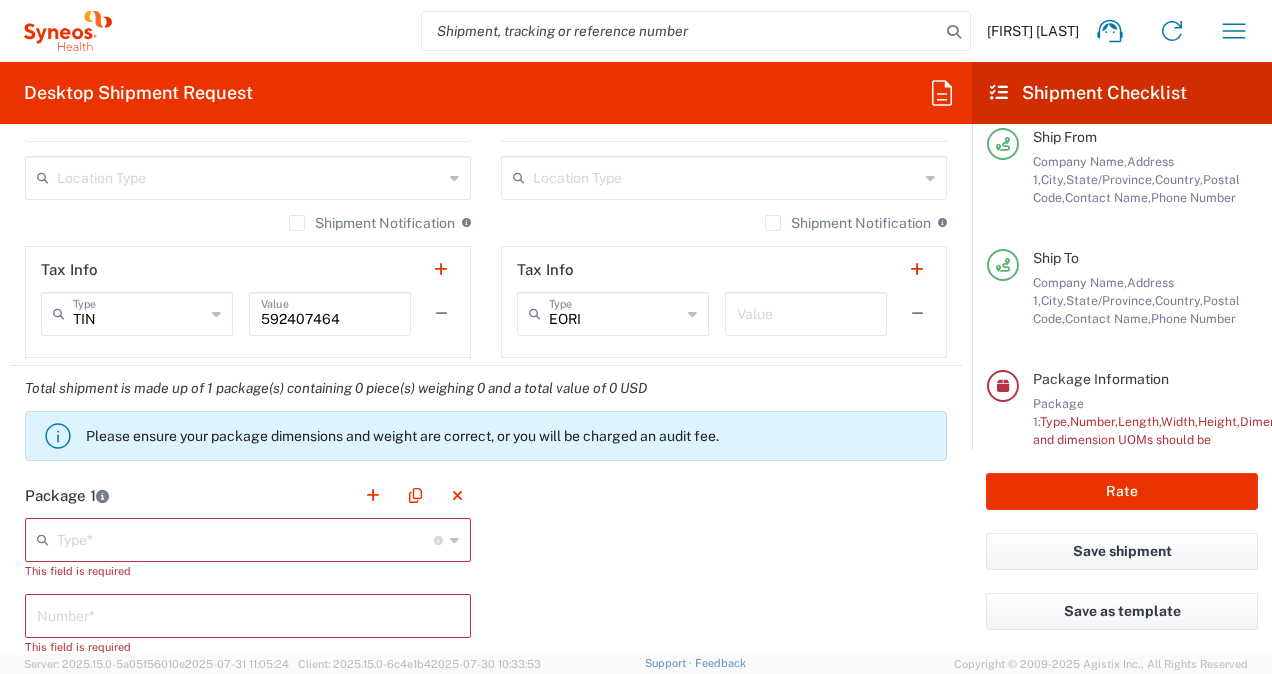 scroll, scrollTop: 1500, scrollLeft: 0, axis: vertical 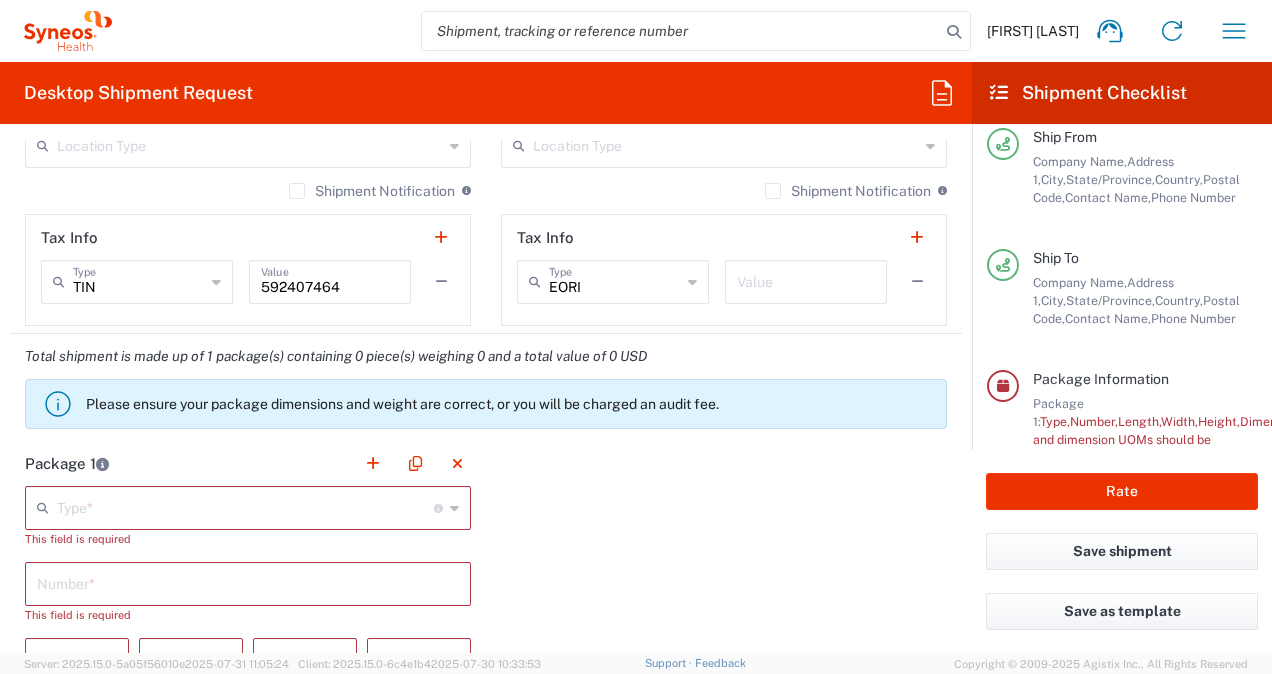 click 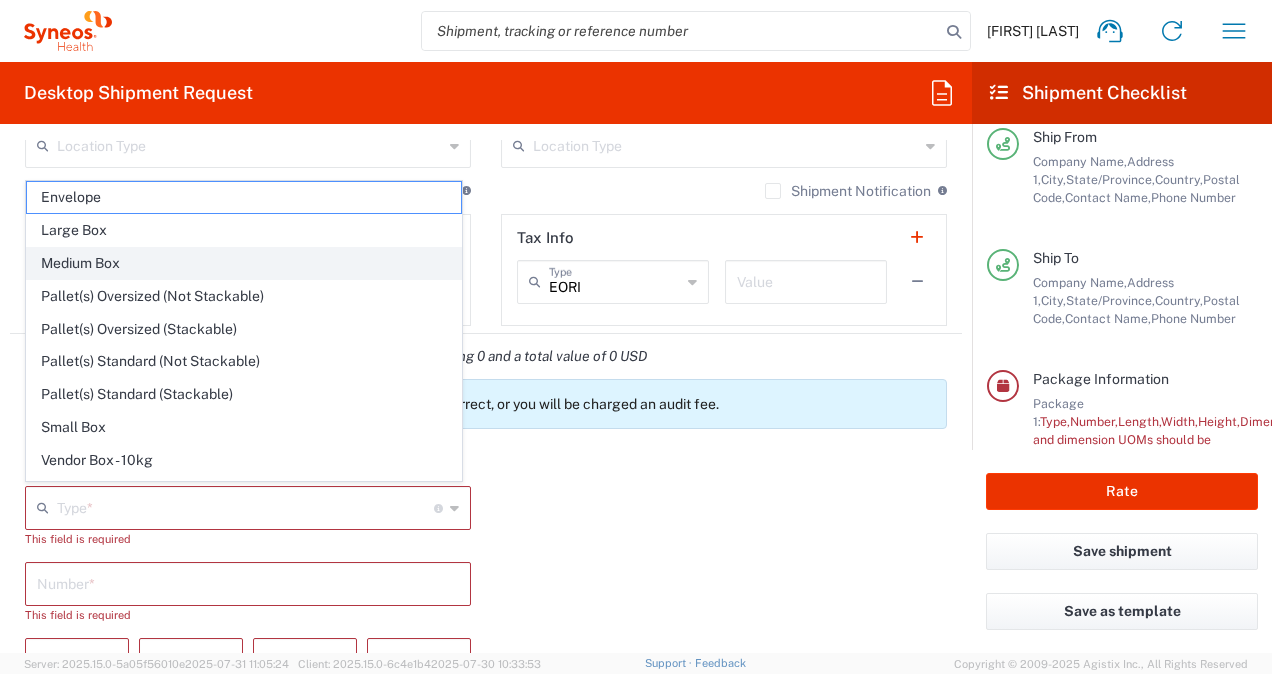 click on "Medium Box" 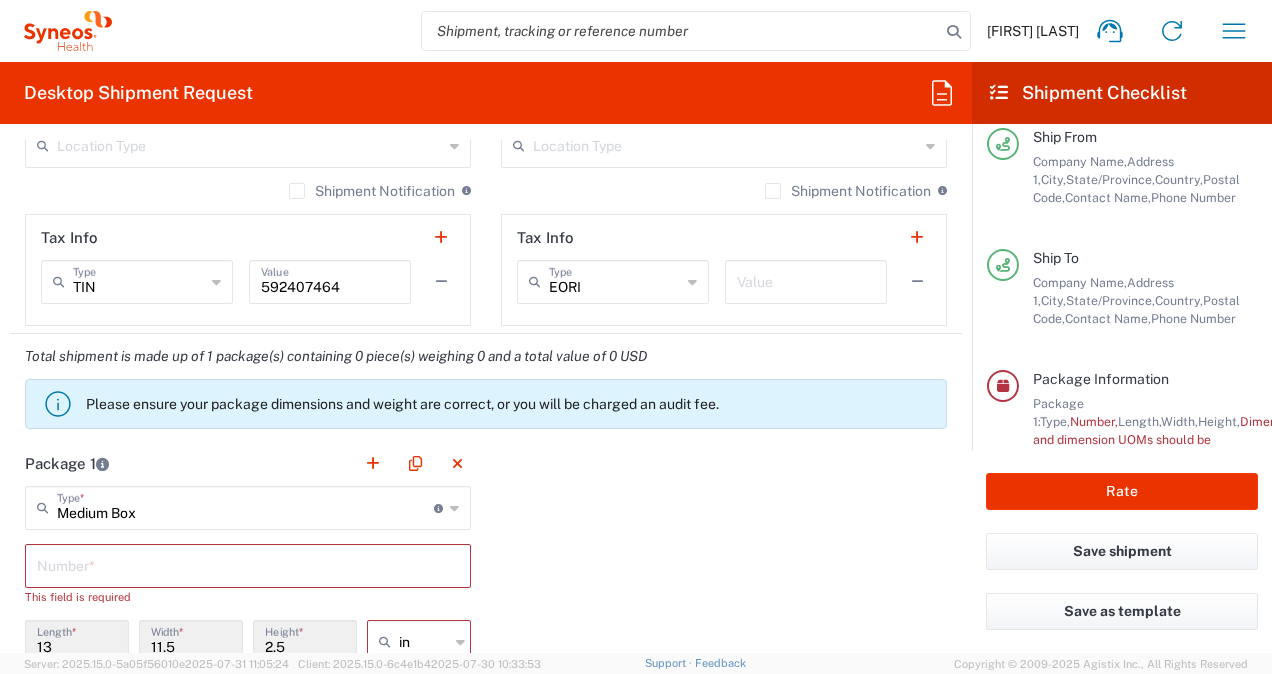 scroll, scrollTop: 1600, scrollLeft: 0, axis: vertical 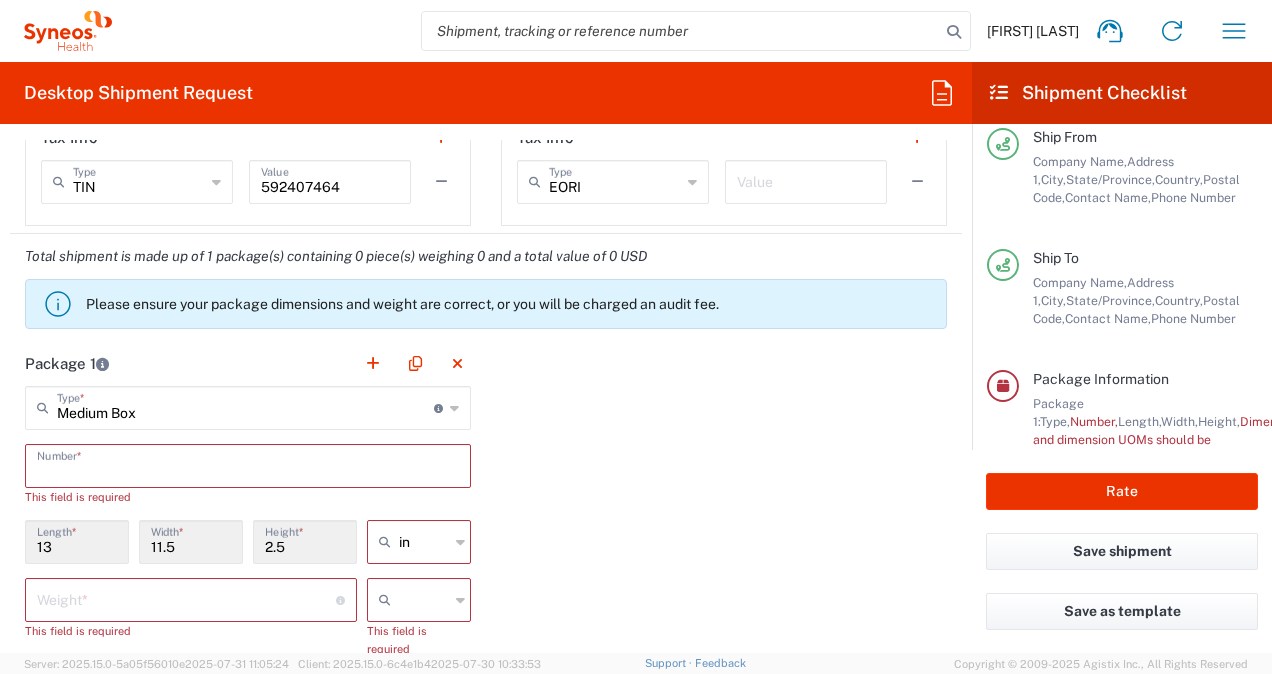 click at bounding box center (248, 464) 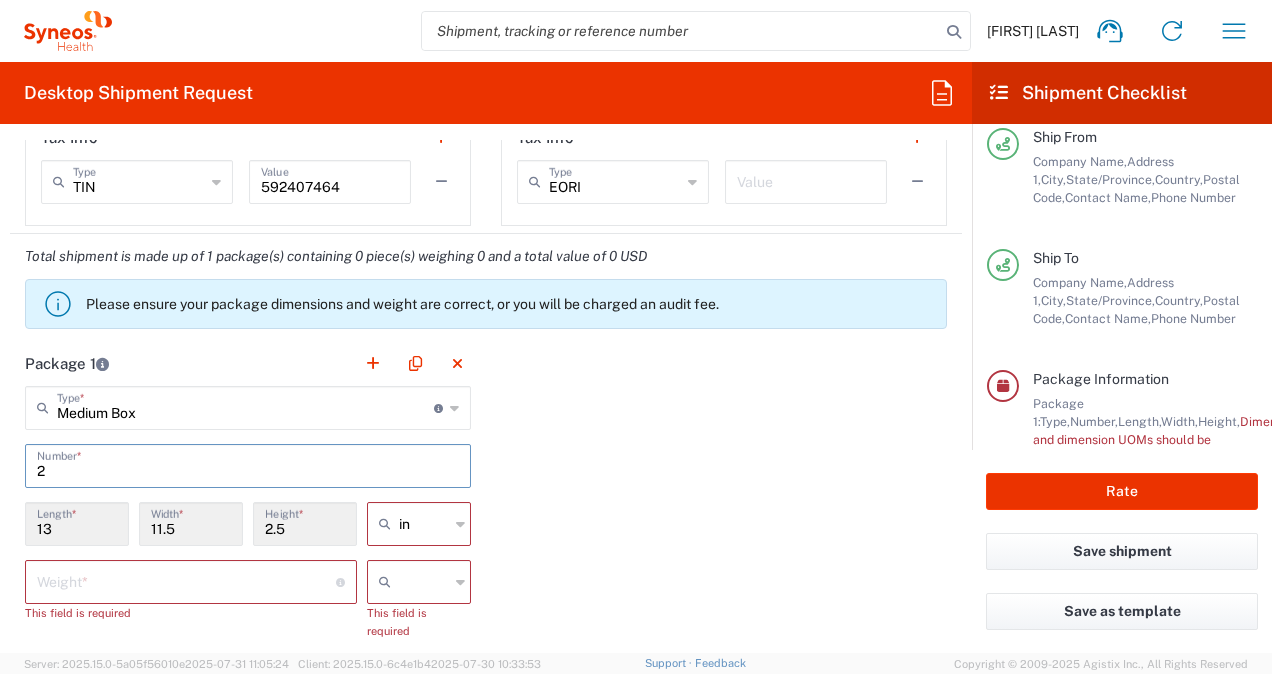 scroll, scrollTop: 1700, scrollLeft: 0, axis: vertical 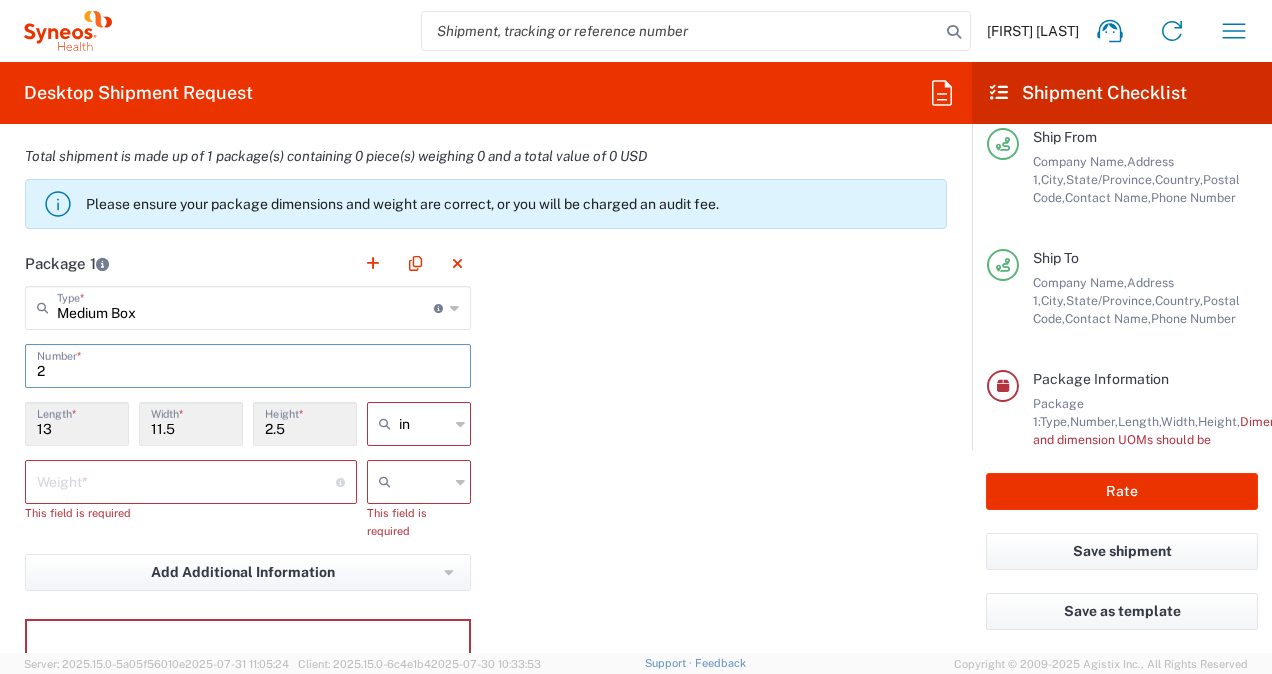 type on "2" 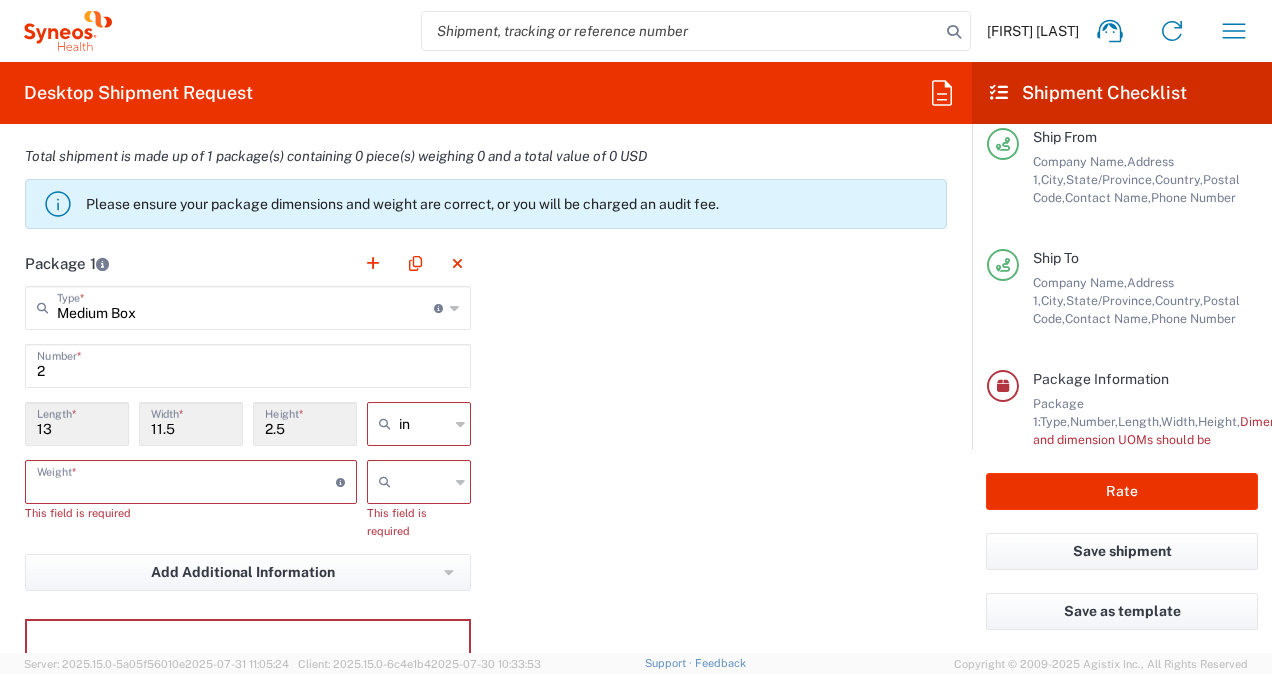 click at bounding box center [186, 480] 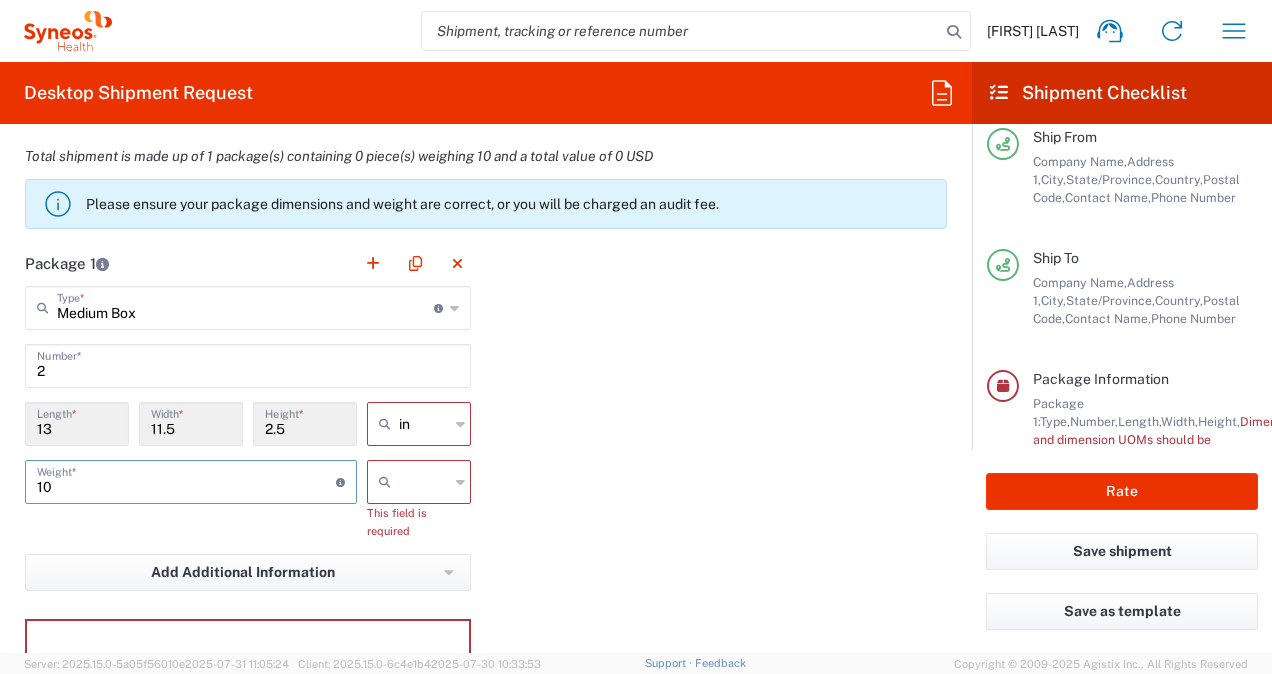 type on "10" 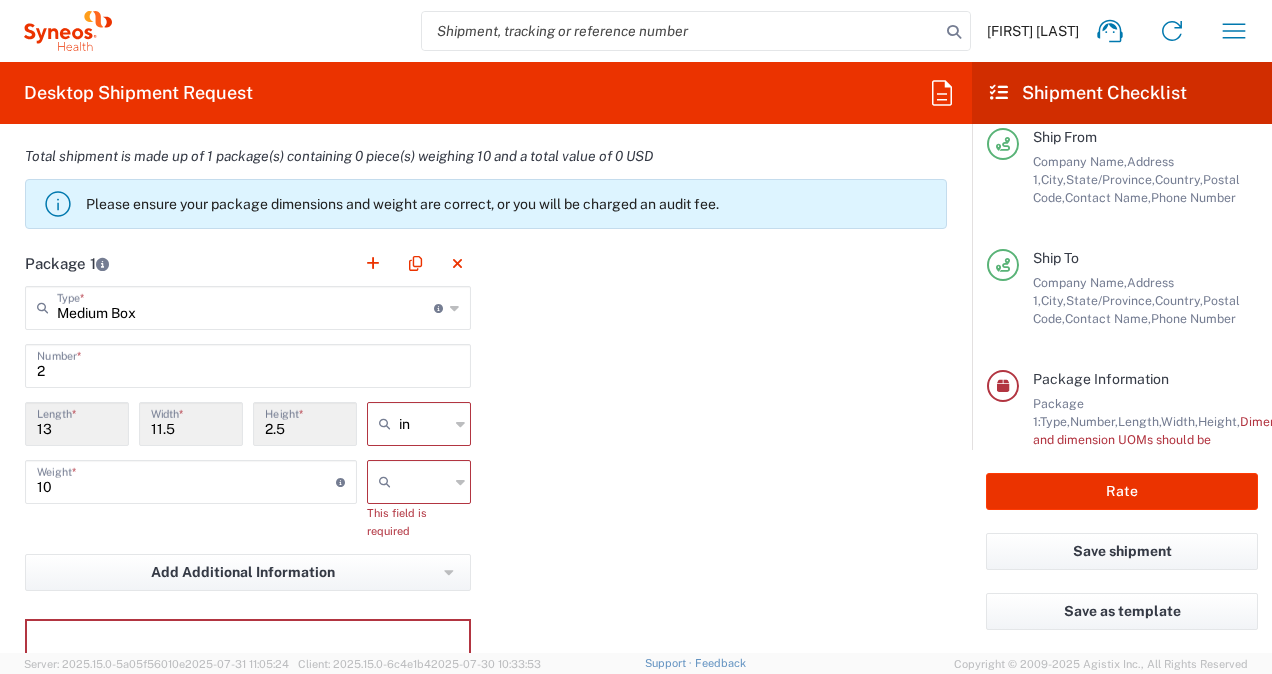 click on "Medium Box  Type  * Material used to package goods Envelope Large Box Medium Box Pallet(s) Oversized (Not Stackable) Pallet(s) Oversized (Stackable) Pallet(s) Standard (Not Stackable) Pallet(s) Standard (Stackable) Small Box Vendor Box - 10kg Vendor Box - 25kg Your Packaging 2  Number  * 13  Length  * 11.5  Width  * 2.5  Height  * in in cm ft 10  Weight  * Total weight of package(s) in pounds or kilograms kgs lbs This field is required Add Additional Information  Package material   Package temperature   Temperature device  Add Content *" 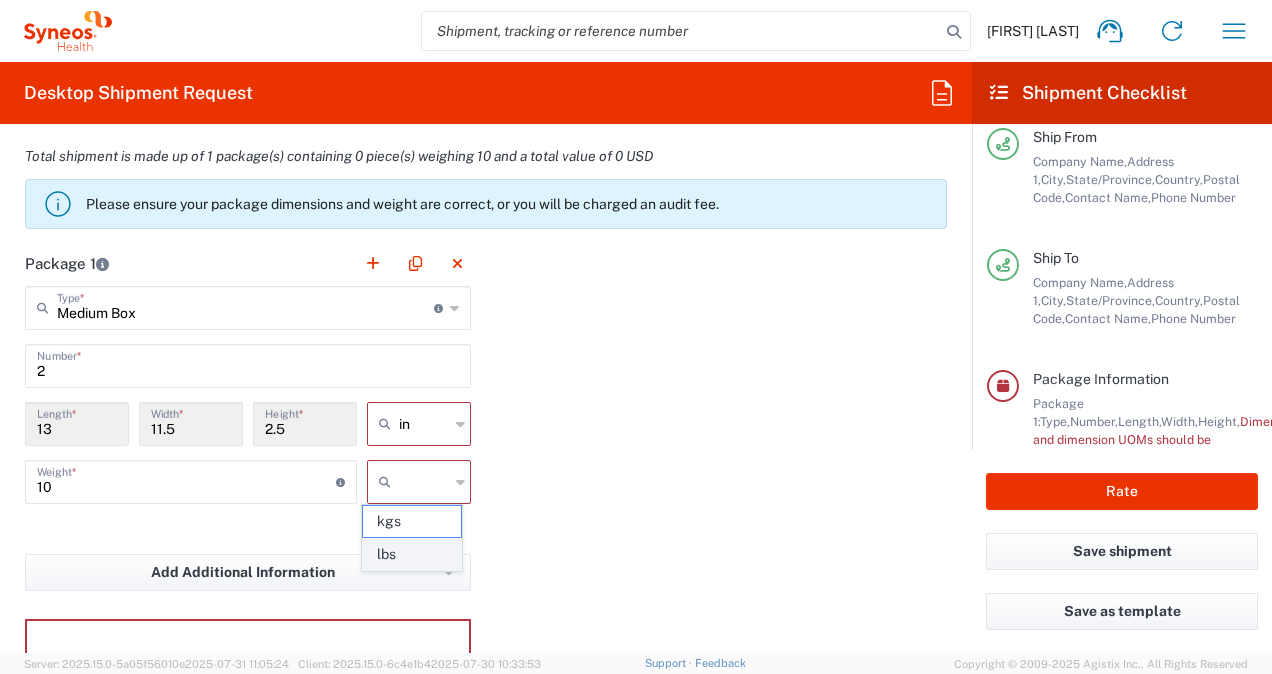 click on "lbs" 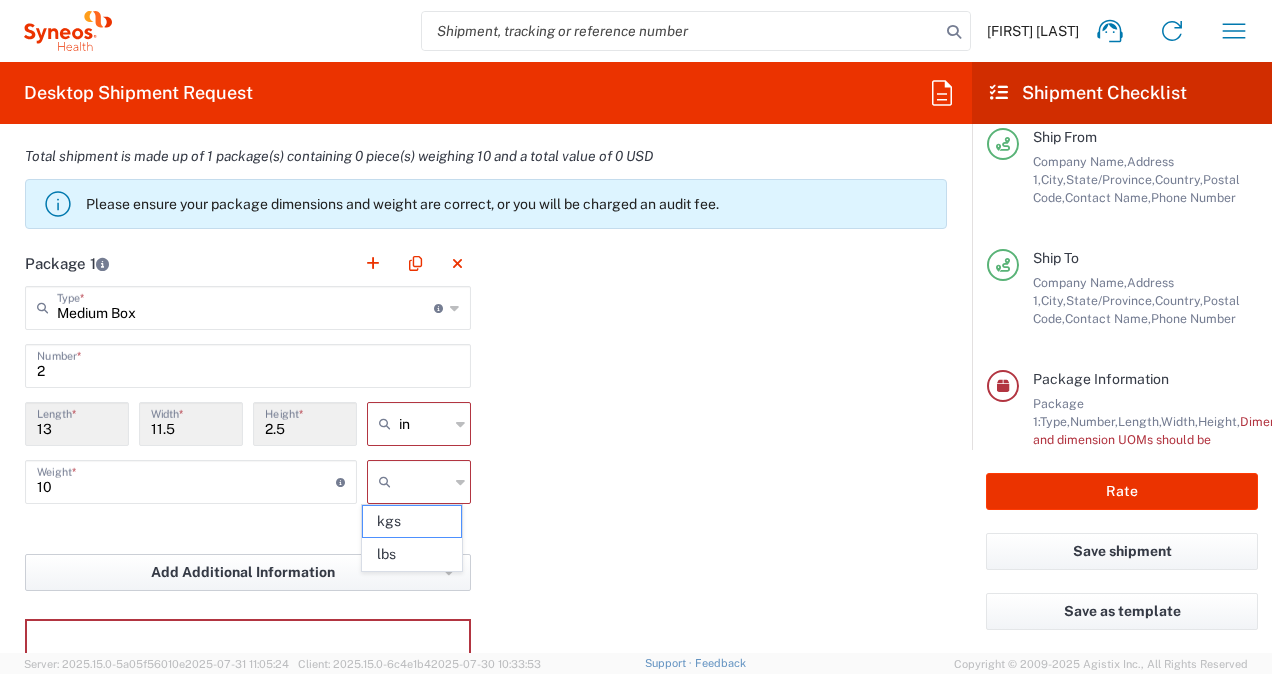type on "lbs" 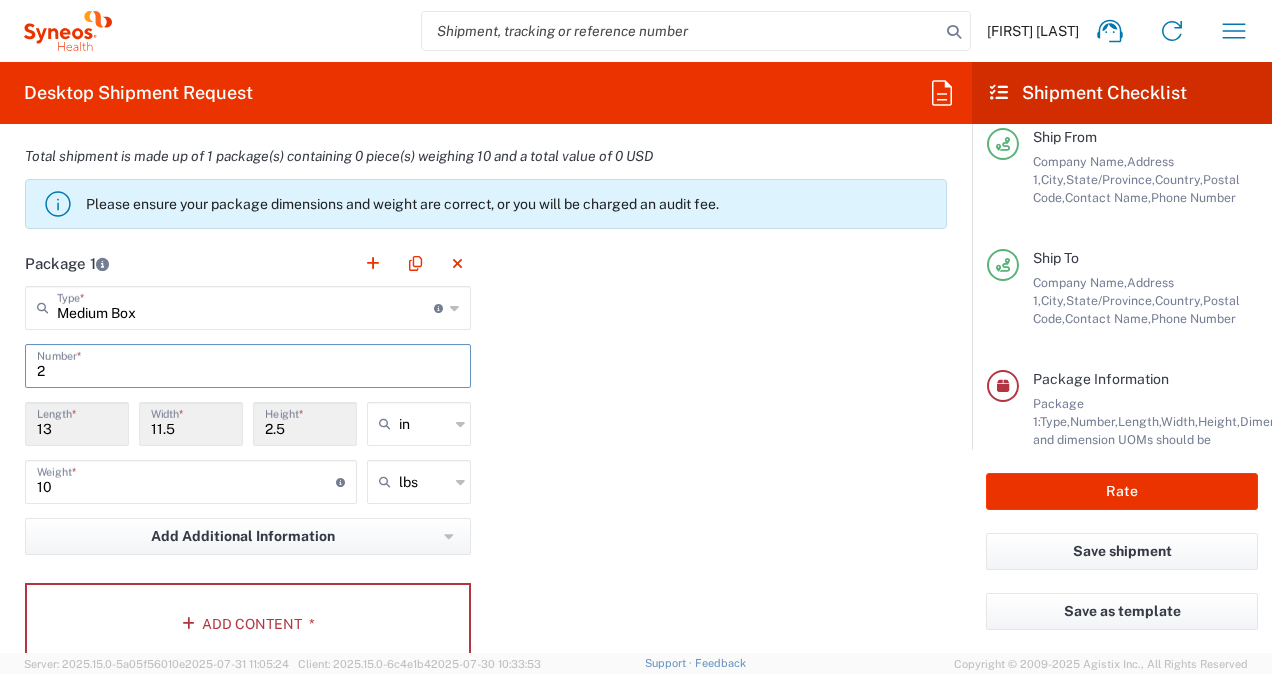 click on "2" at bounding box center [248, 364] 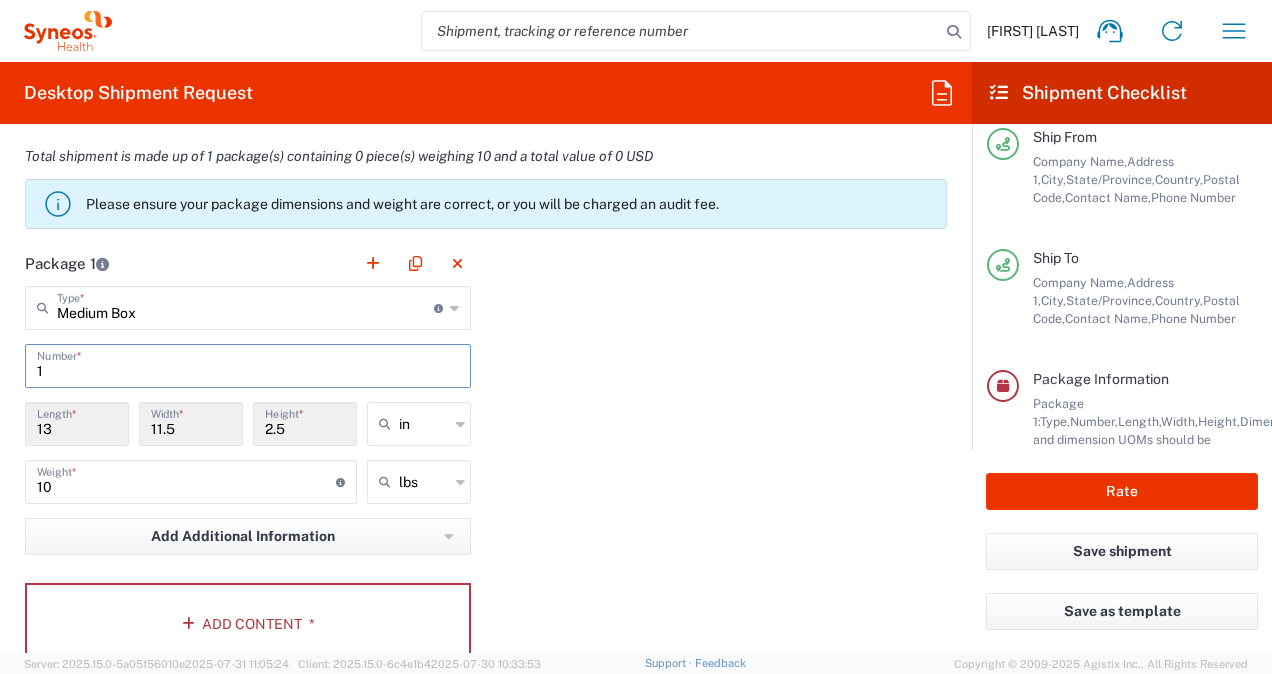 type on "1" 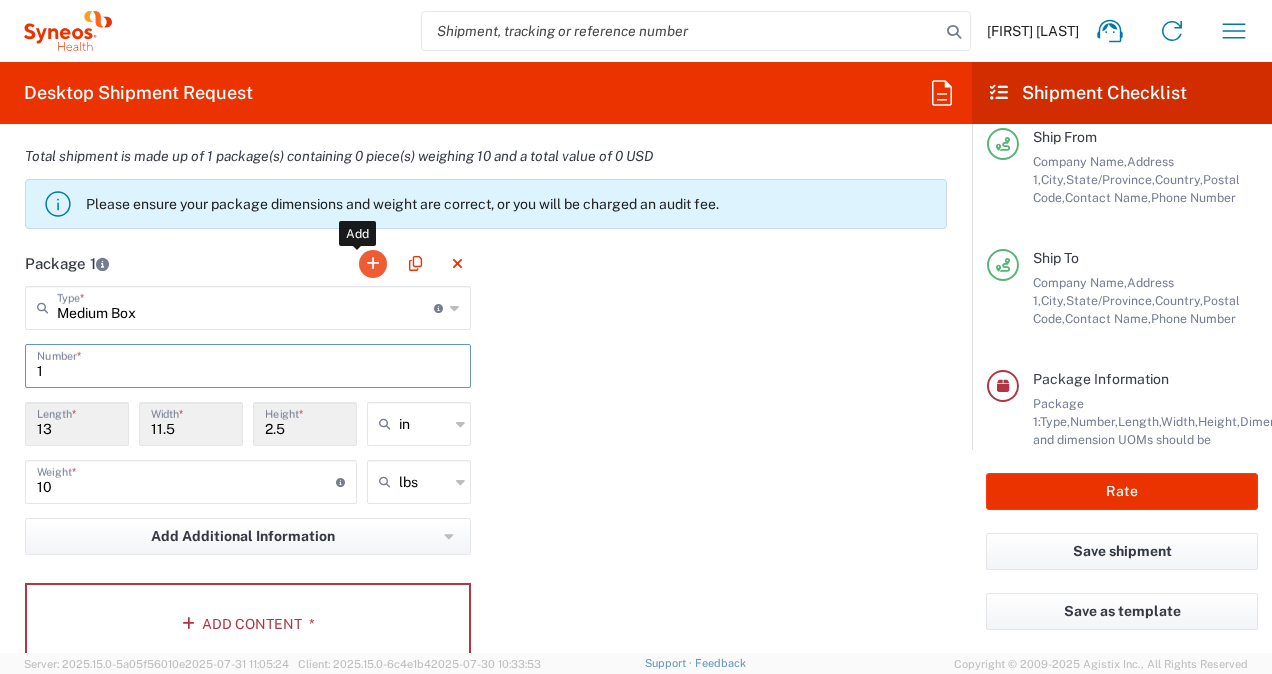 click 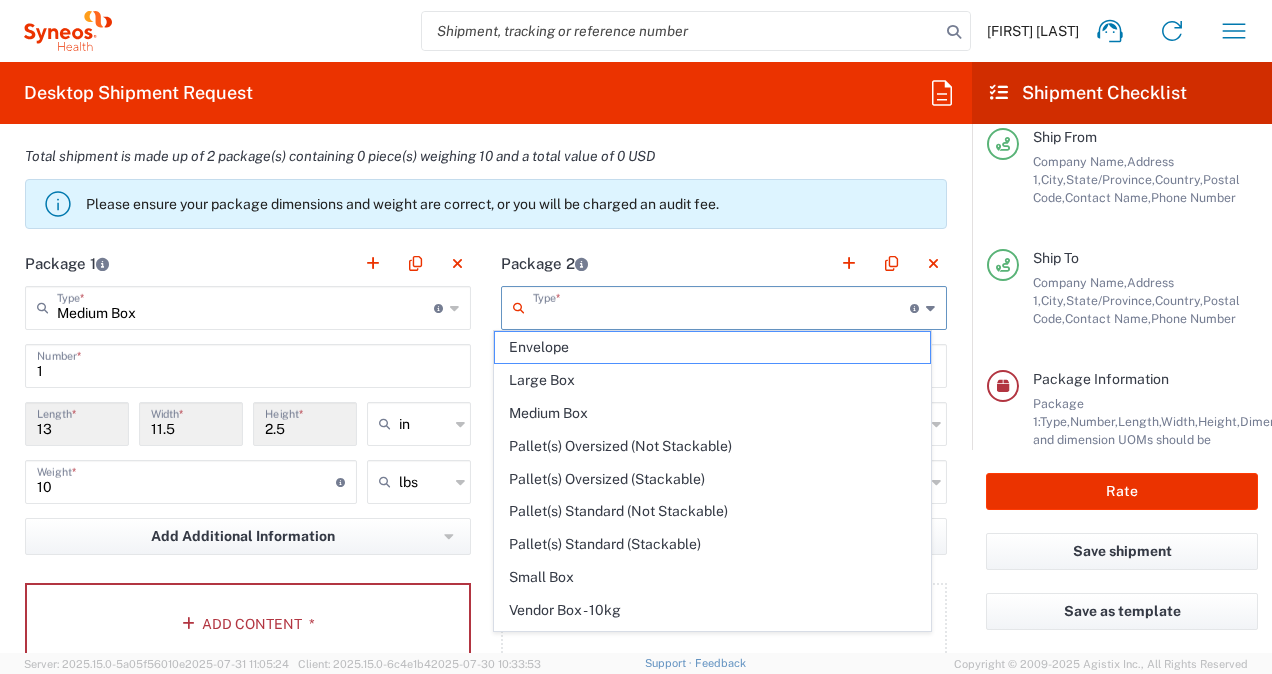 click at bounding box center (721, 306) 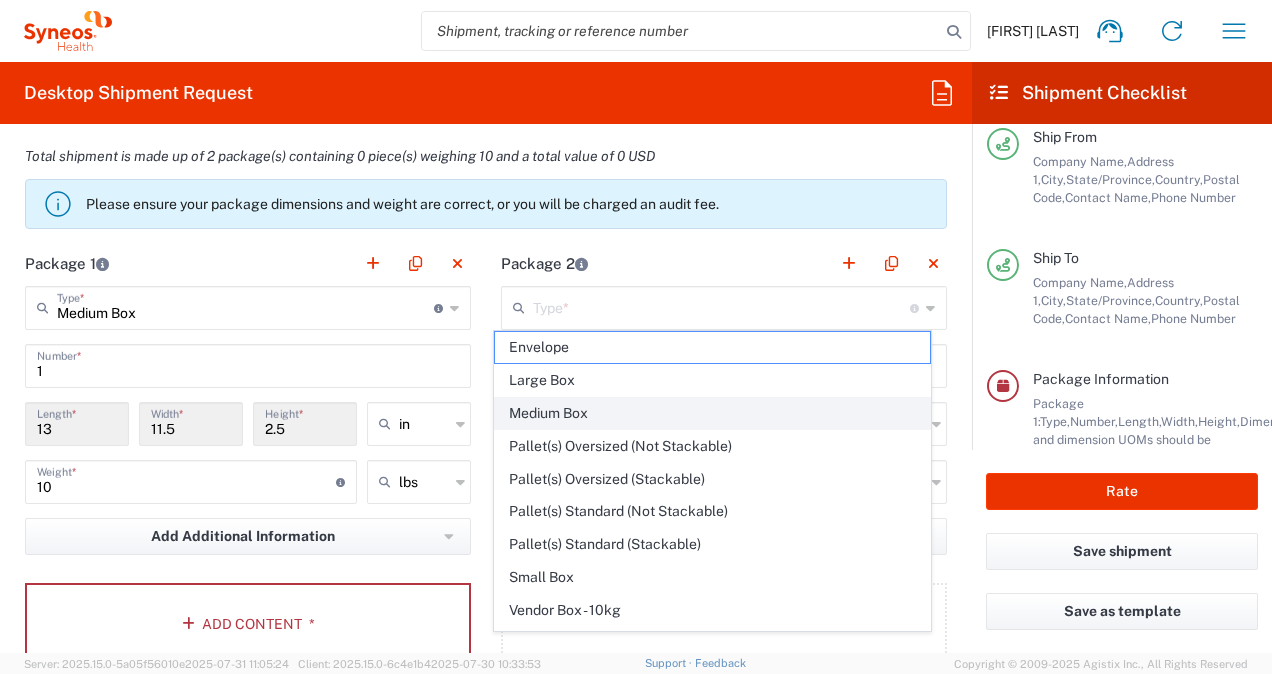 click on "Medium Box" 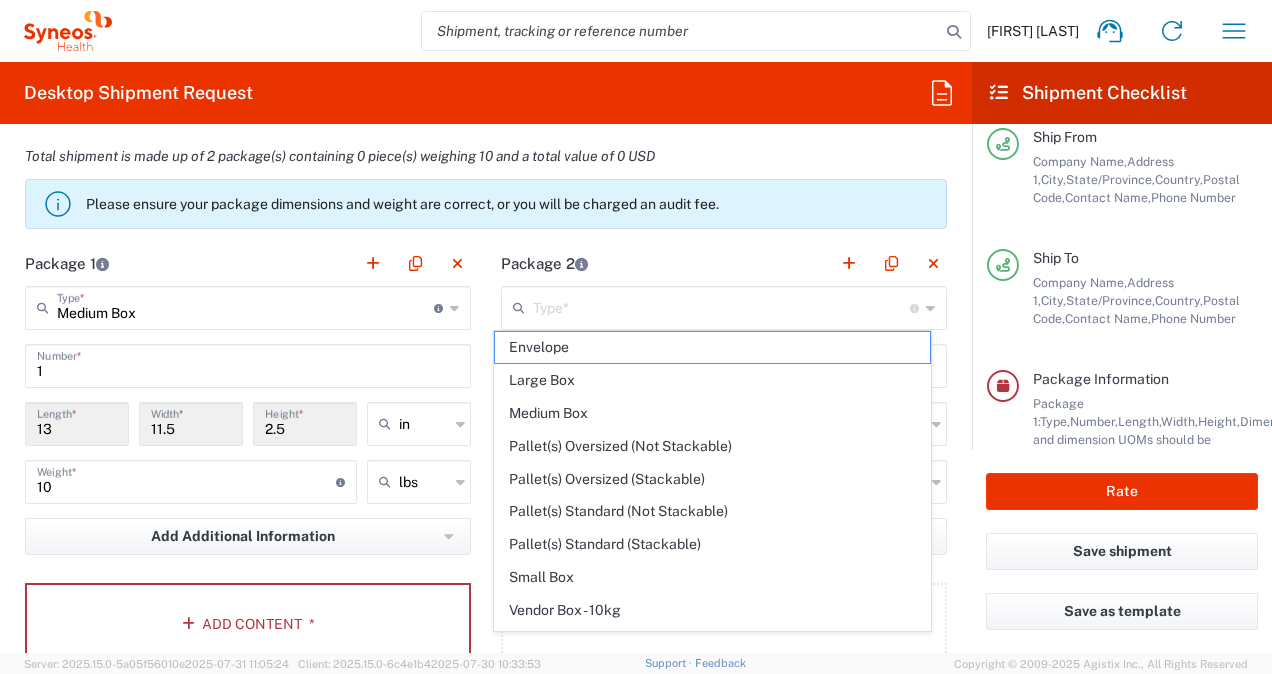 type on "Medium Box" 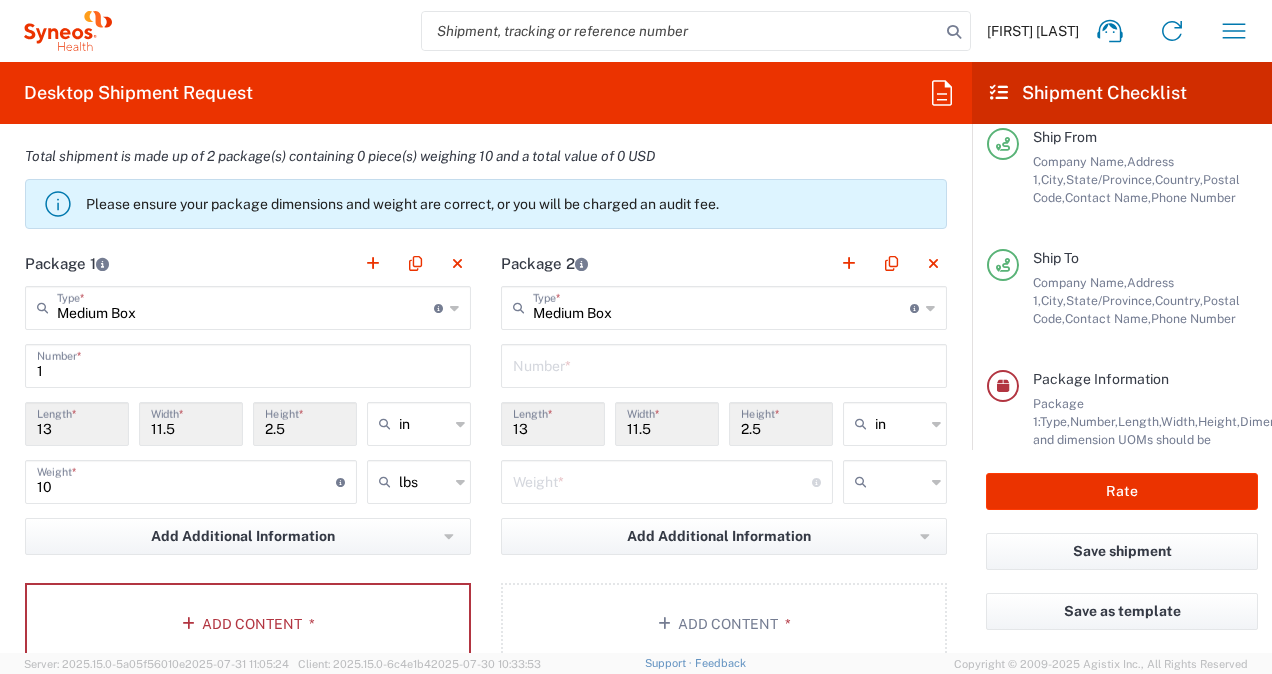 click at bounding box center (724, 364) 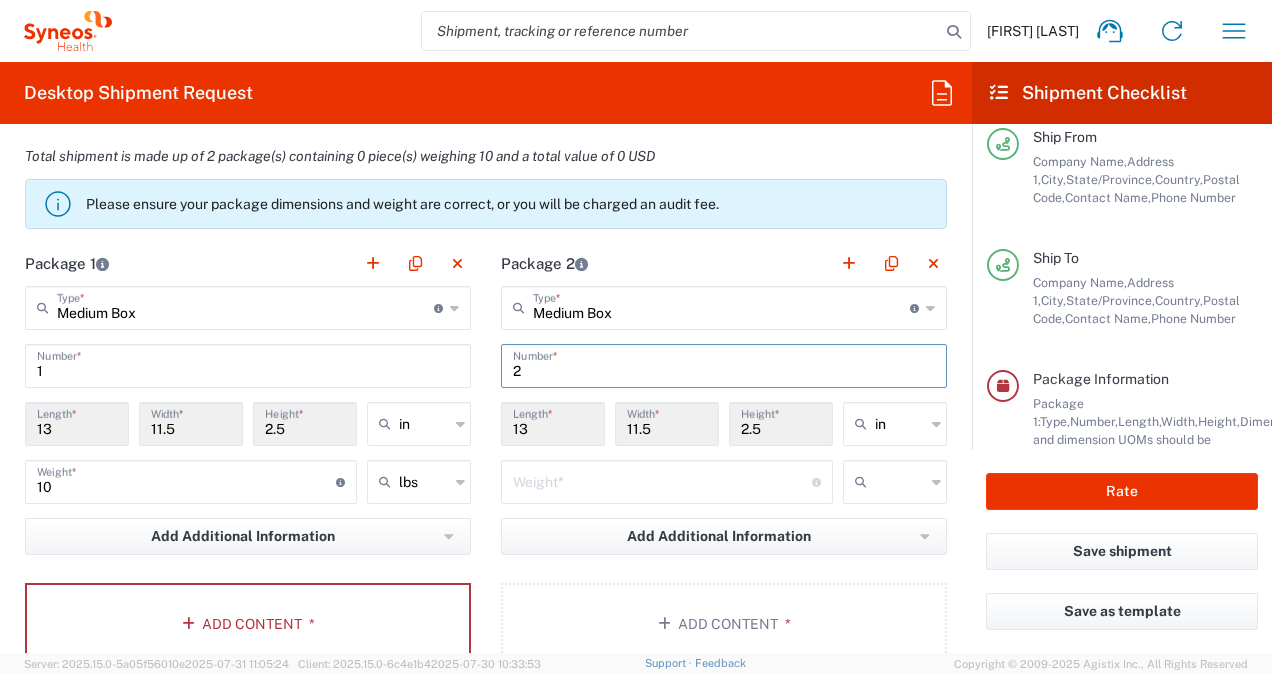 type on "2" 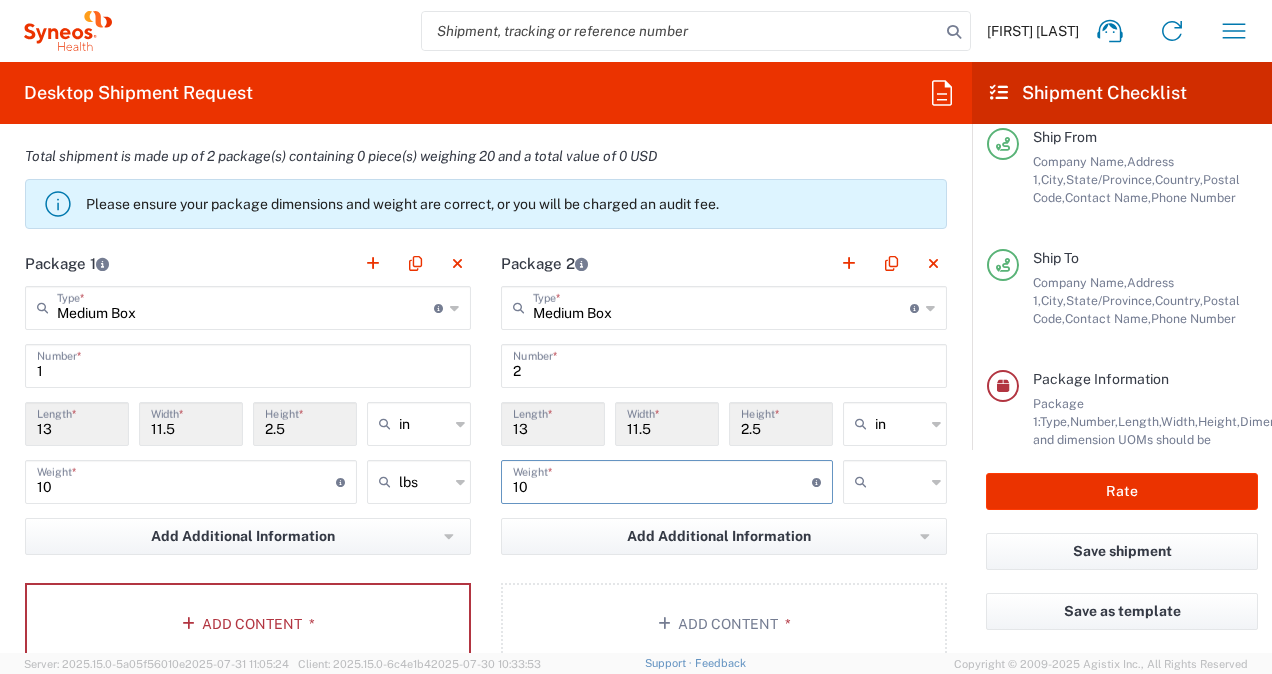 type on "10" 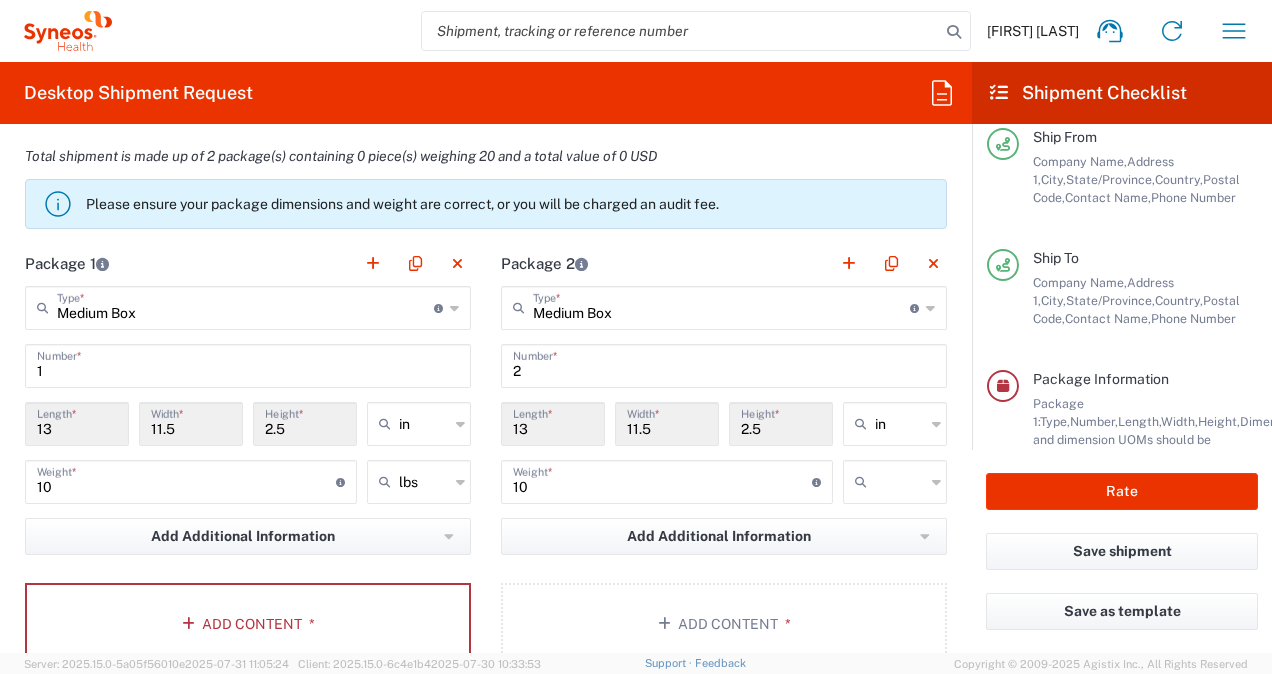 click 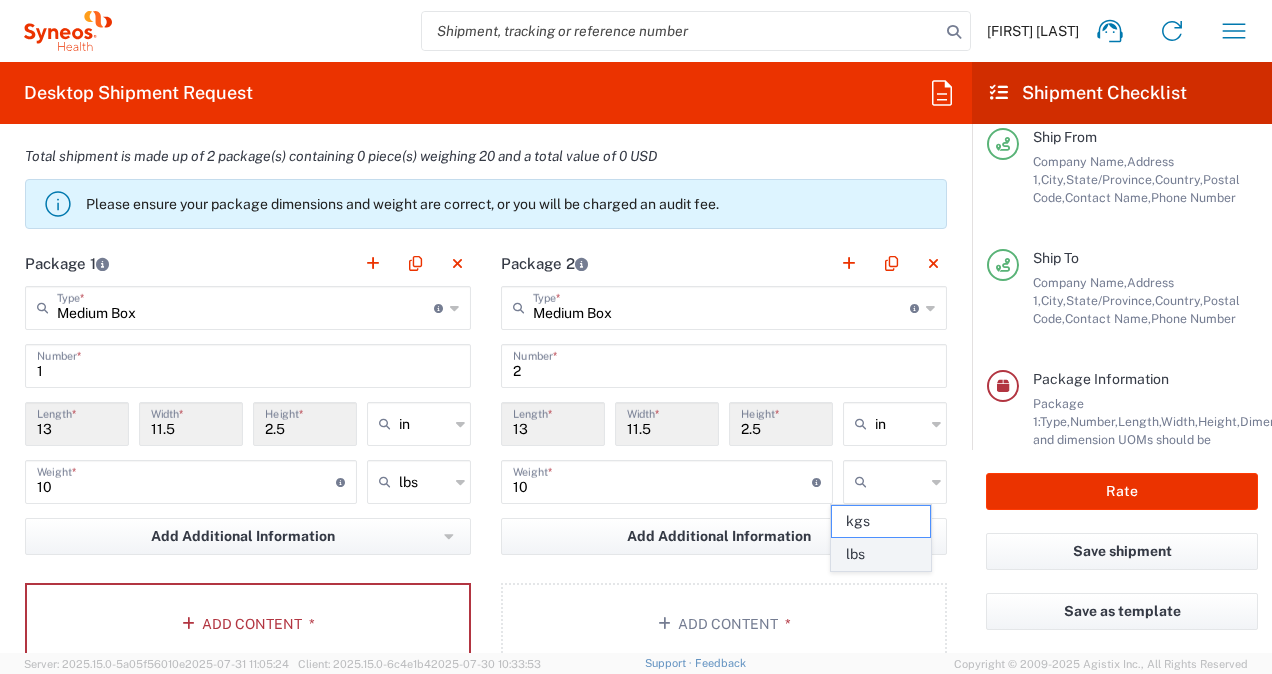 click on "lbs" 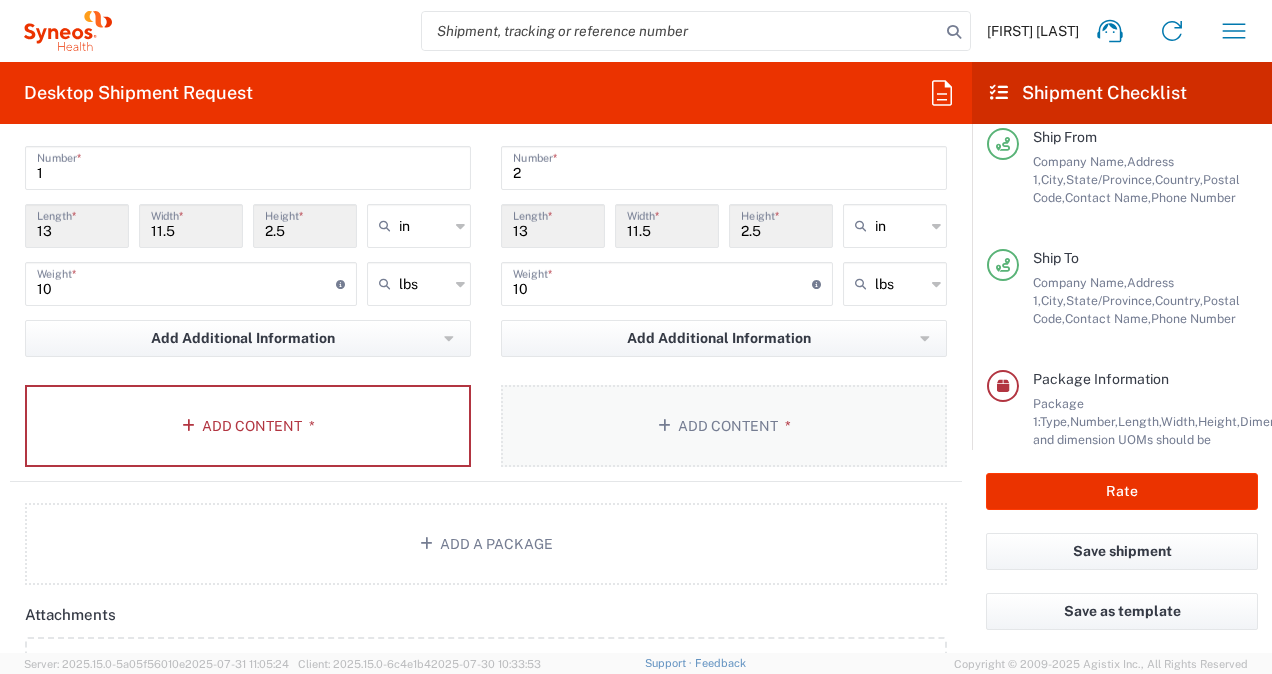 scroll, scrollTop: 1900, scrollLeft: 0, axis: vertical 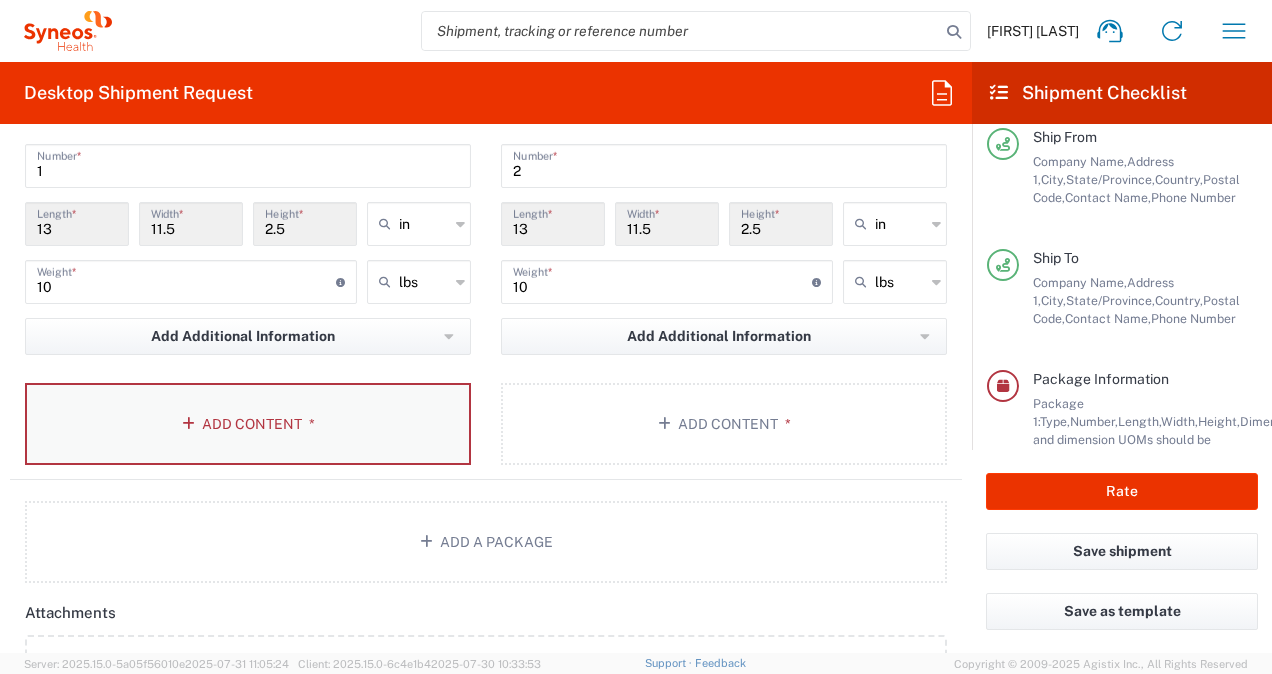 click on "Add Content *" 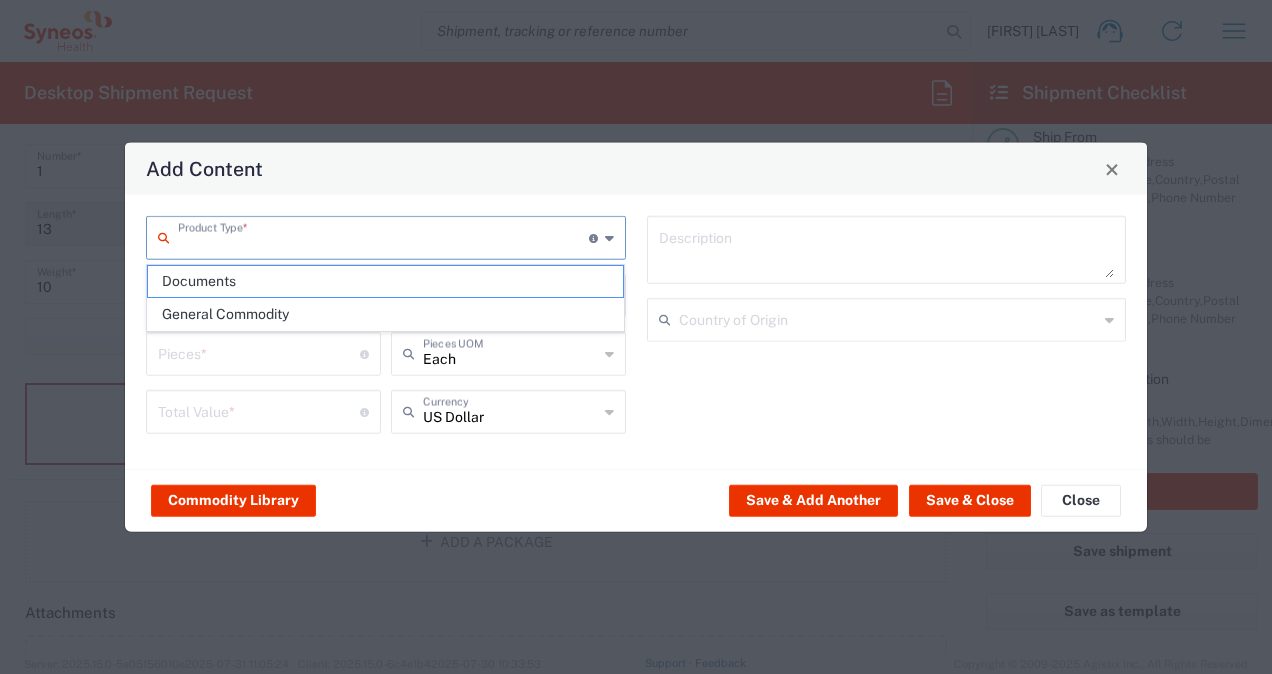 click at bounding box center [383, 236] 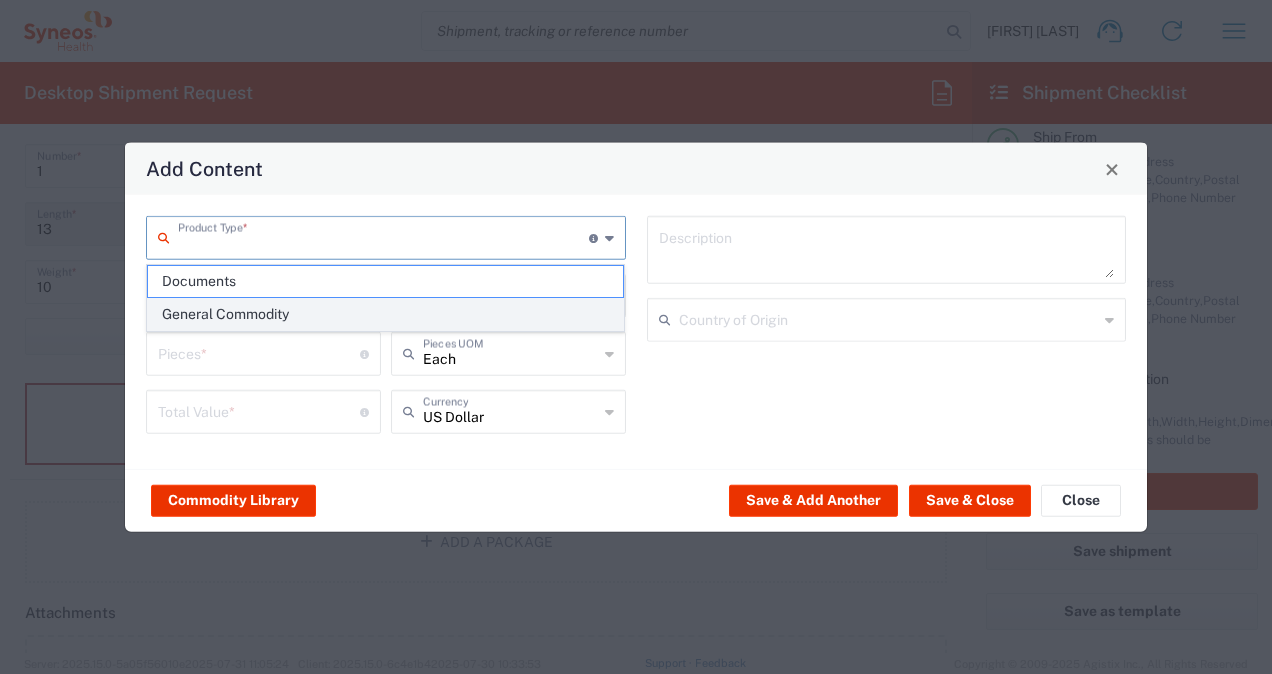click on "General Commodity" 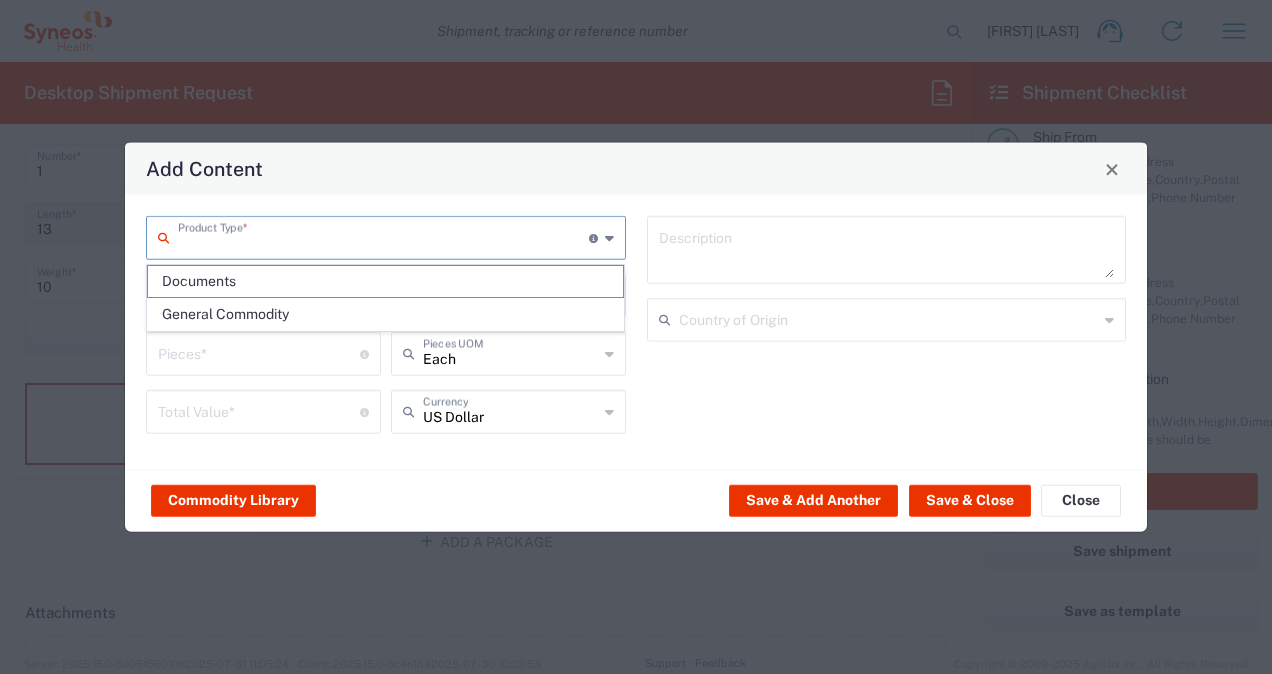 type on "General Commodity" 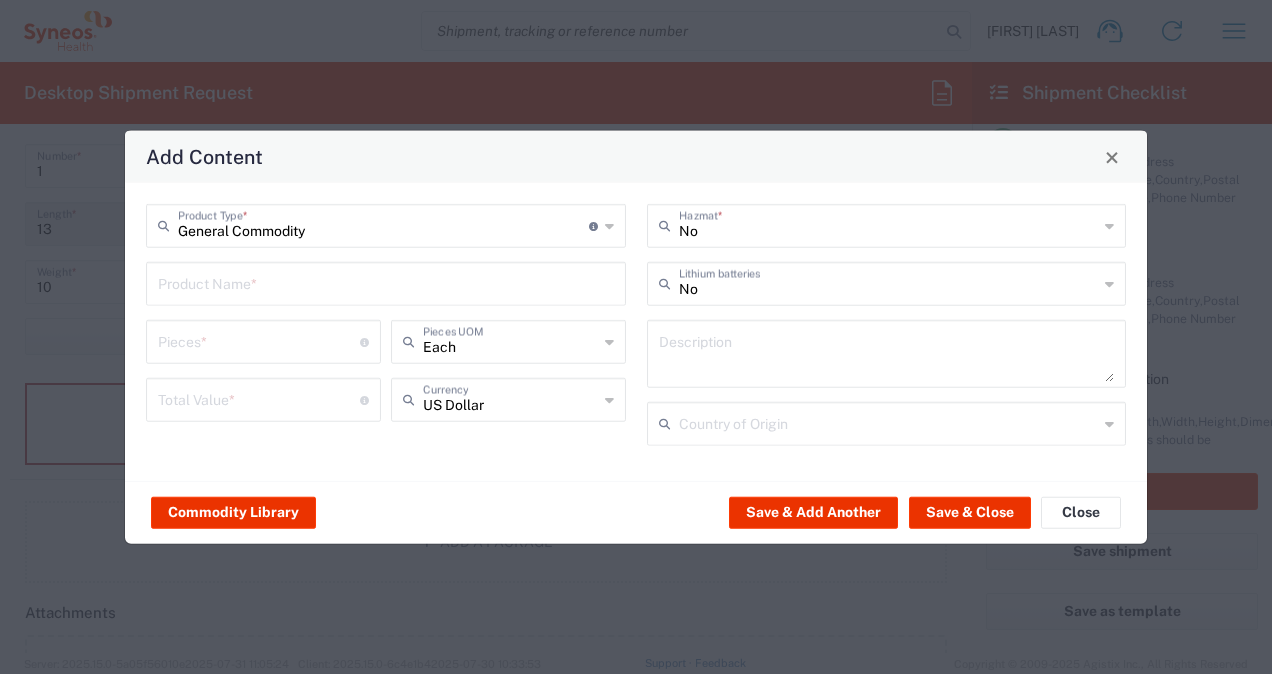 click at bounding box center (386, 282) 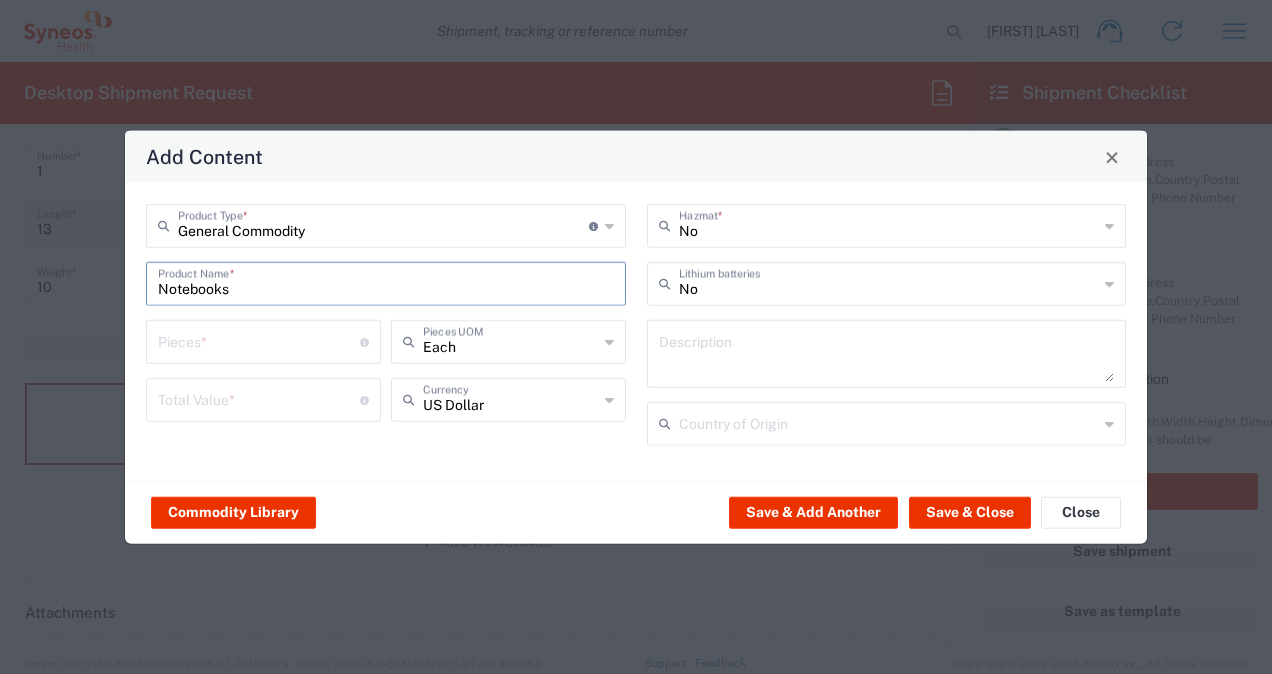 type on "Notebooks" 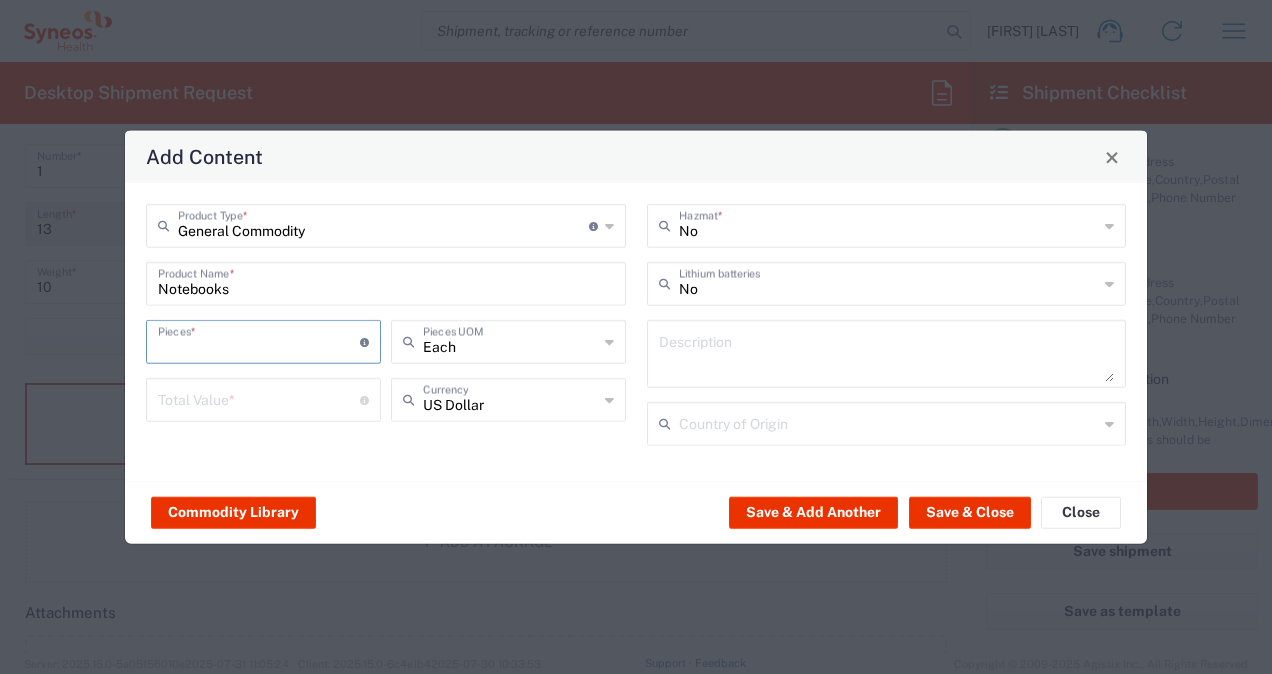 click at bounding box center [259, 340] 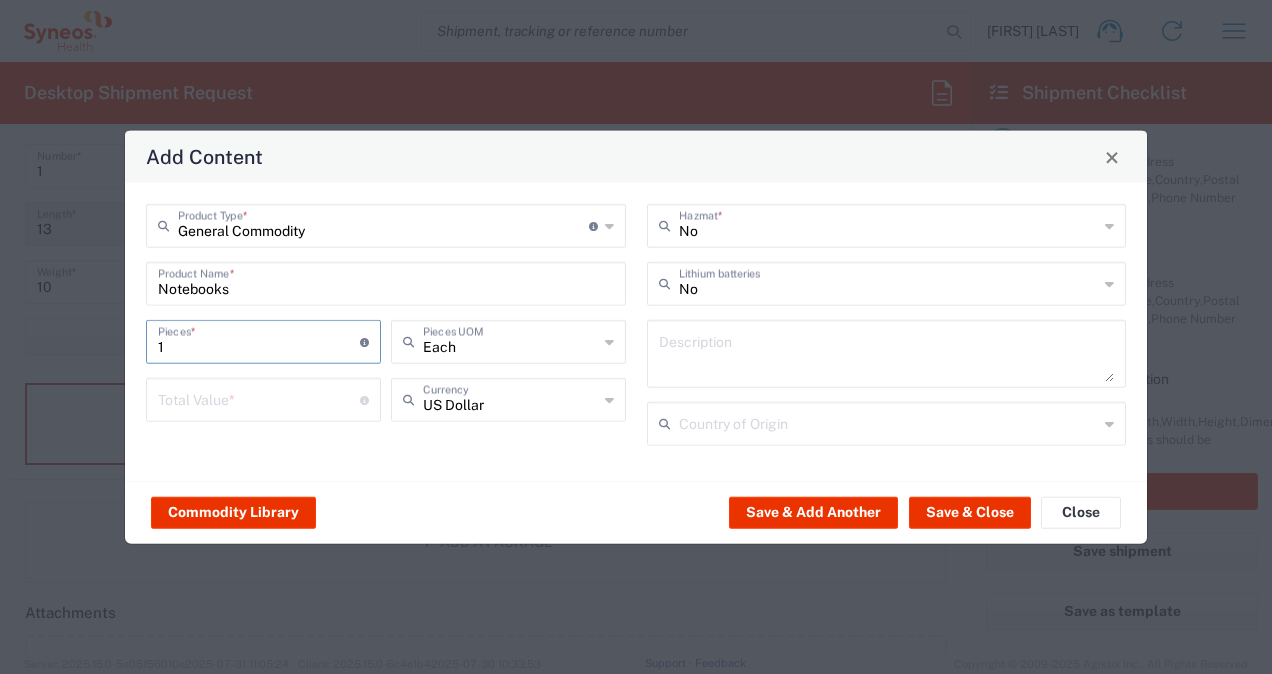 type on "1" 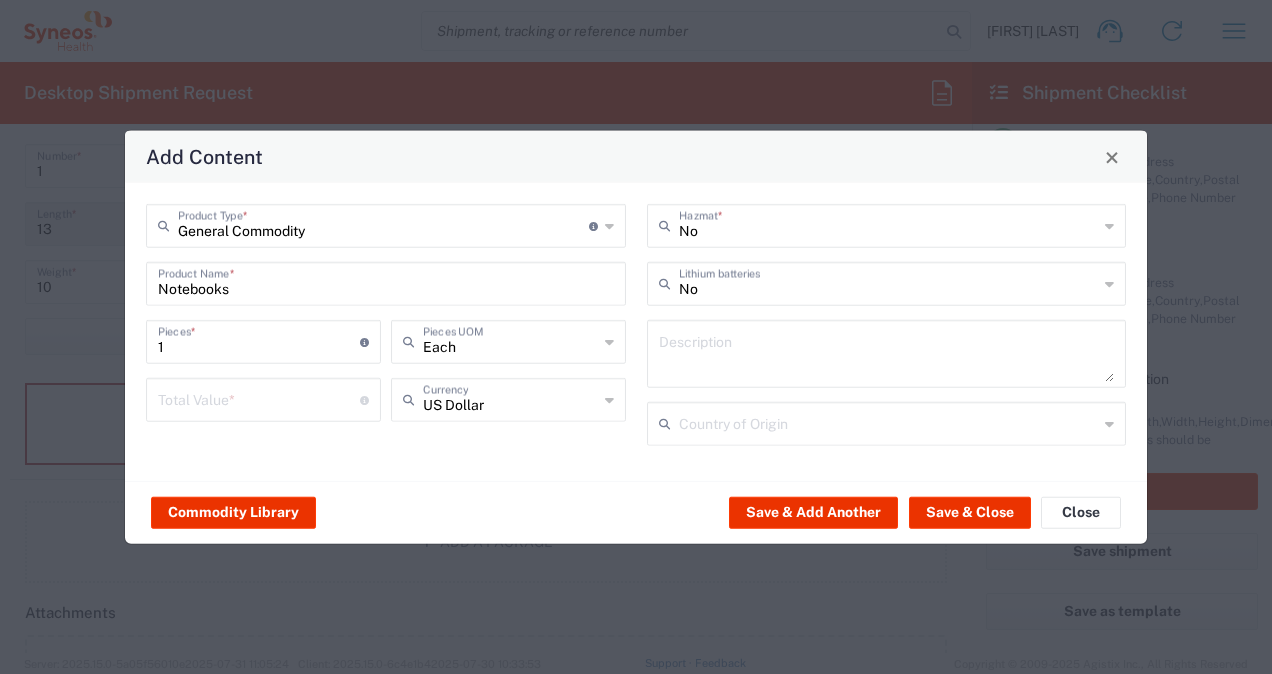 click on "General Commodity  Product Type  * Document: Paper document generated internally by Syneos, a client, or third-party partner for business purposes.  For example, a contract, agreement, procedure, policy, project documentation, legal document, purchase order, invoice, or other documentation or record.  Items such as study leaflets/brochures, posters, instruction booklets, patient guides, flowcharts, checklists, consent cards, reminder cards and other similar printed materials which will be used in a client project/trial are general commodities, not documents. Notebooks  Product Name  * 1  Pieces  * Number of pieces inside all the packages Each  Pieces UOM   Total Value  * Total value of all the pieces US Dollar  Currency  No  Hazmat  * No  Lithium batteries   Description   Country of Origin" 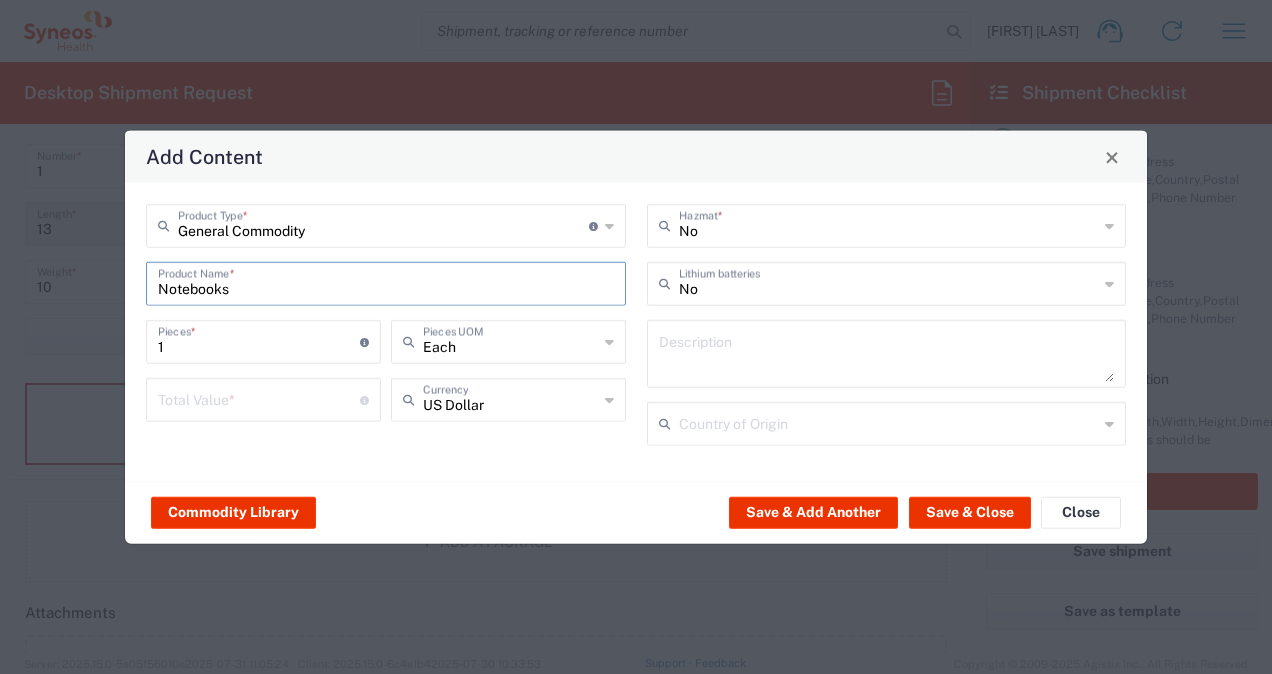 click on "Notebooks" at bounding box center [386, 282] 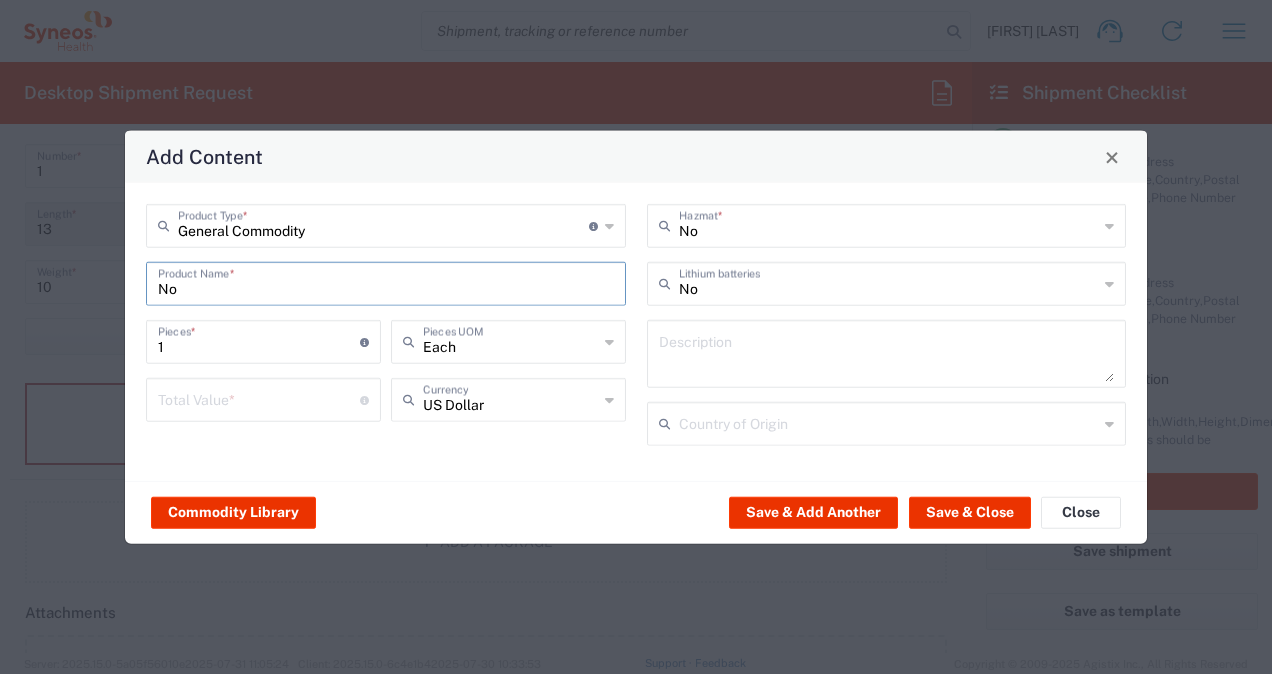 type on "N" 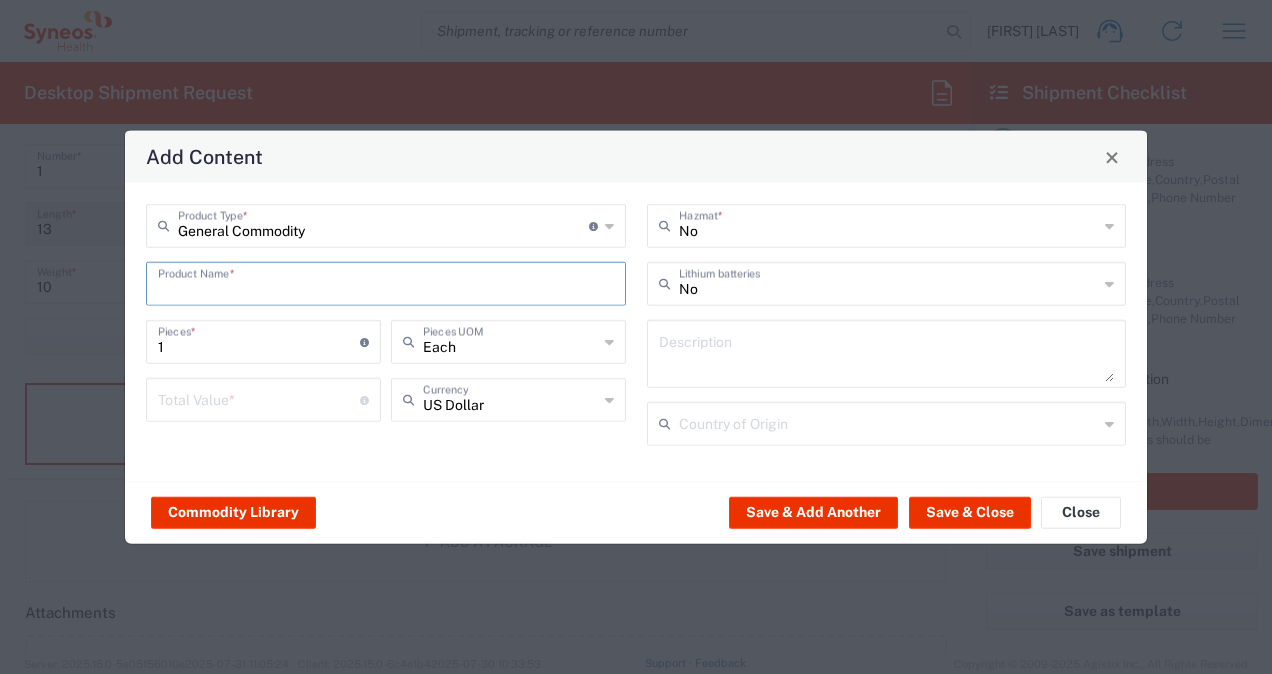 click at bounding box center [386, 282] 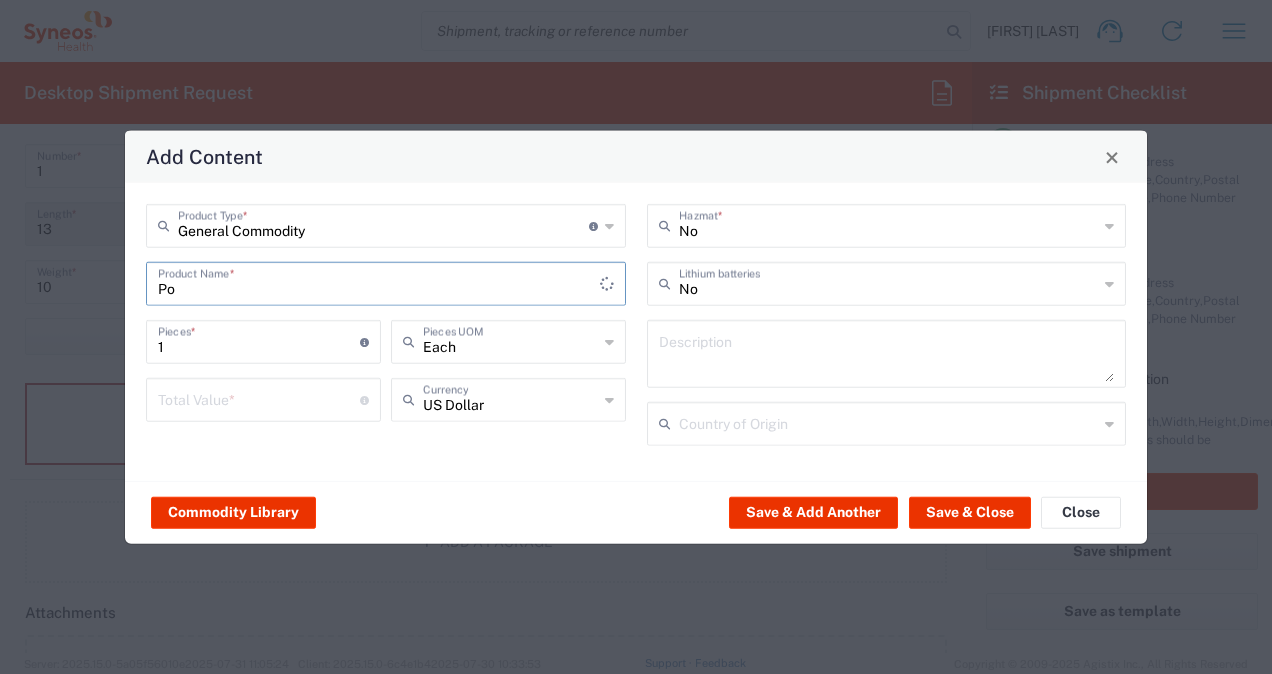 type on "P" 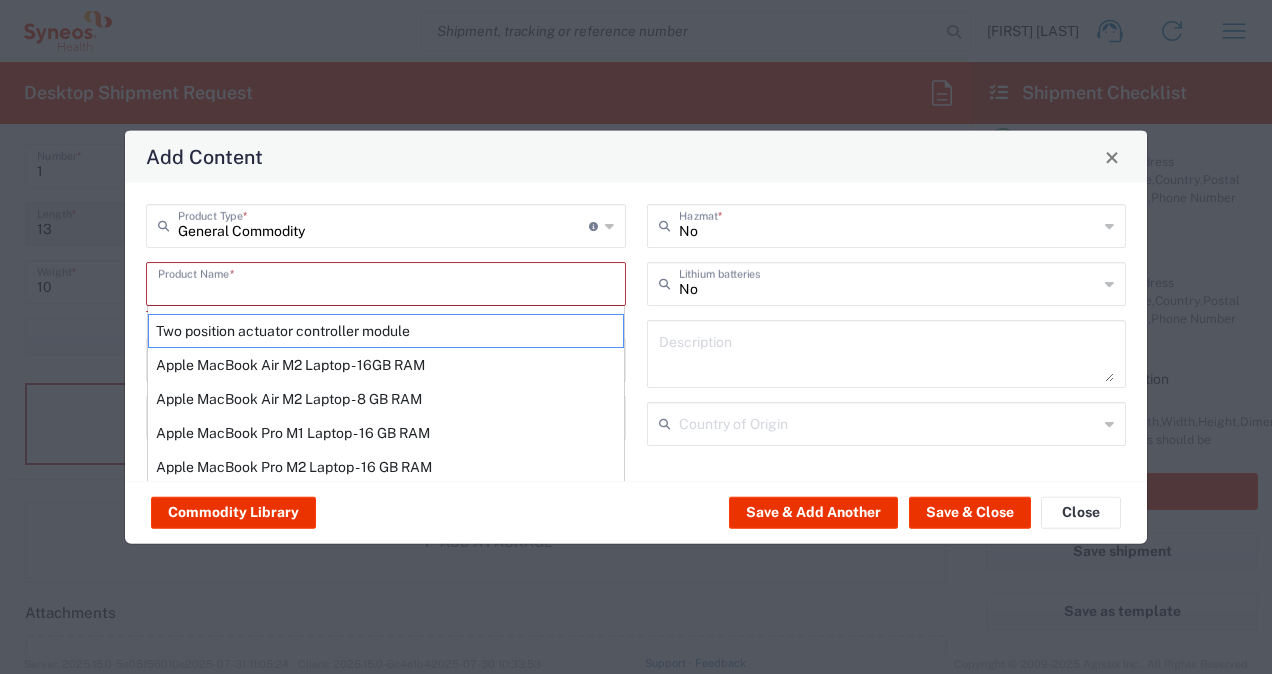 click at bounding box center (386, 282) 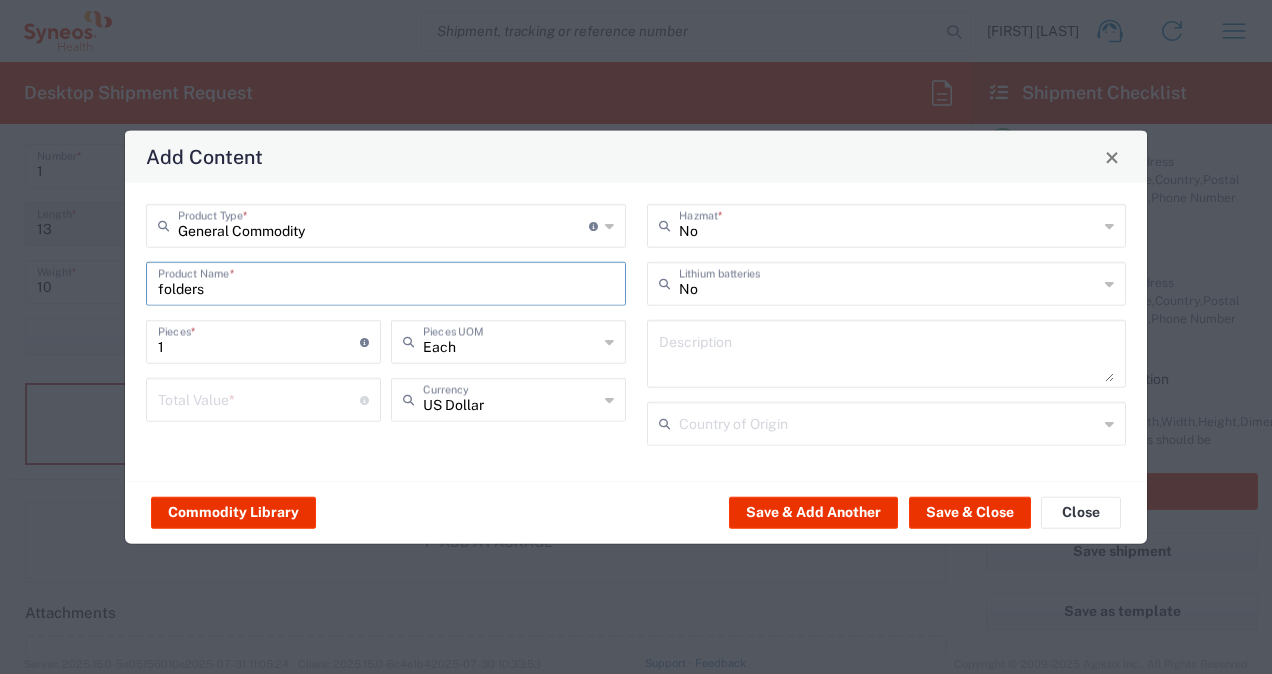 type on "folders" 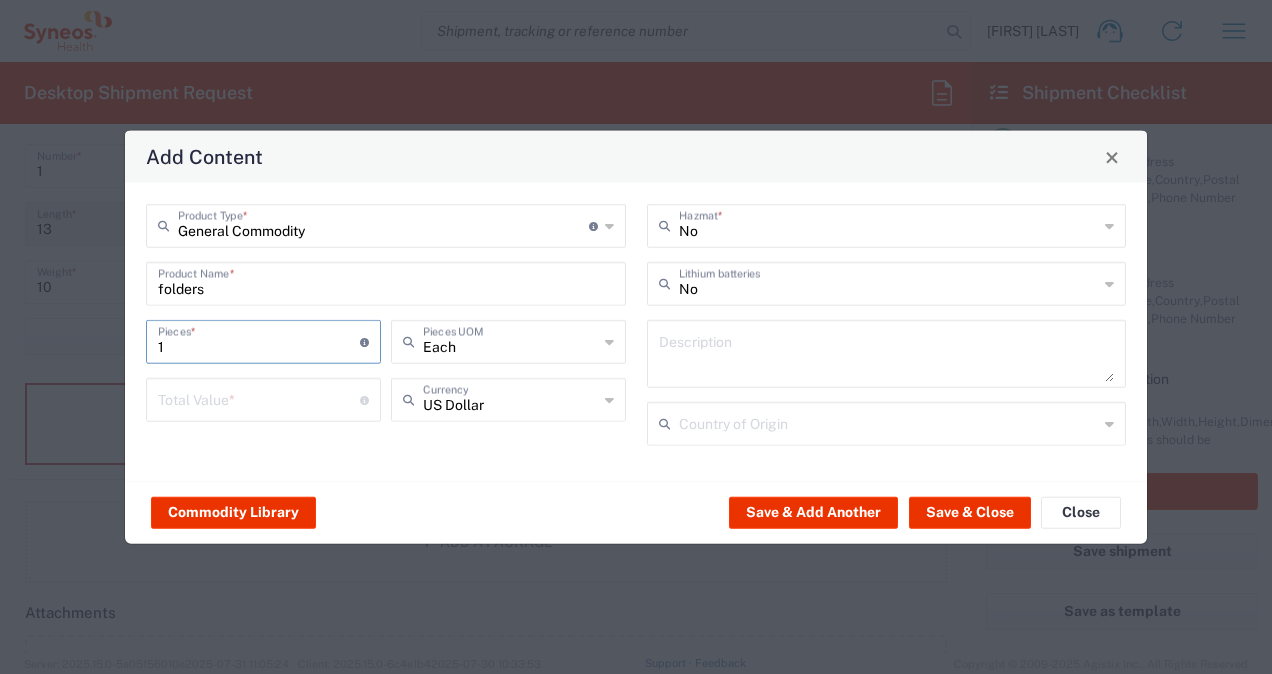 click on "1" at bounding box center [259, 340] 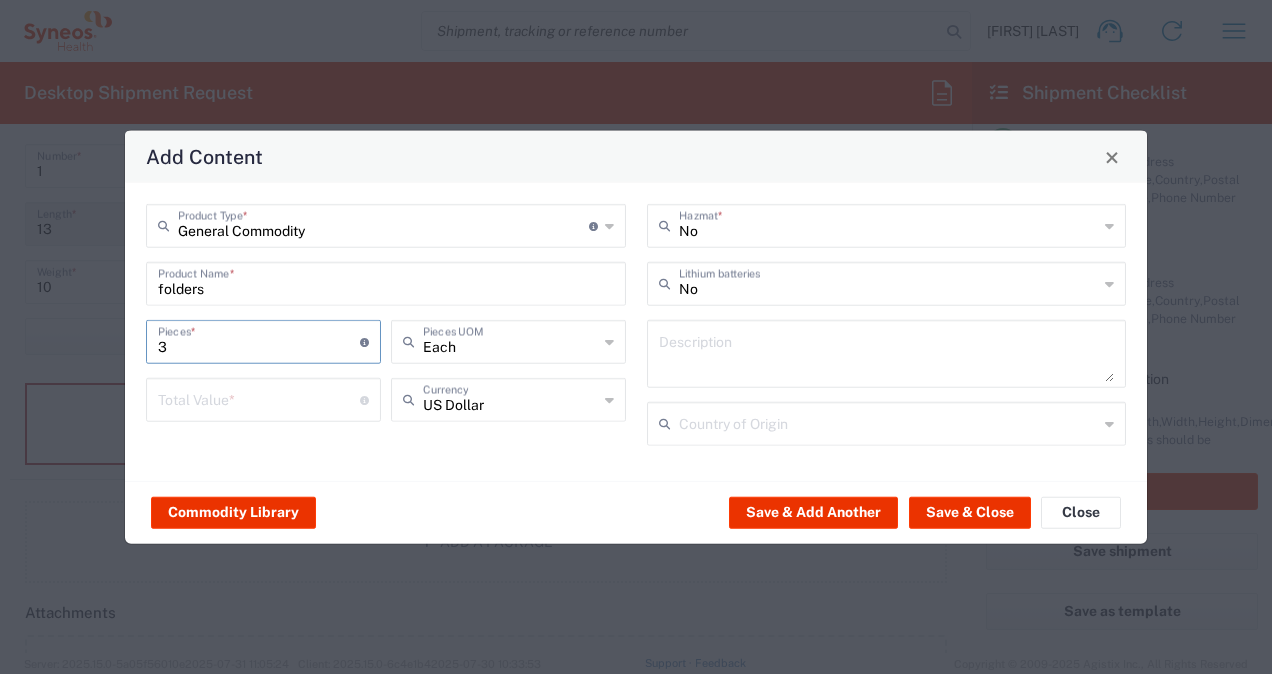 type on "3" 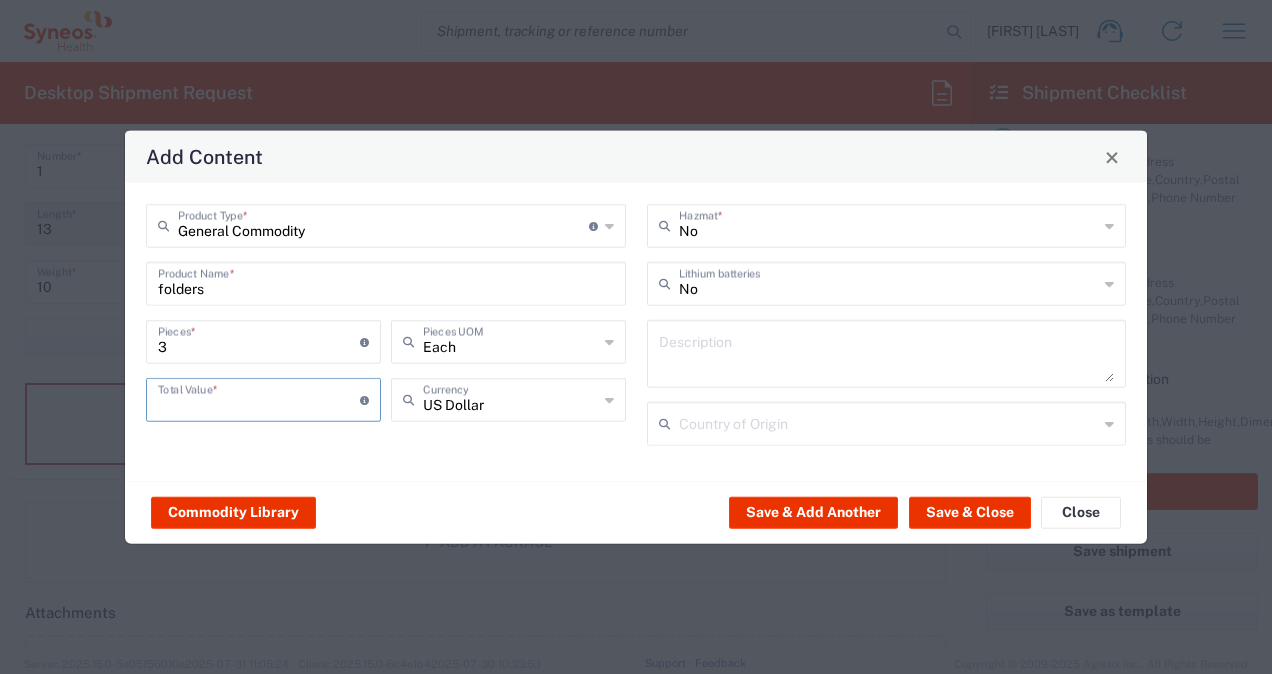 click at bounding box center [259, 398] 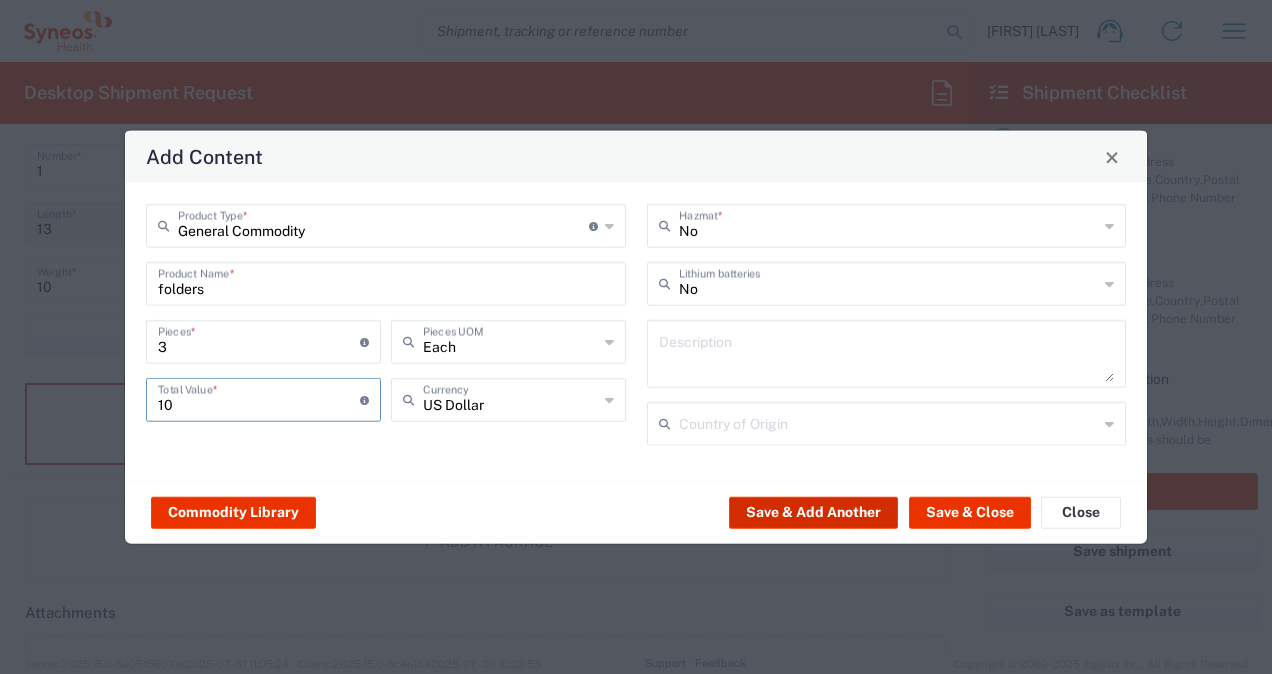 type on "10" 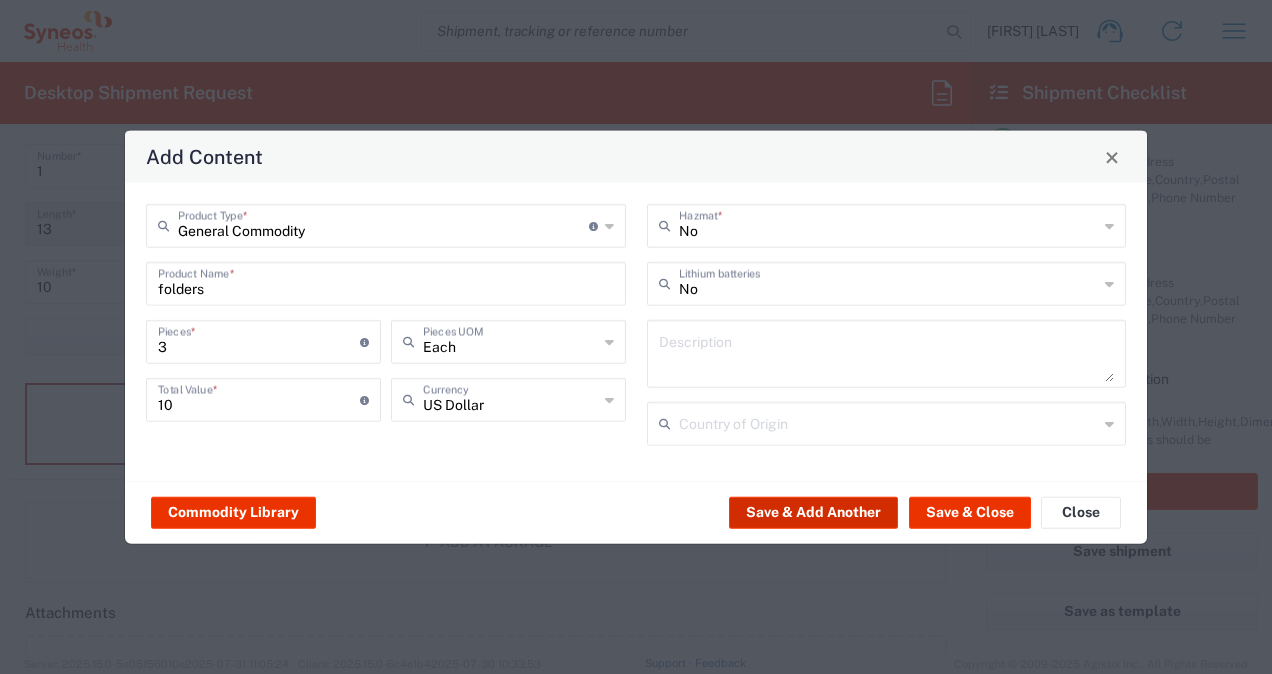 click on "Save & Add Another" 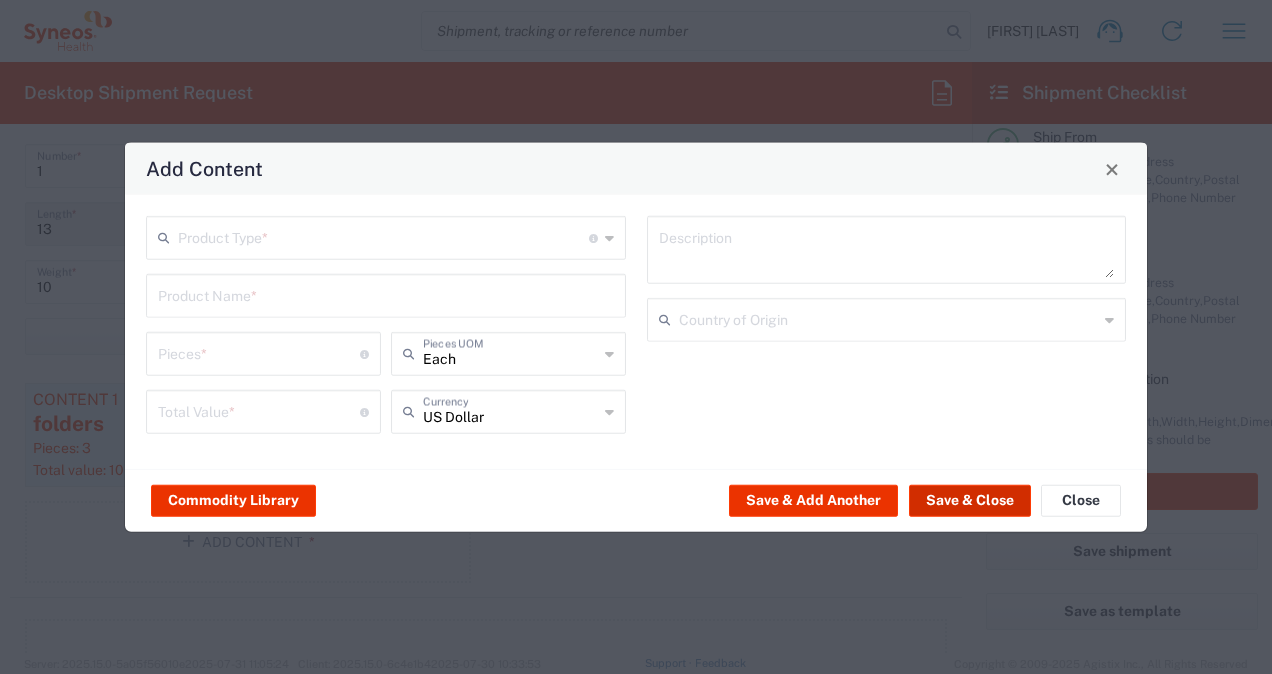 click on "Save & Close" 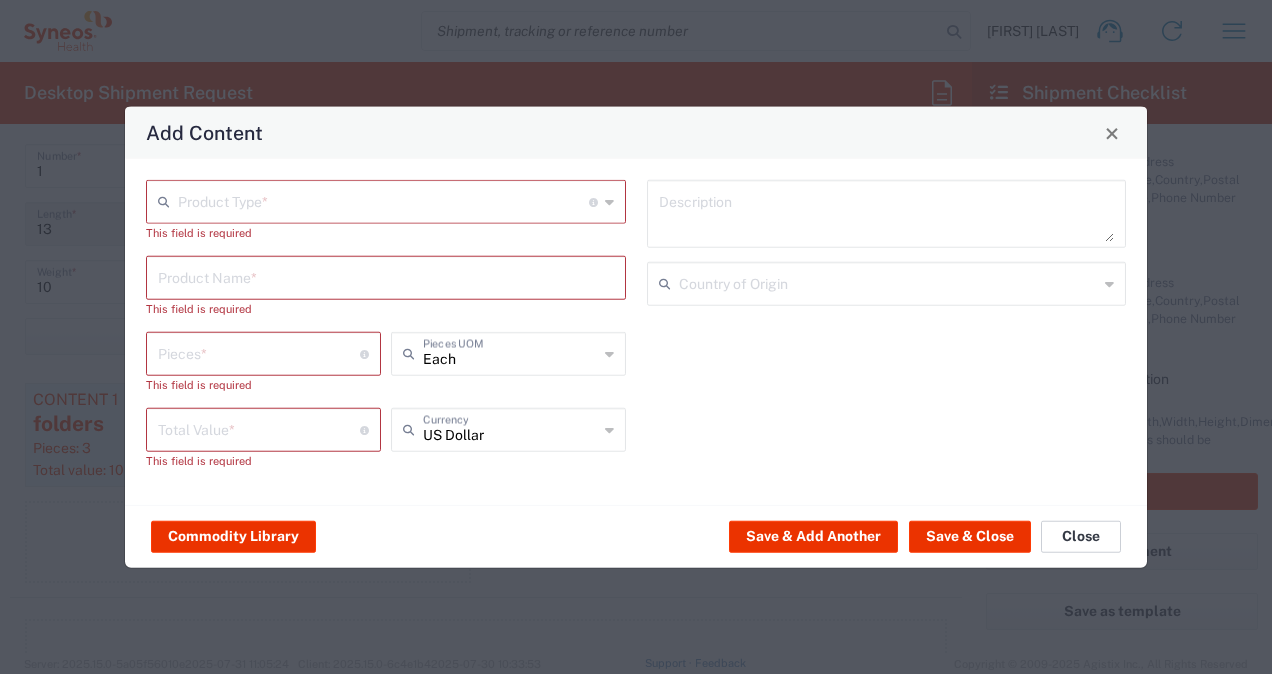 click on "Close" 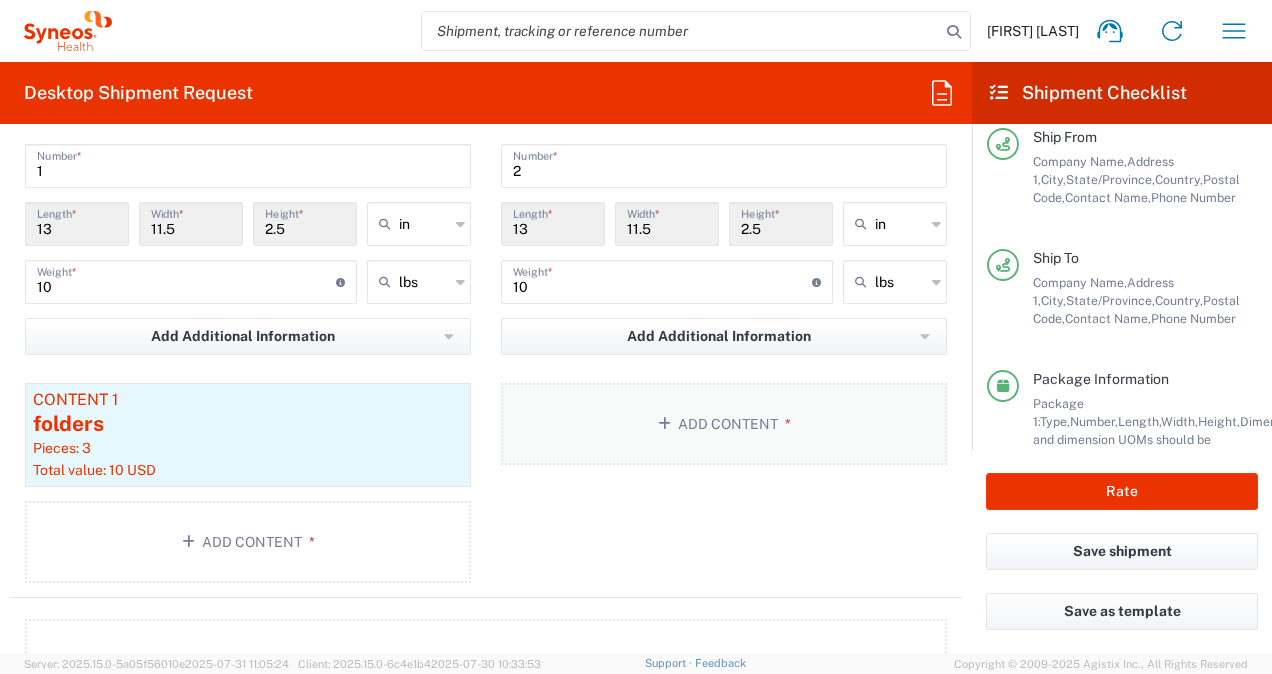 click on "Add Content *" 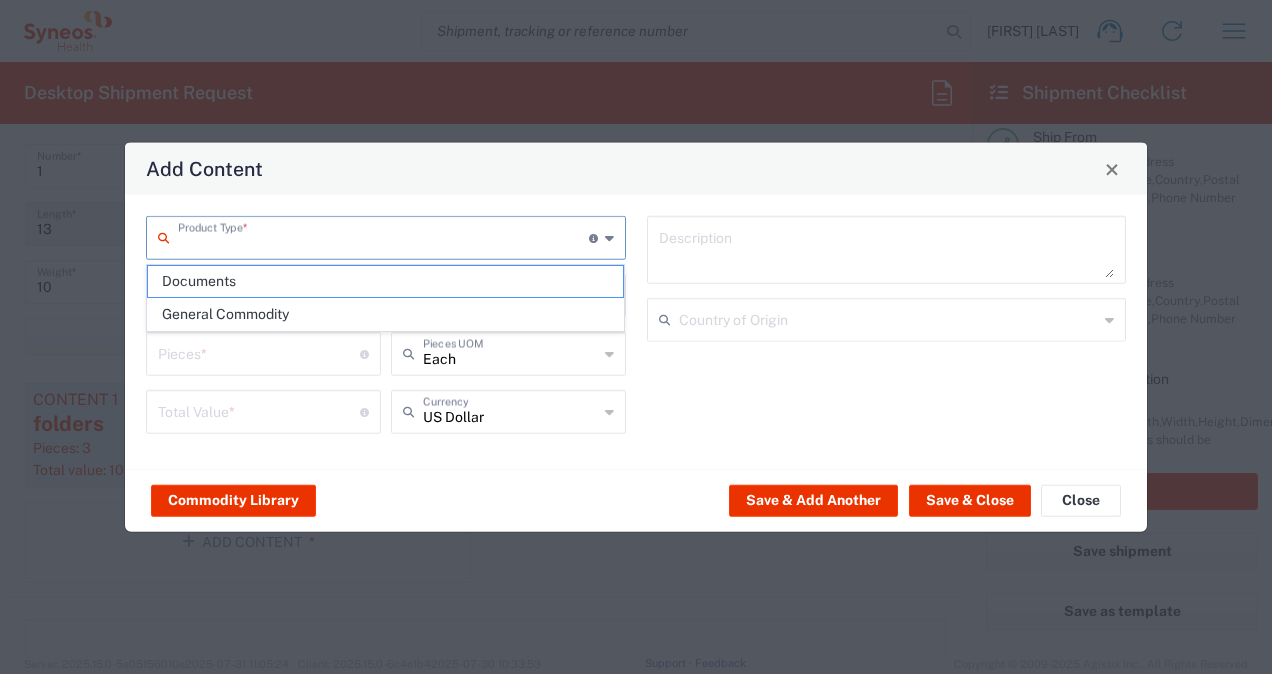 click at bounding box center (383, 236) 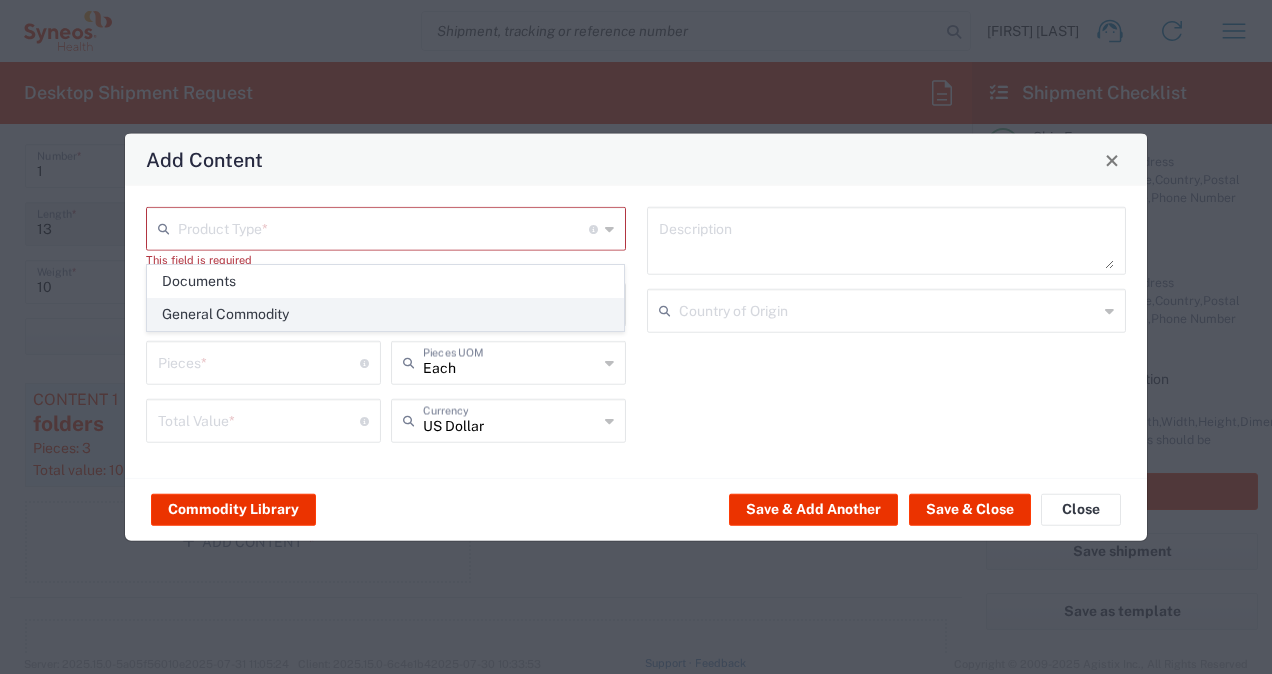 click on "General Commodity" 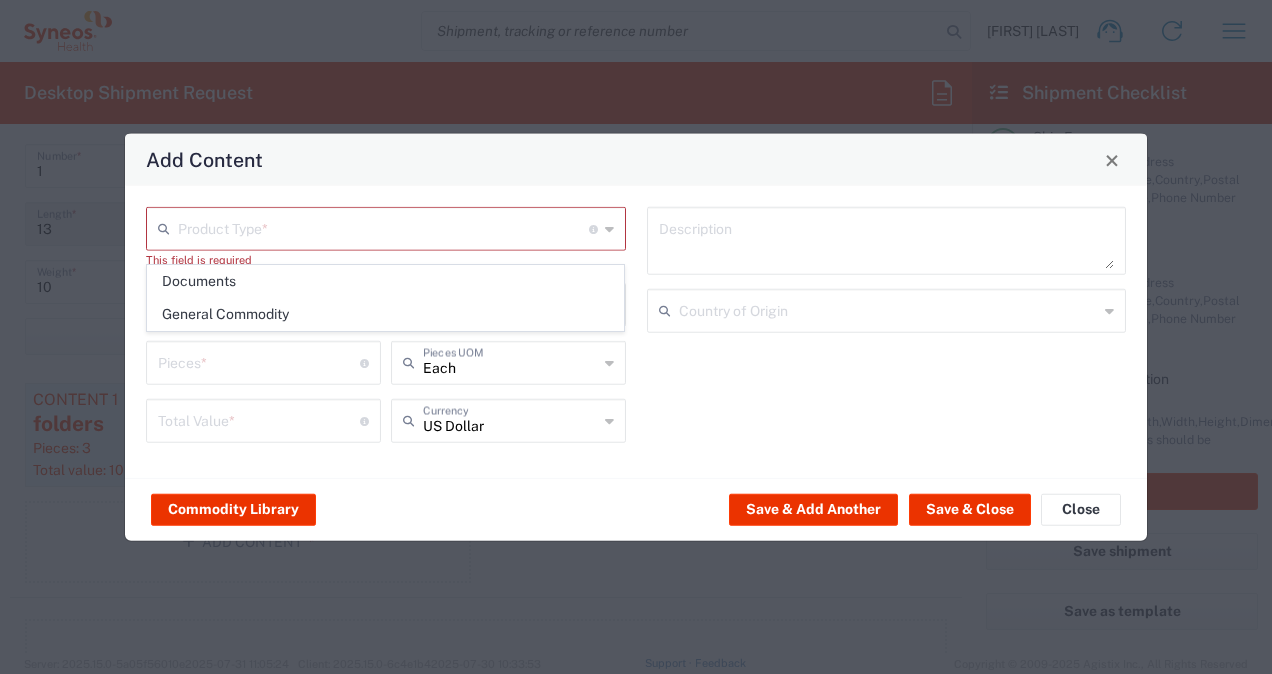 type on "General Commodity" 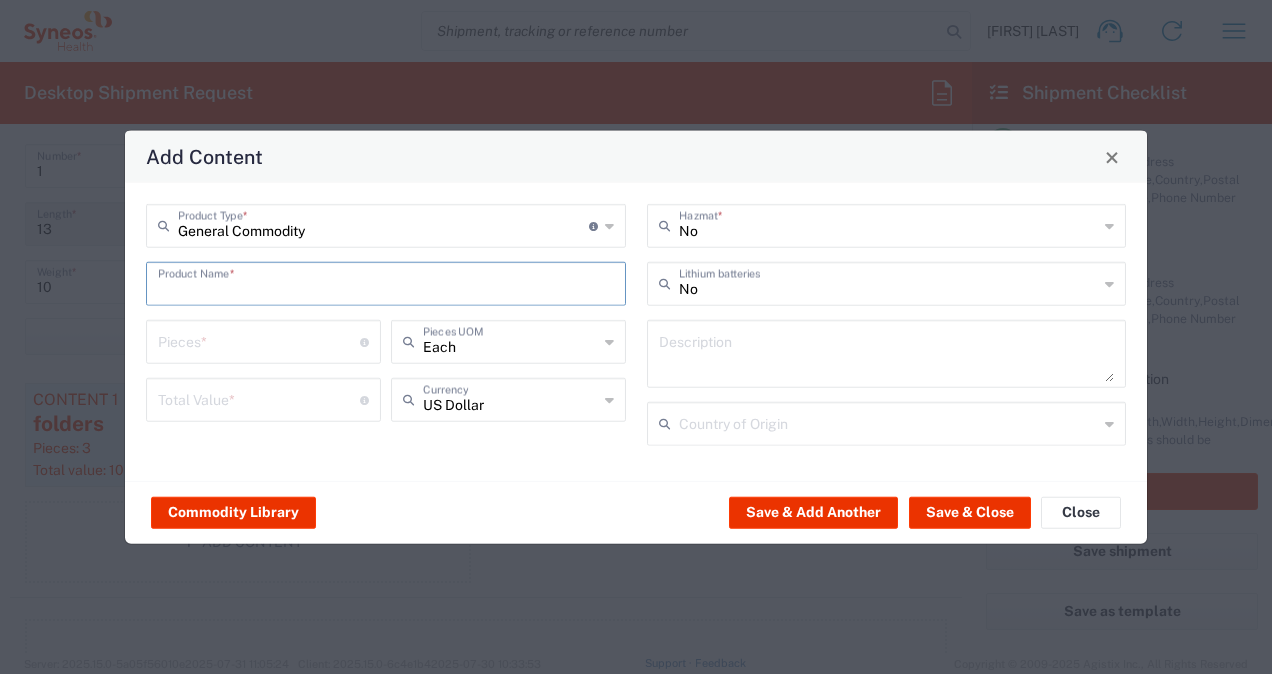 click at bounding box center [386, 282] 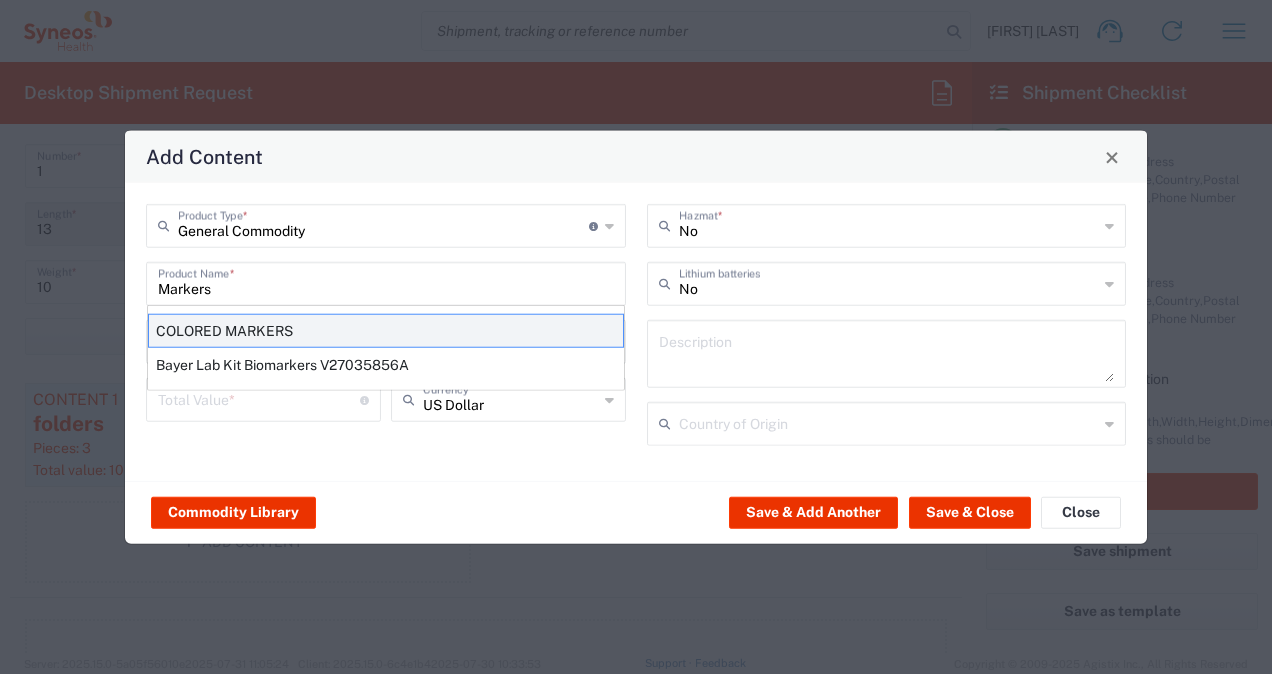 click on "COLORED MARKERS" at bounding box center [386, 331] 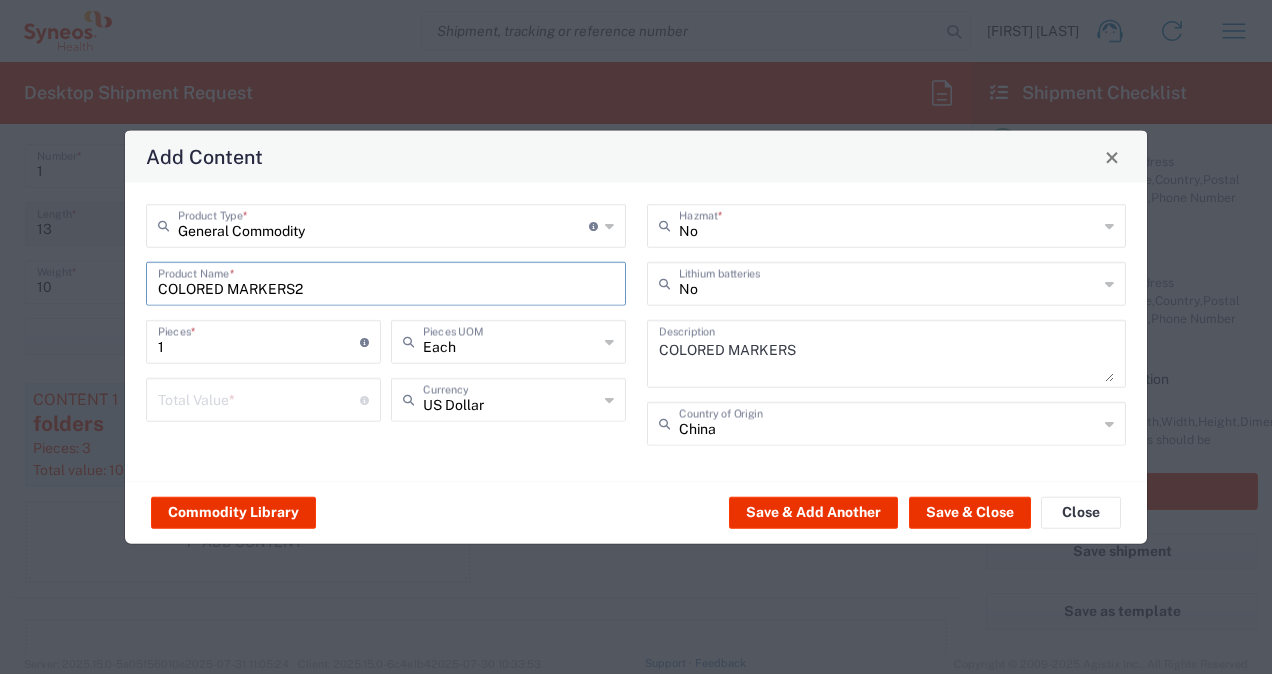 type on "COLORED MARKERS" 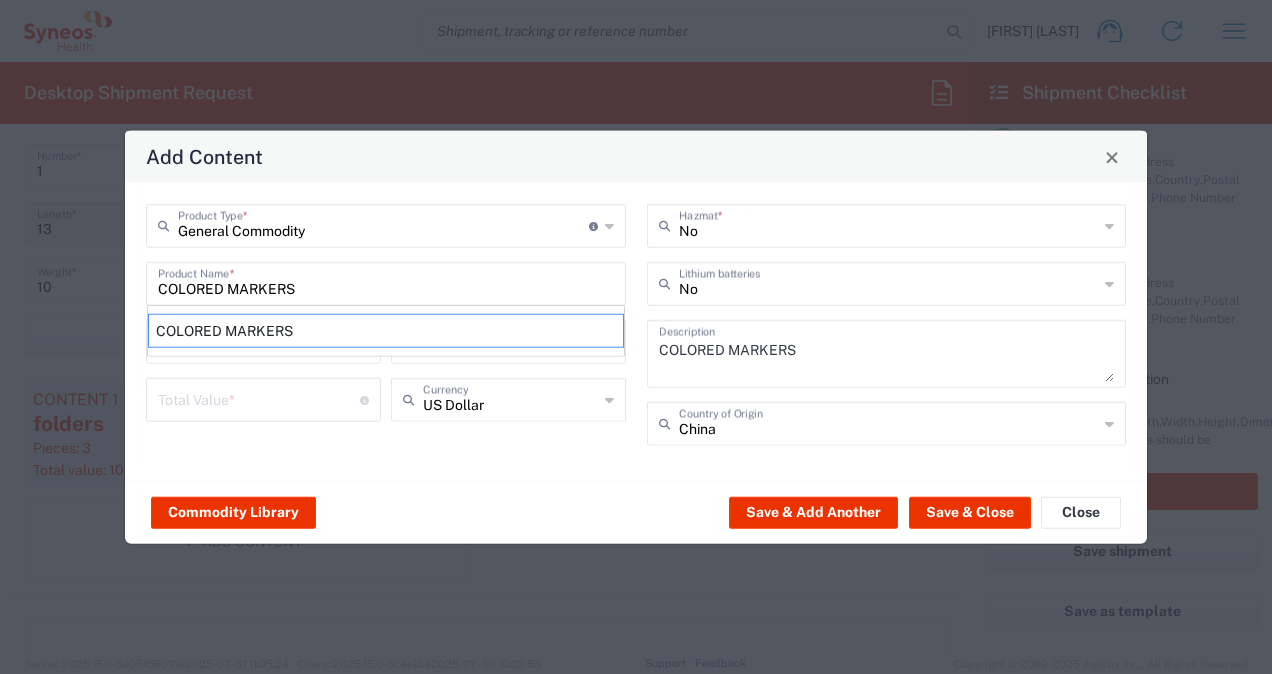 click on "COLORED MARKERS" at bounding box center [386, 331] 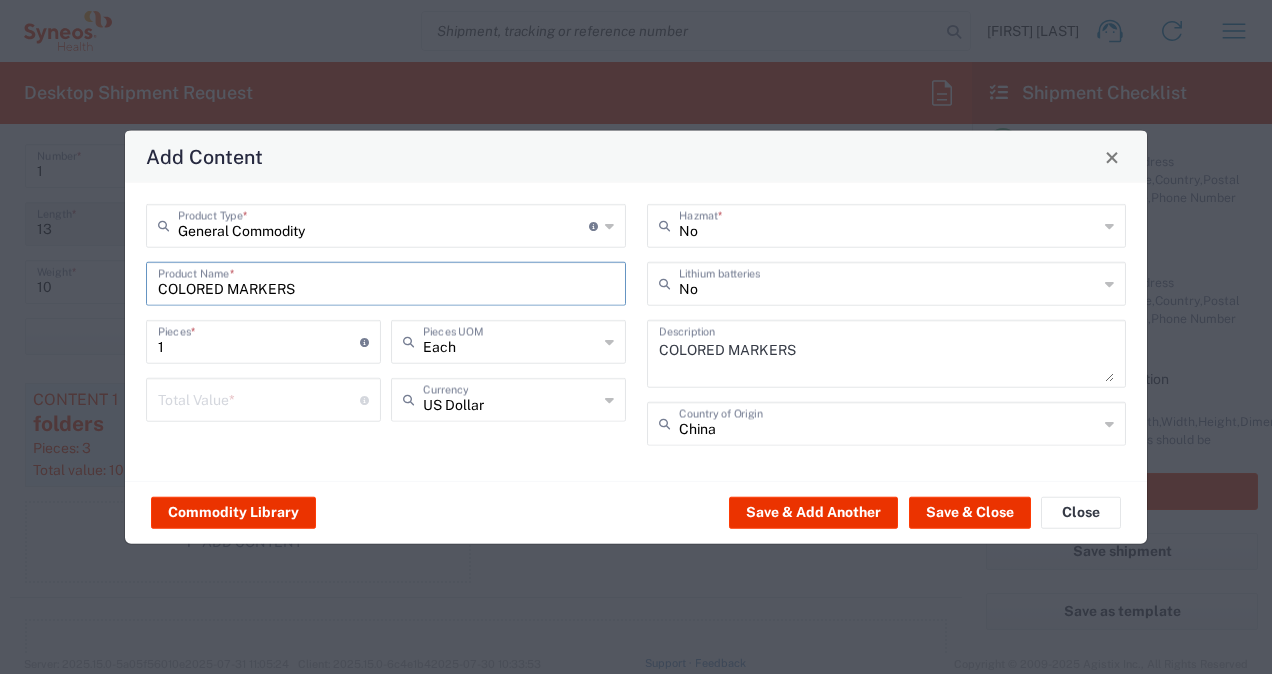 click on "1" at bounding box center [259, 340] 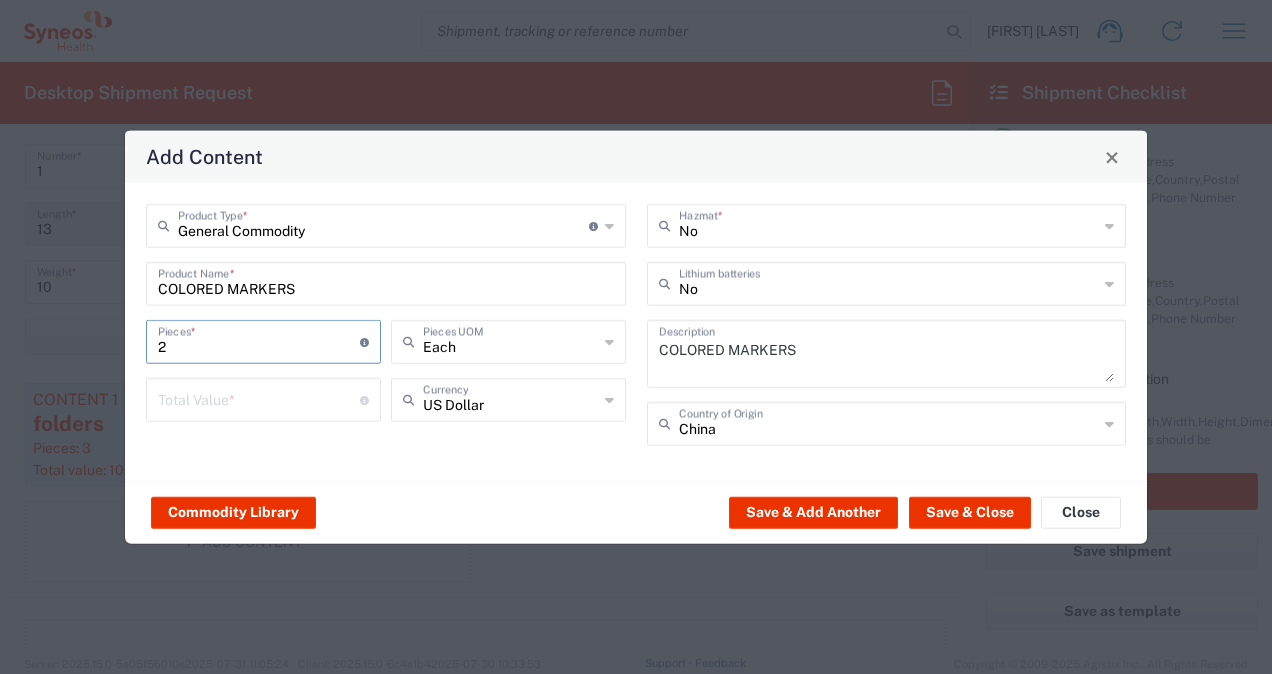 type on "2" 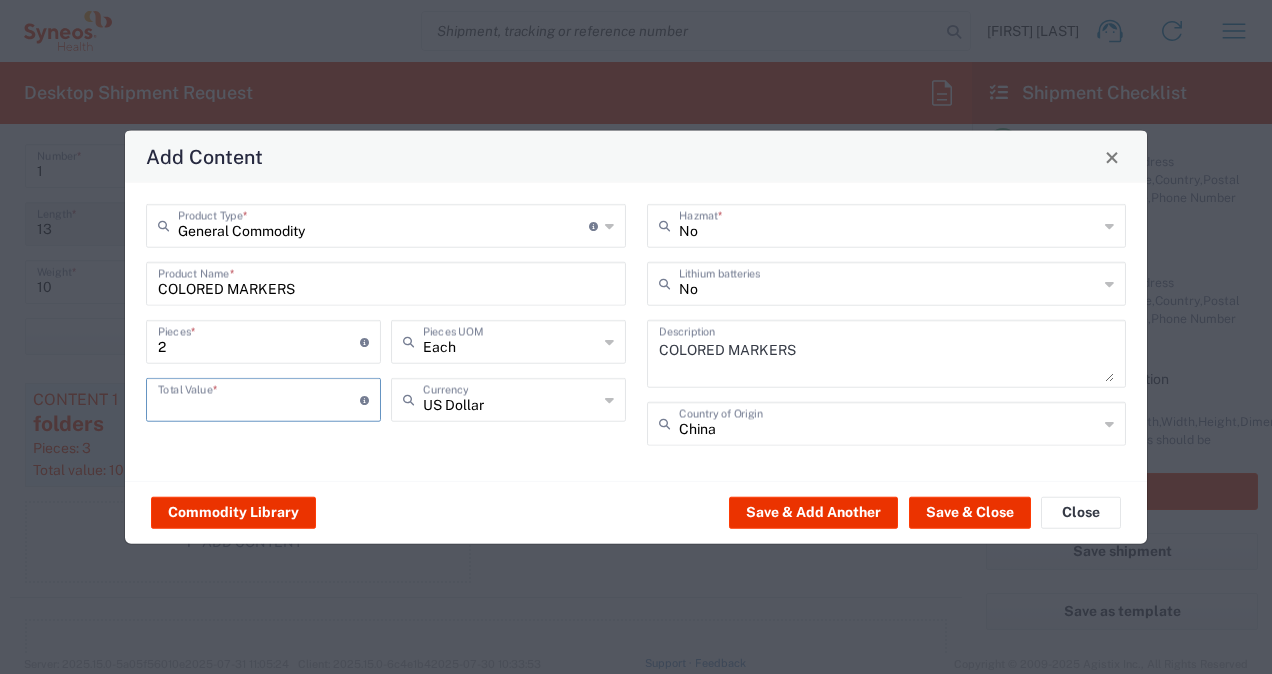 click at bounding box center (259, 398) 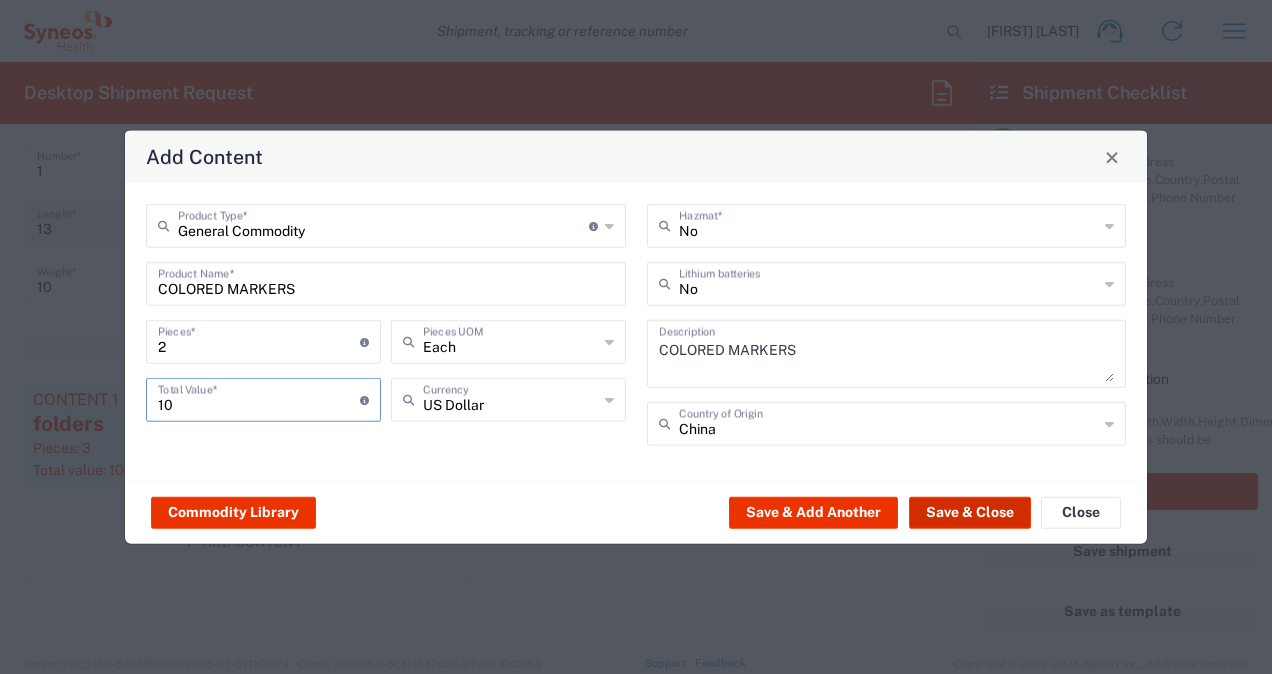 type on "10" 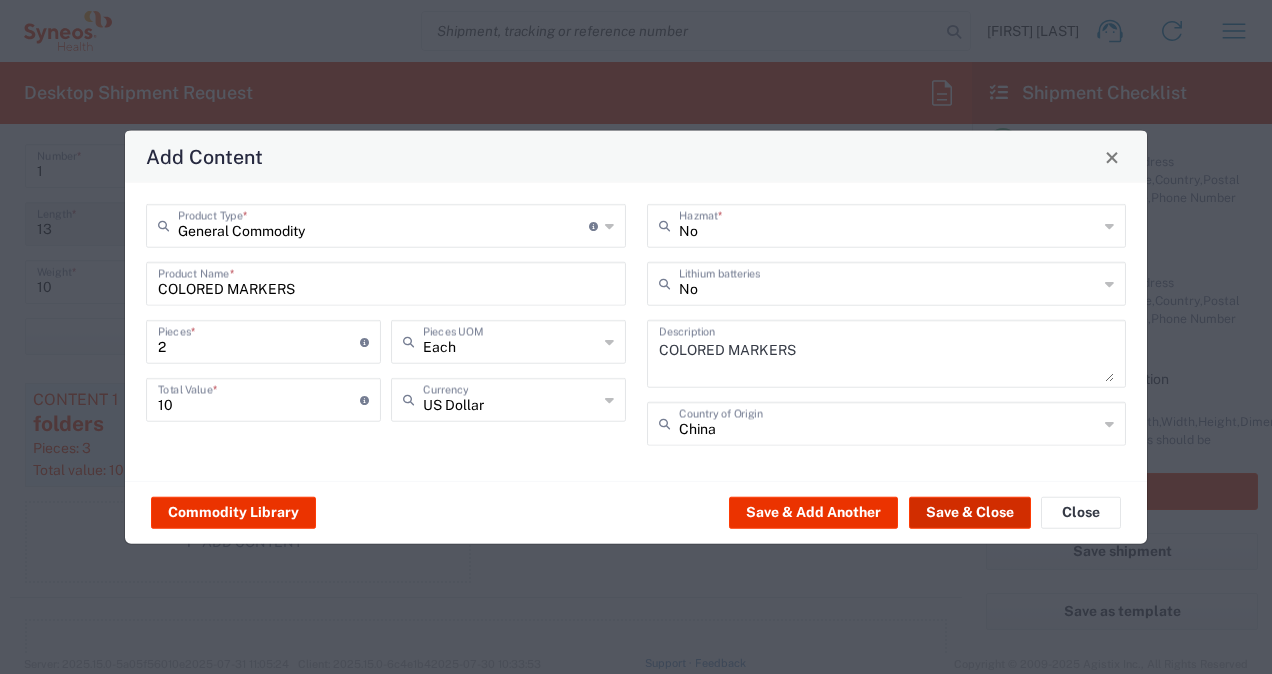 click on "Save & Close" 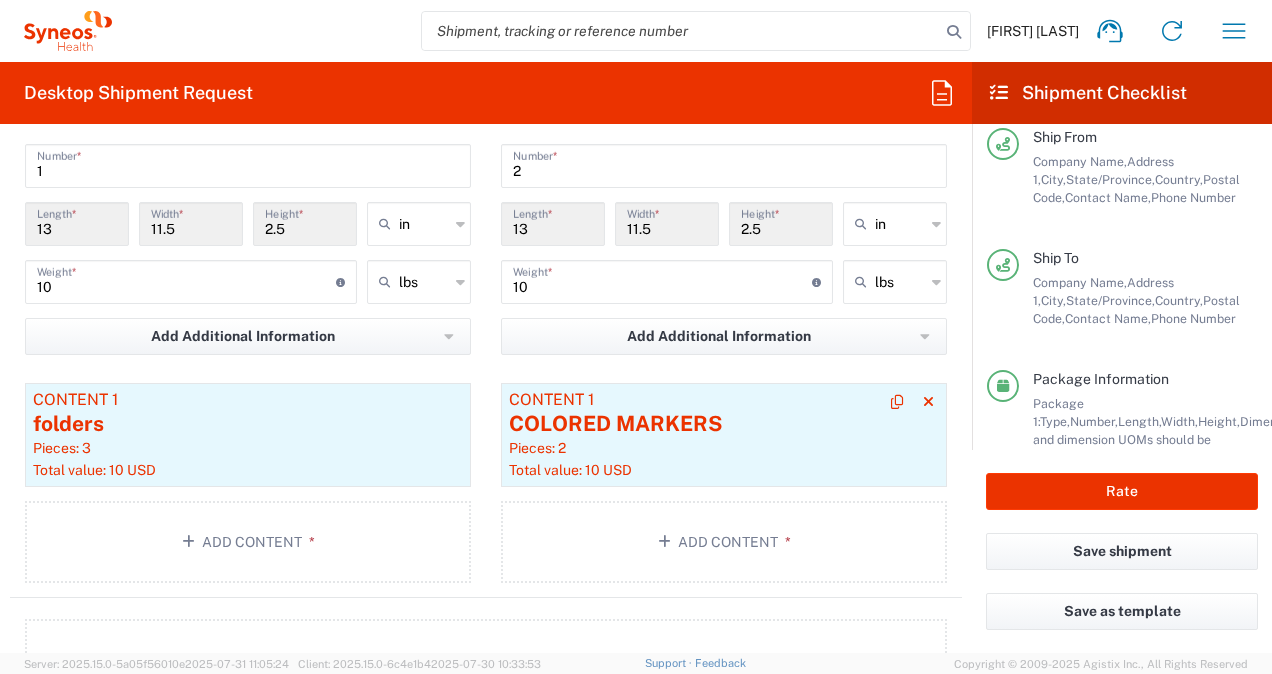 click on "Pieces: 2" 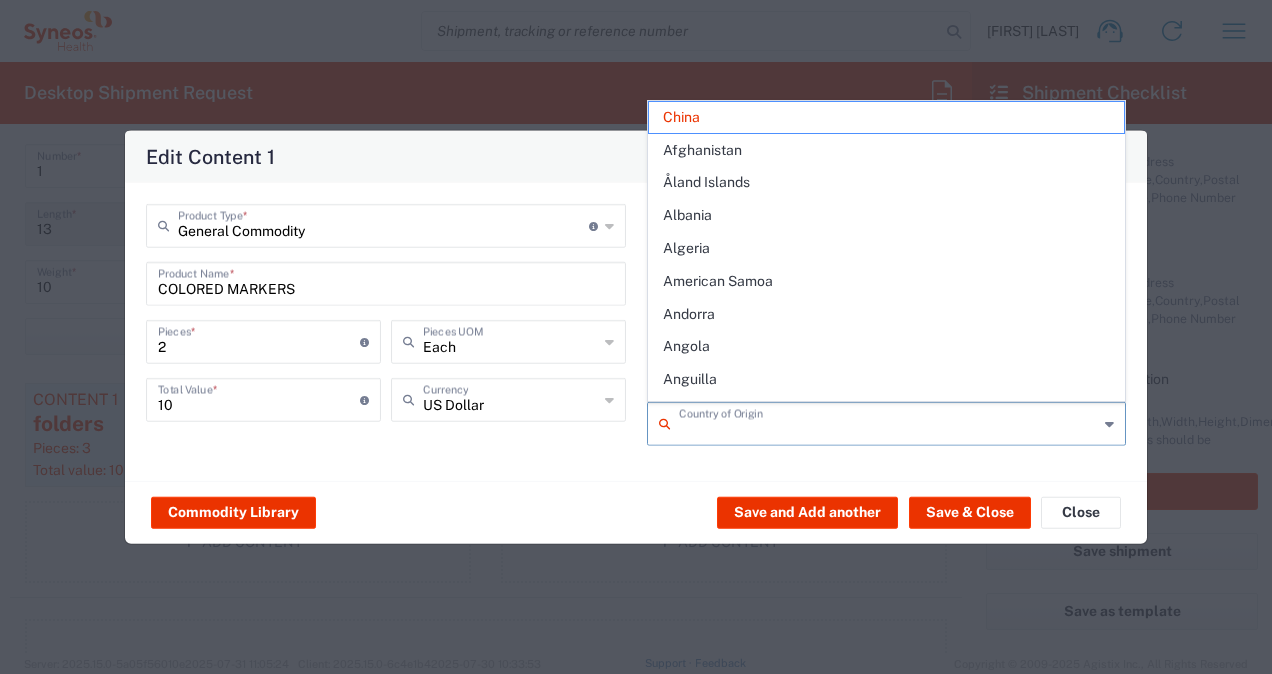 click at bounding box center (889, 422) 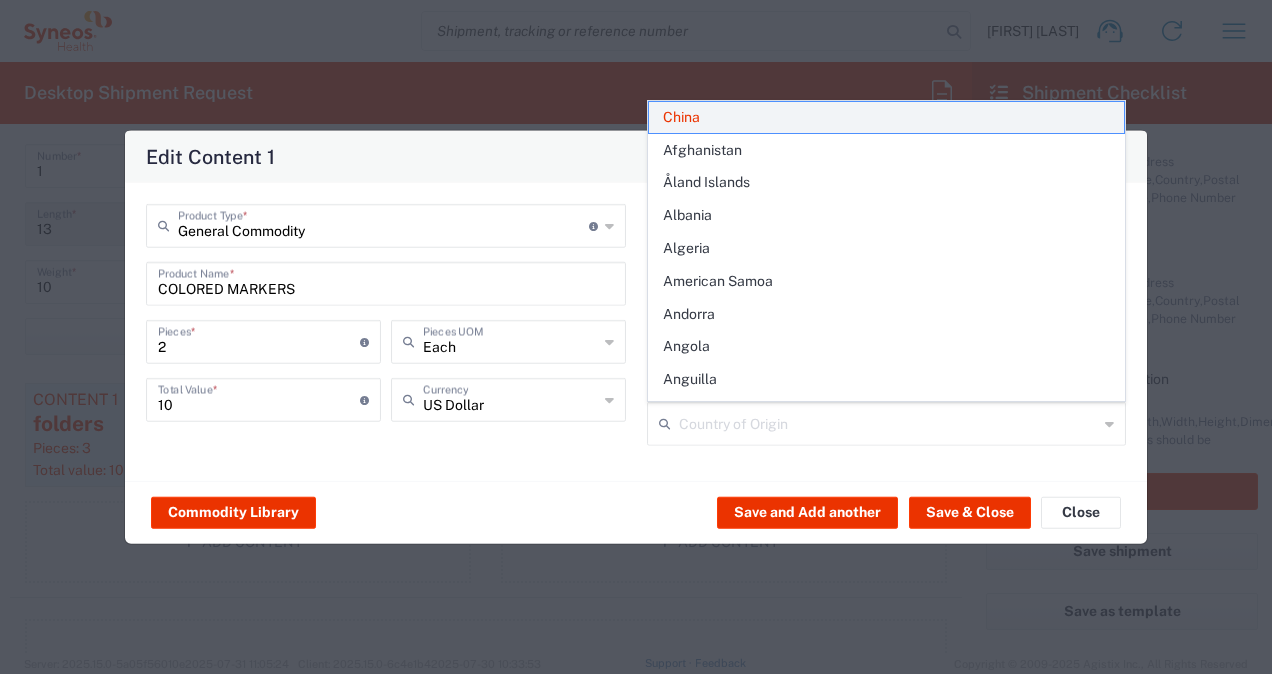 click on "China" 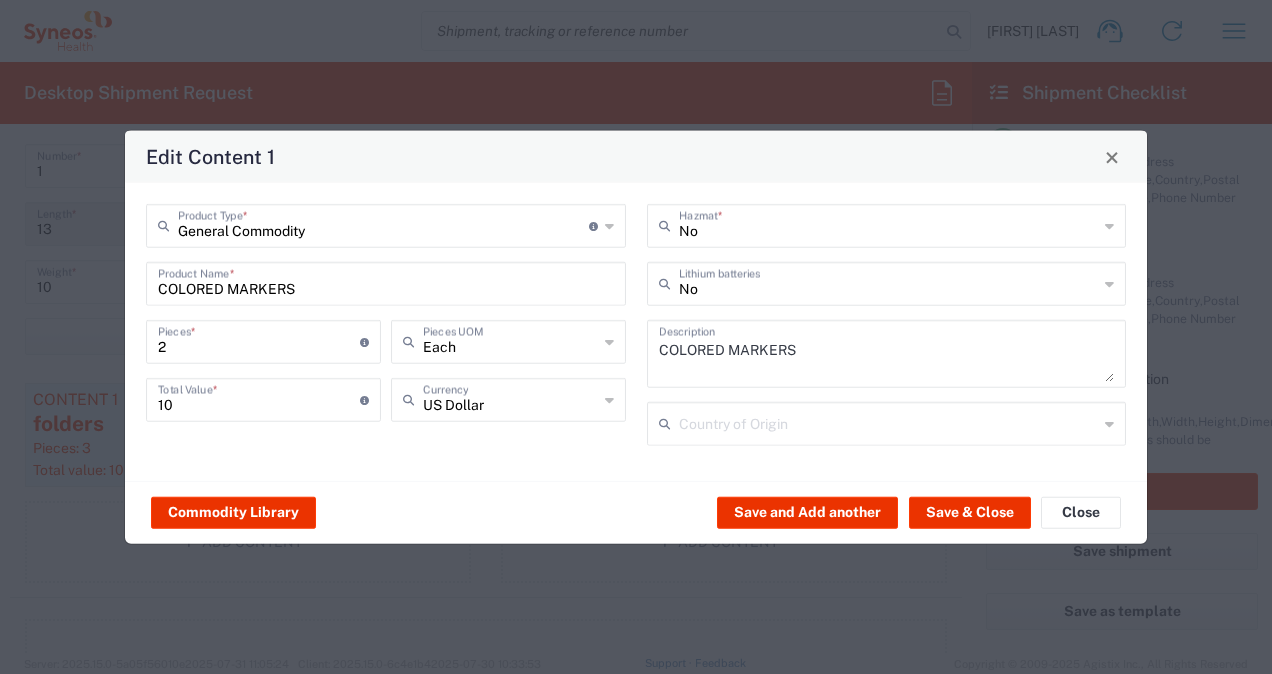 click at bounding box center (889, 422) 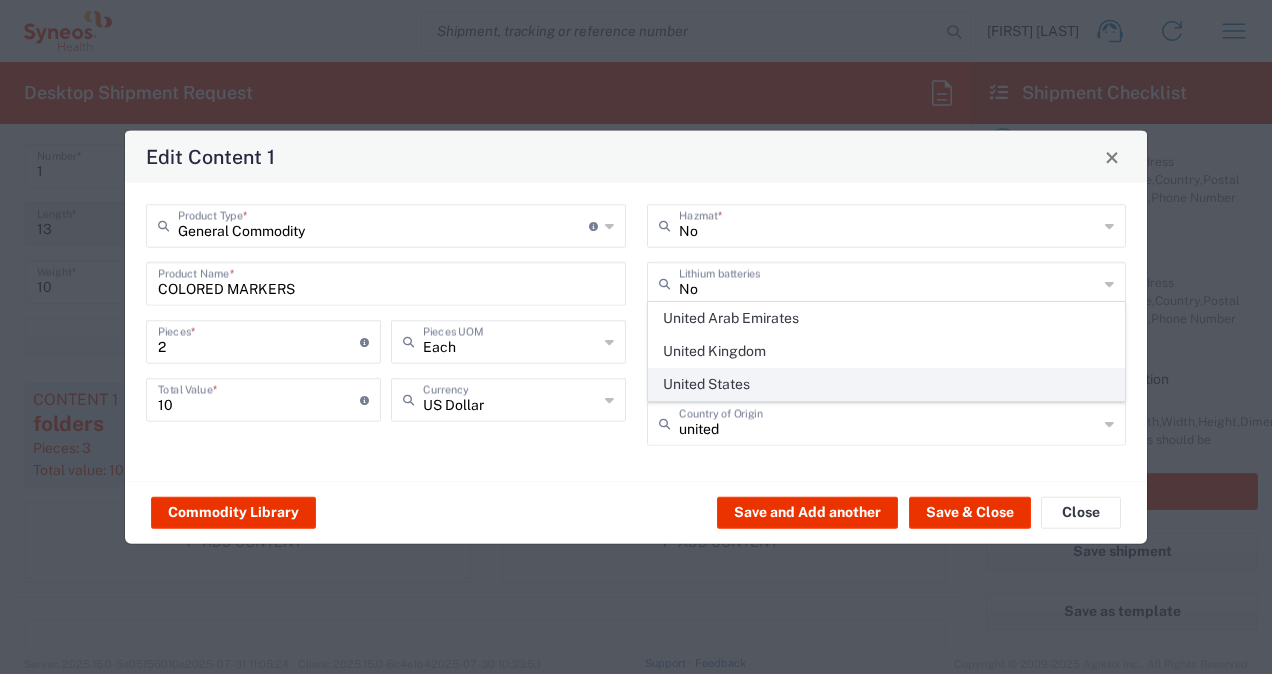 click on "United States" 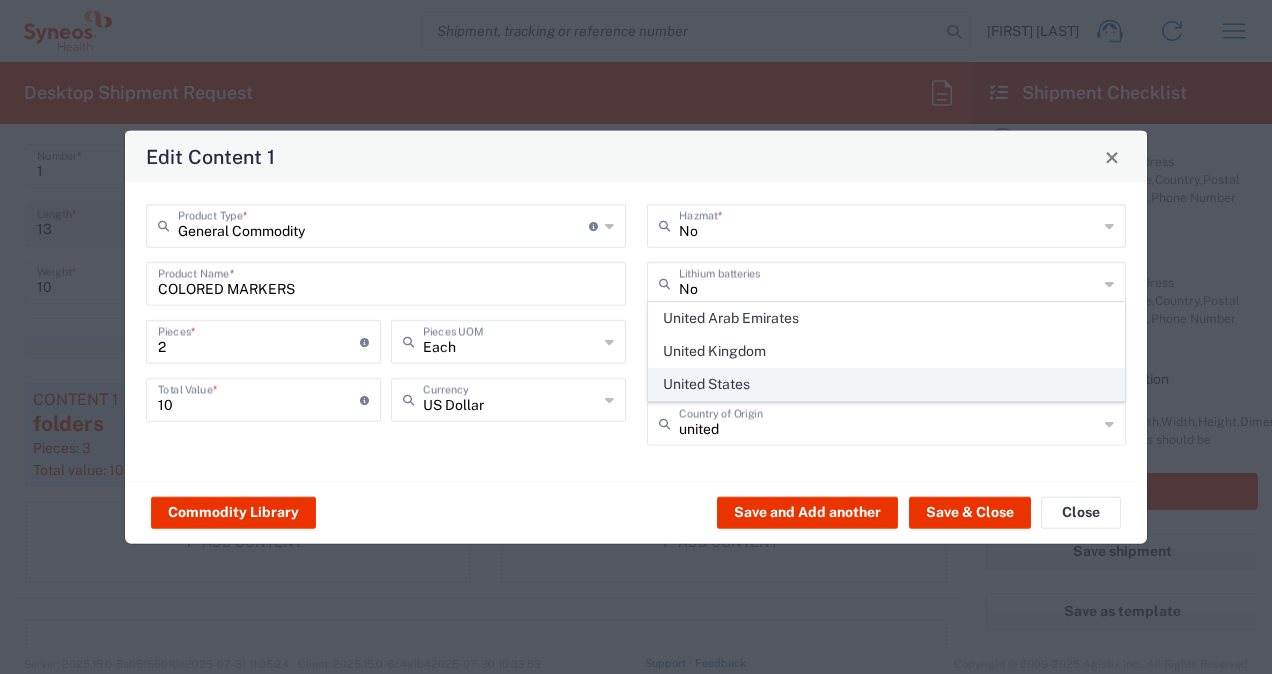 type on "United States" 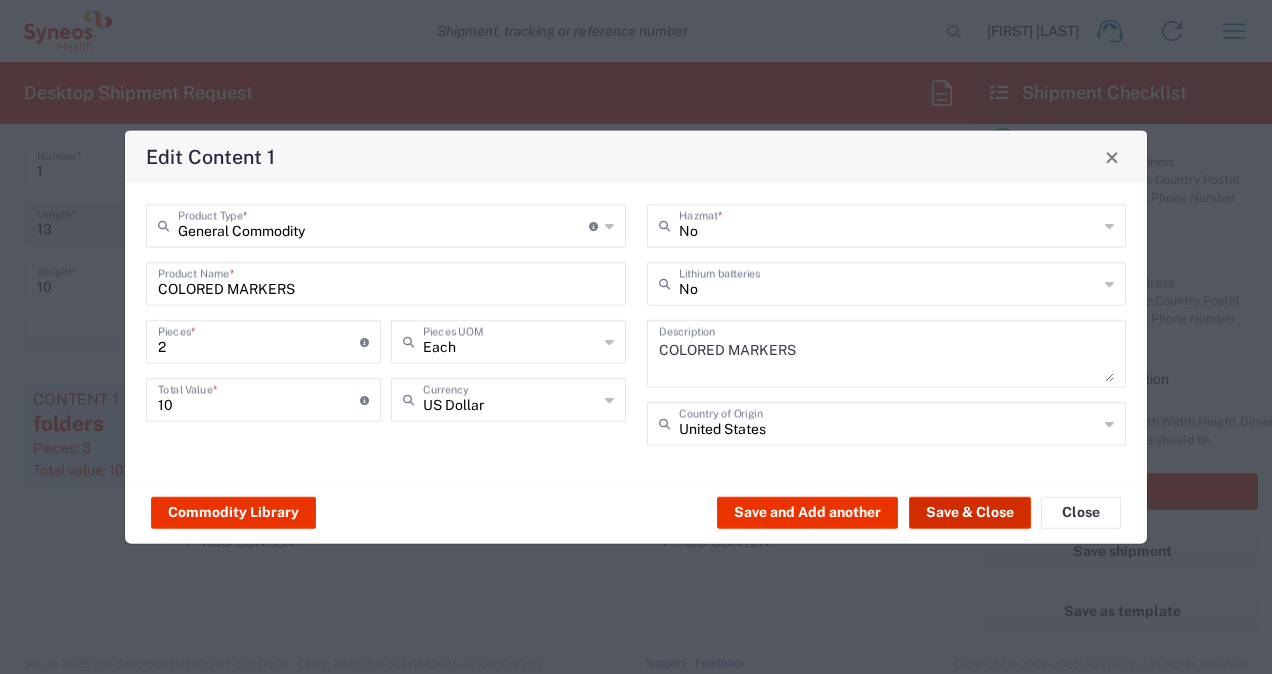 click on "Save & Close" 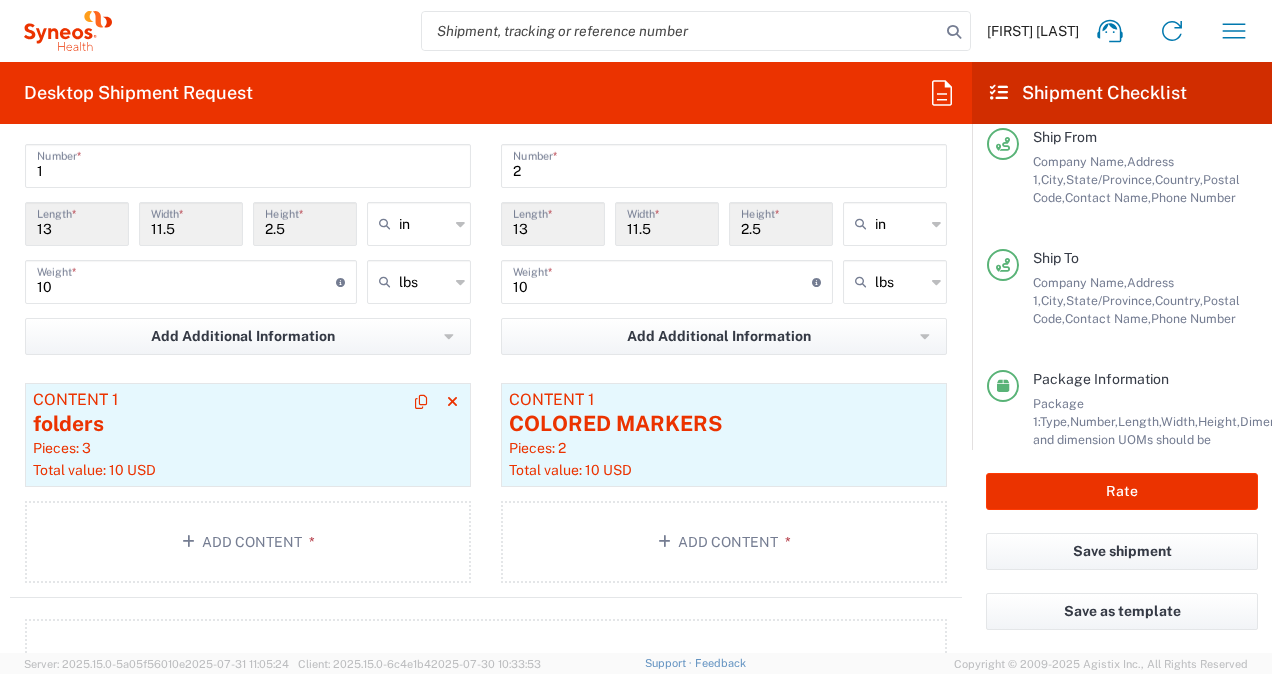 click on "Pieces: 3" 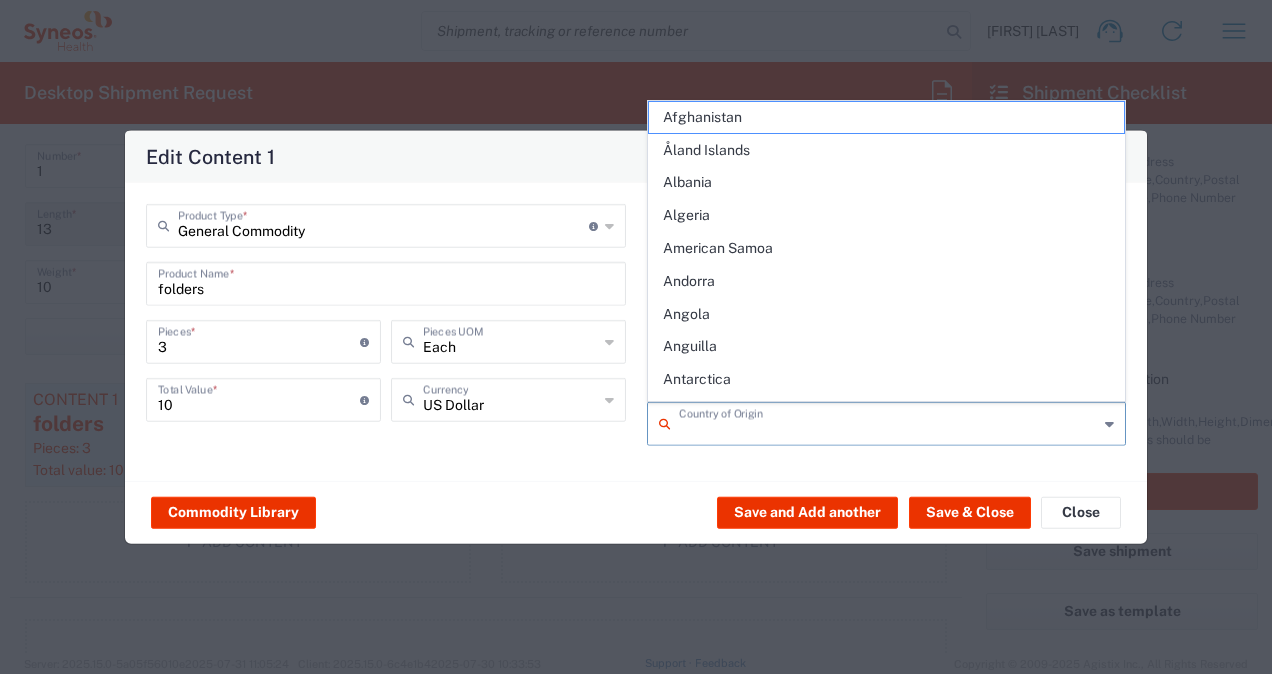 click at bounding box center [889, 422] 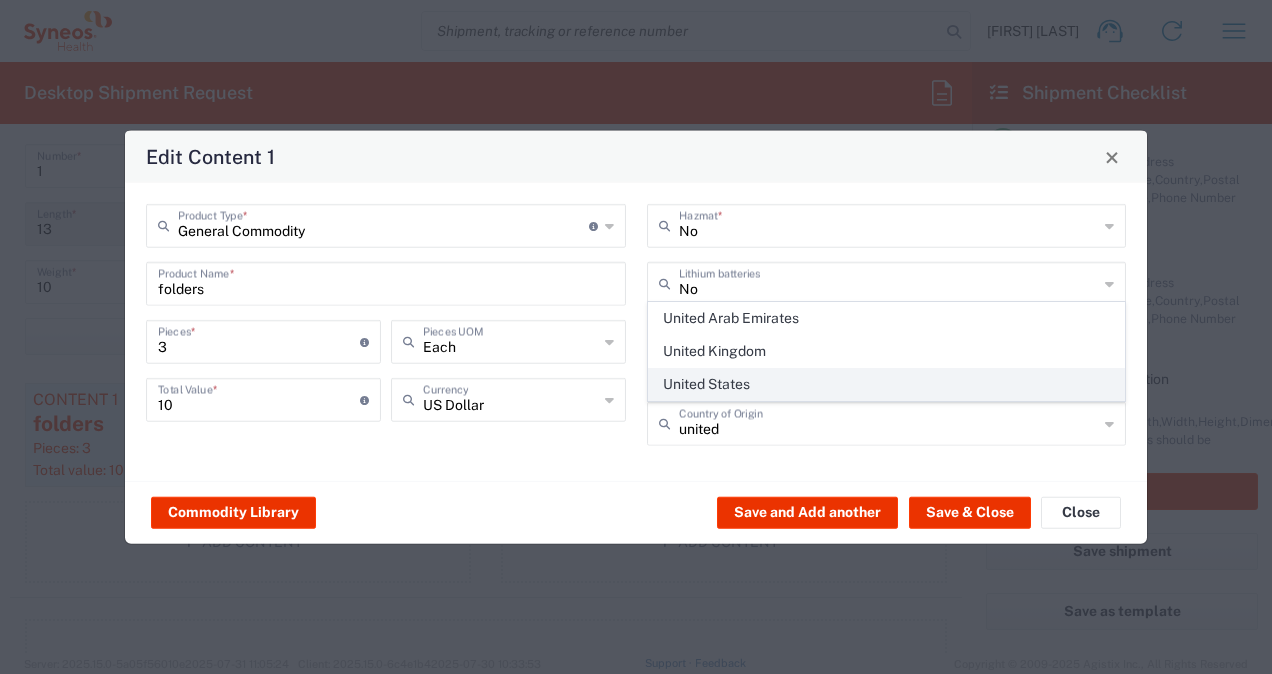 click on "United States" 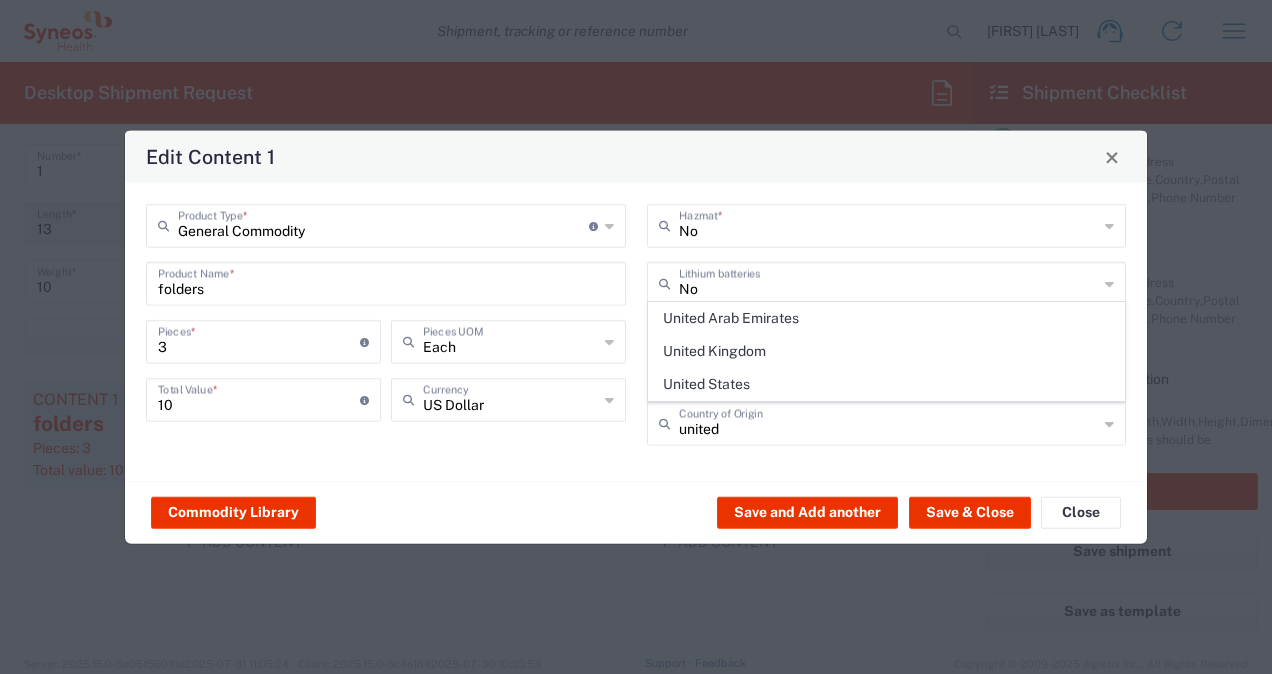 type on "United States" 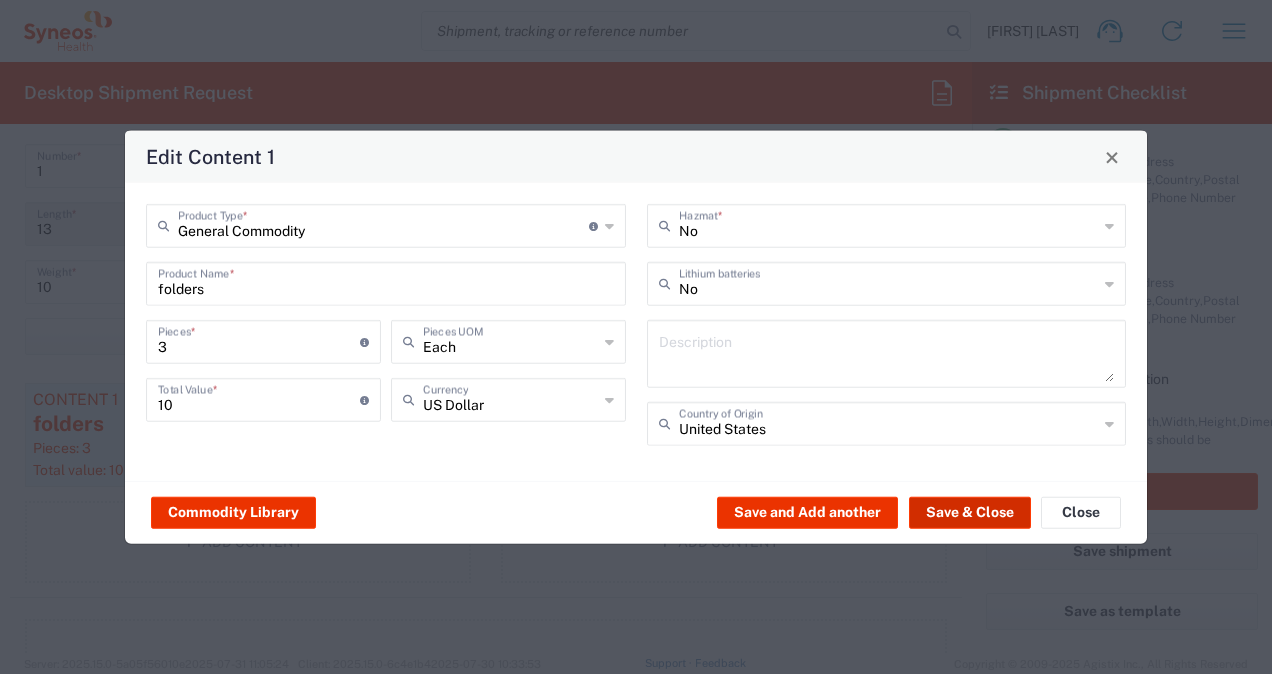 click on "Save & Close" 